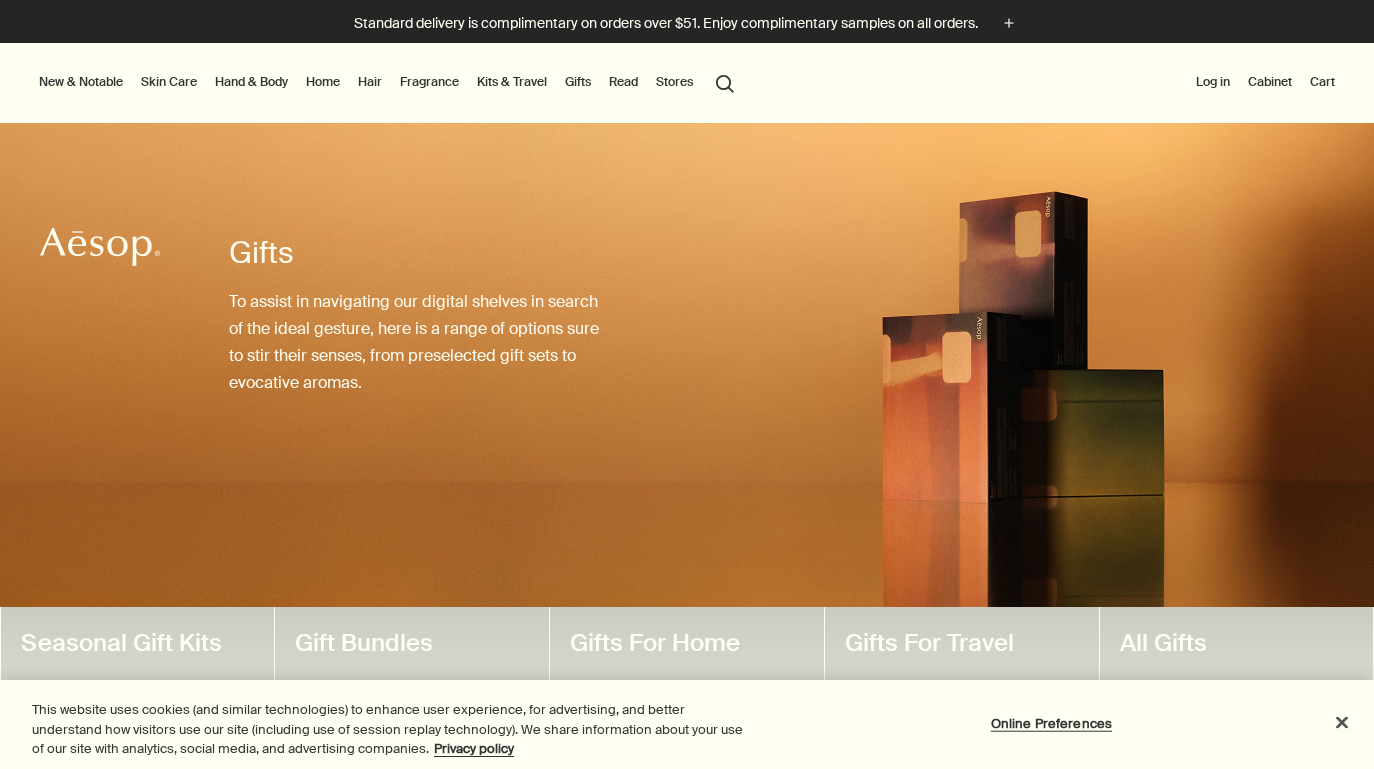 scroll, scrollTop: 0, scrollLeft: 0, axis: both 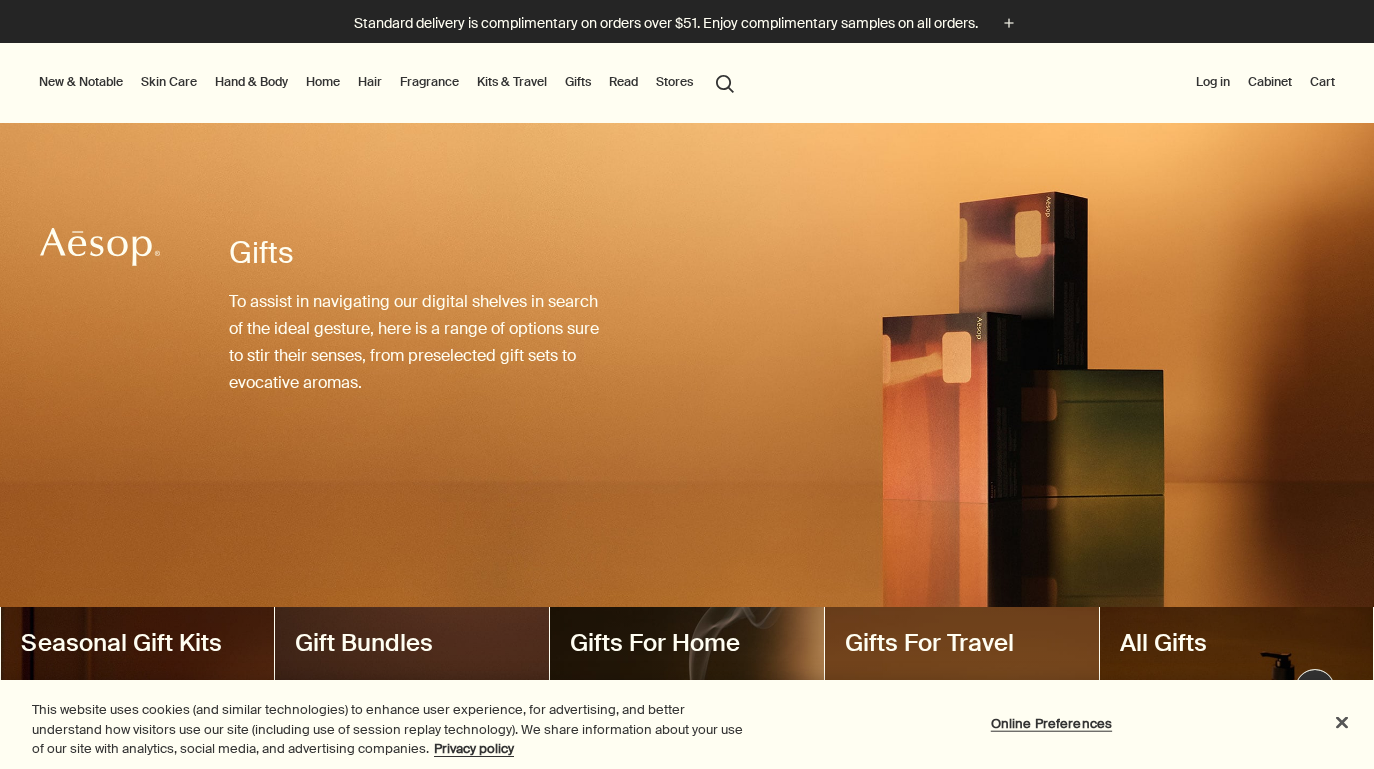 click on "Gifts" at bounding box center [578, 82] 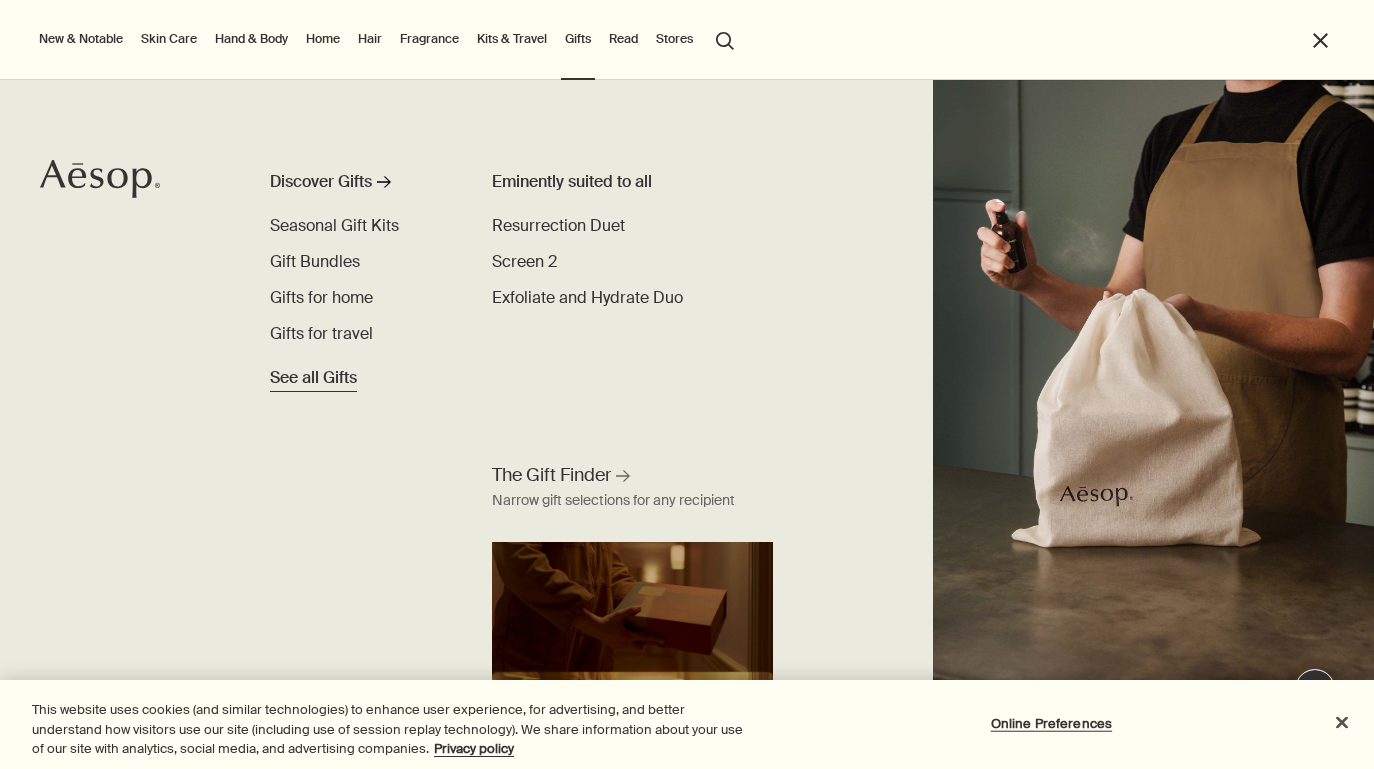 click on "See all Gifts" at bounding box center [313, 378] 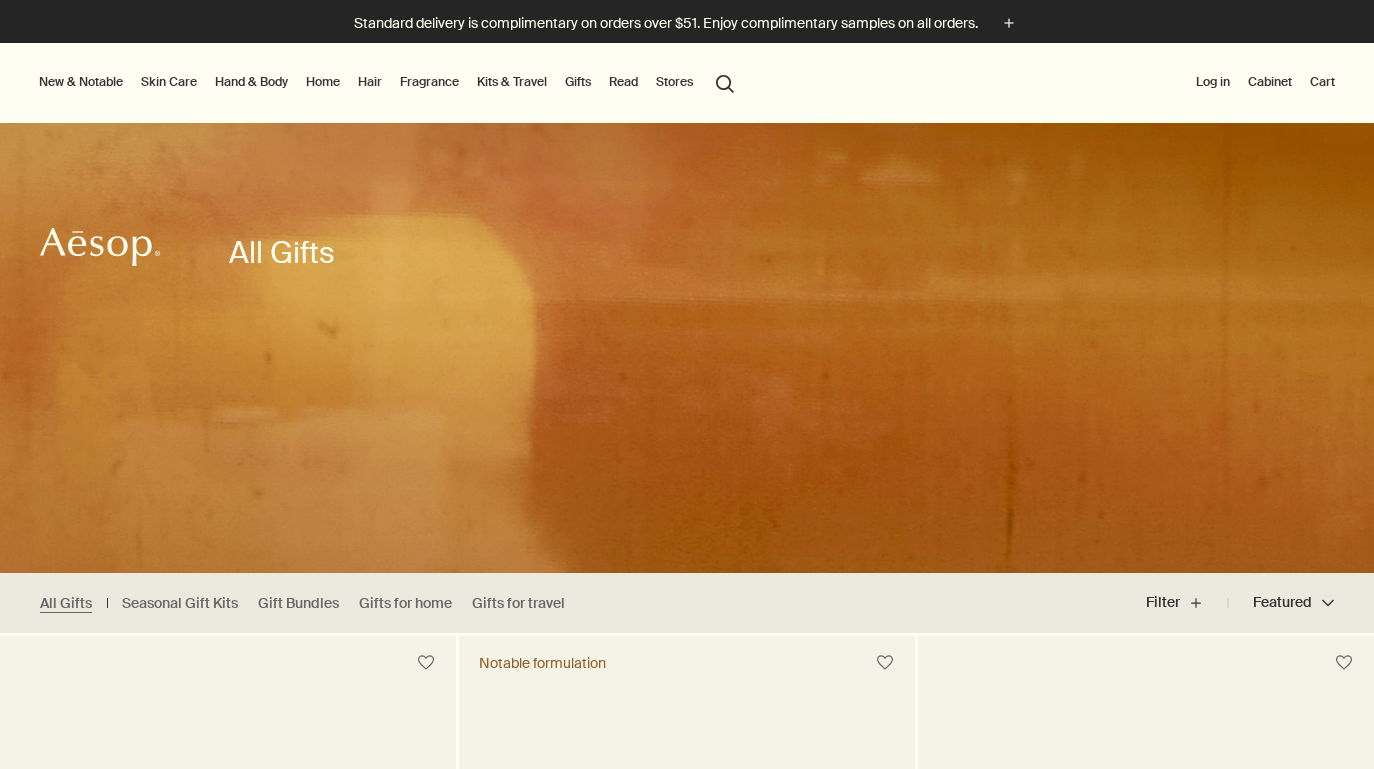 scroll, scrollTop: 0, scrollLeft: 0, axis: both 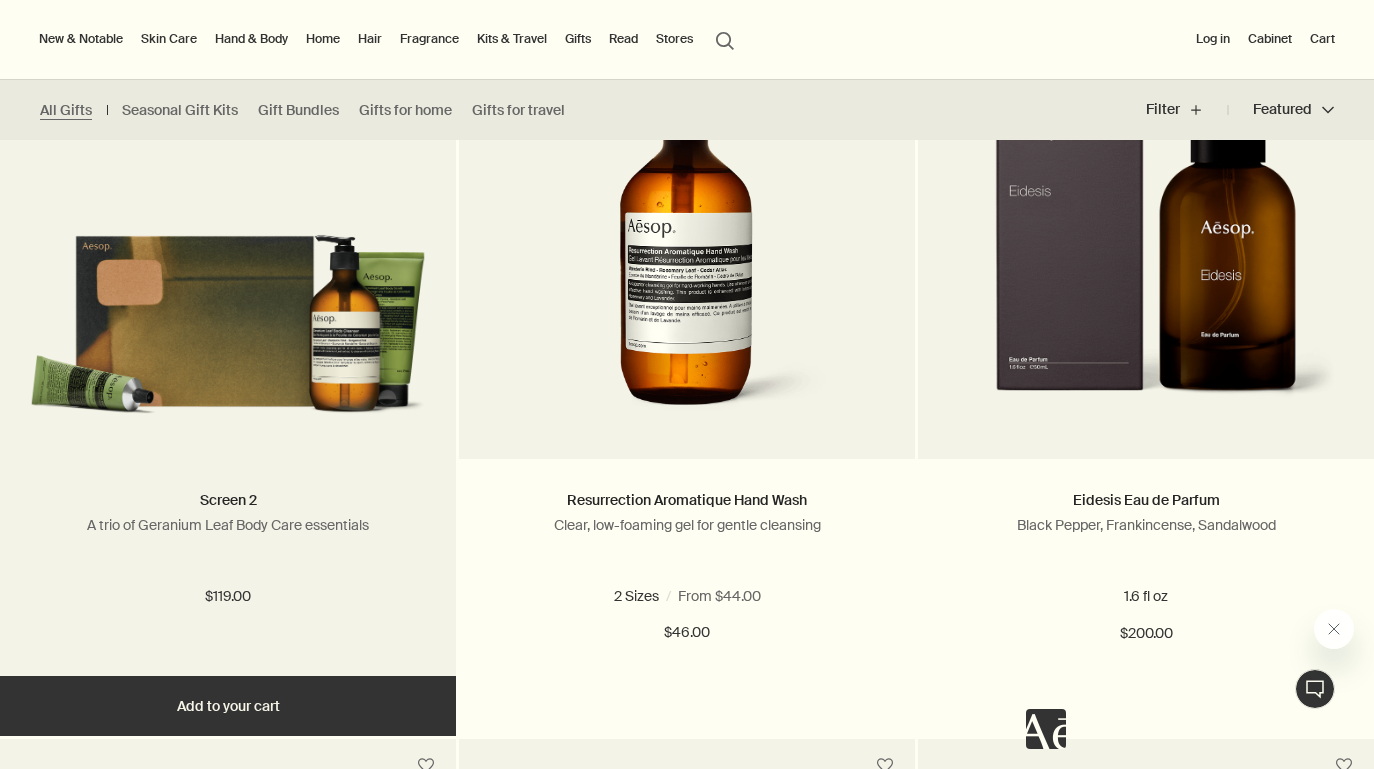 click at bounding box center [228, 309] 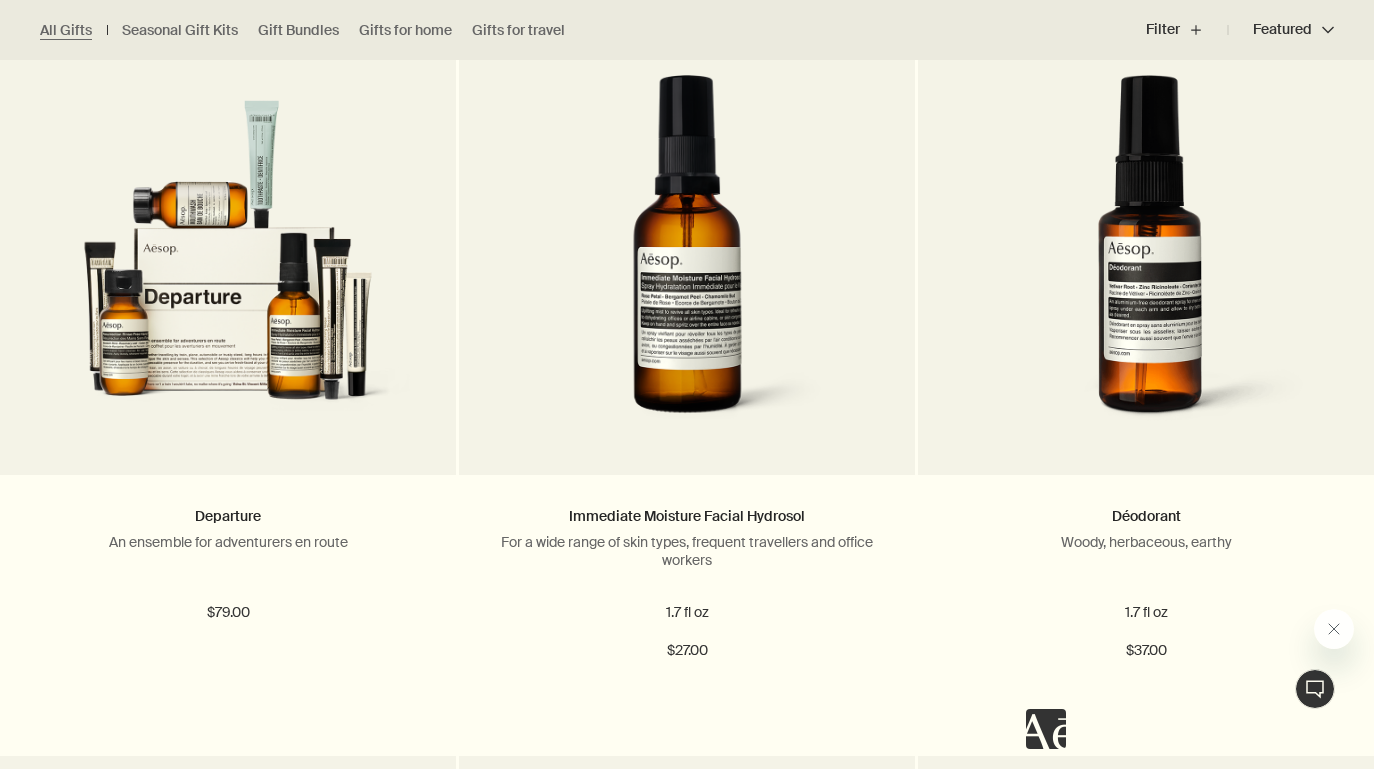 scroll, scrollTop: 2933, scrollLeft: 0, axis: vertical 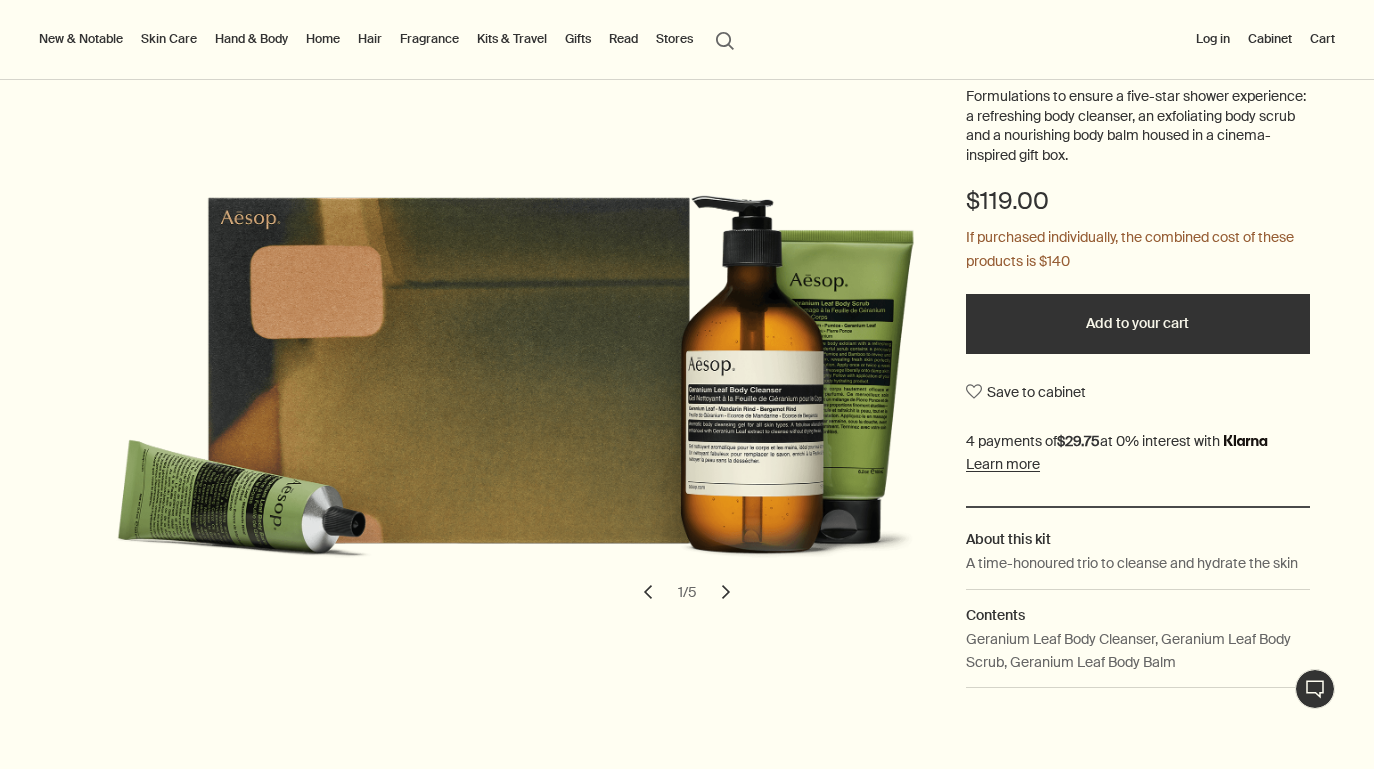 click on "chevron" at bounding box center (726, 592) 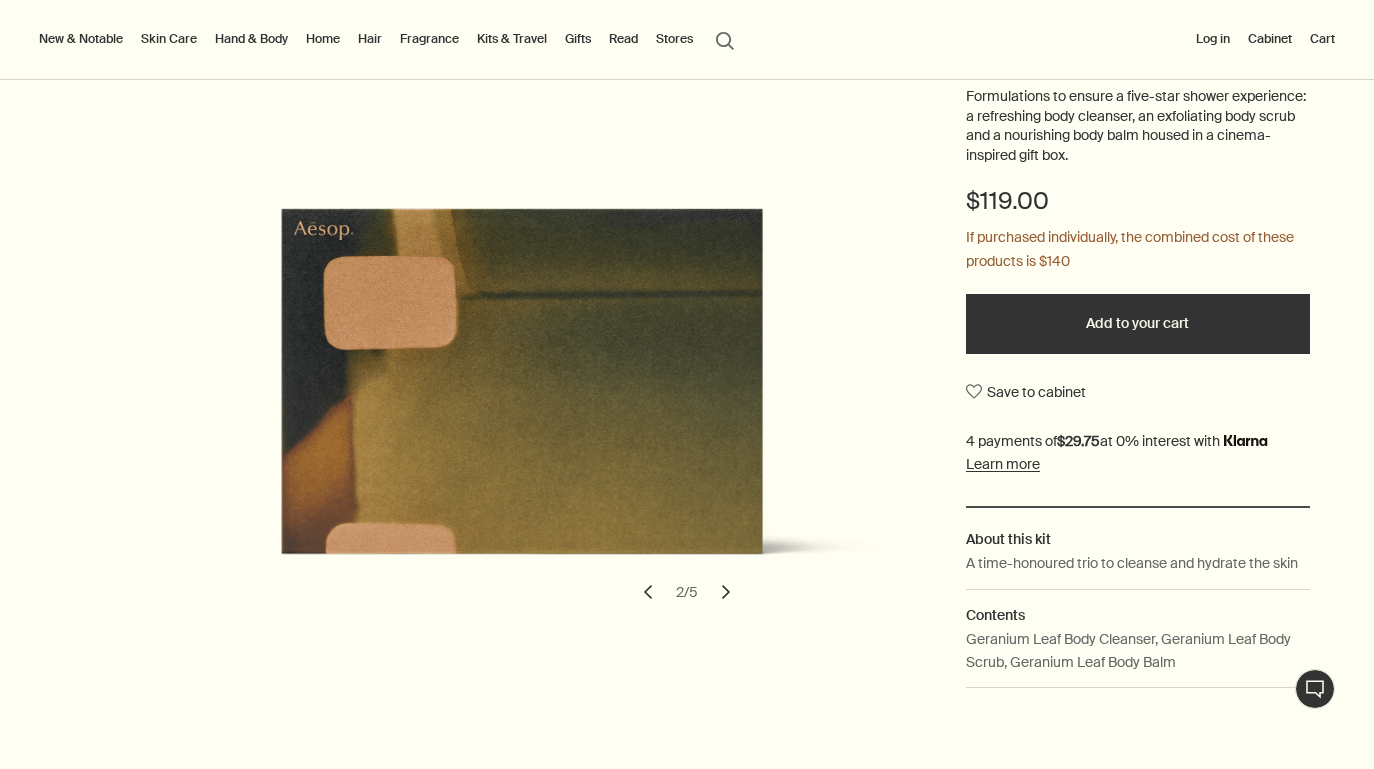 click on "chevron" at bounding box center (726, 592) 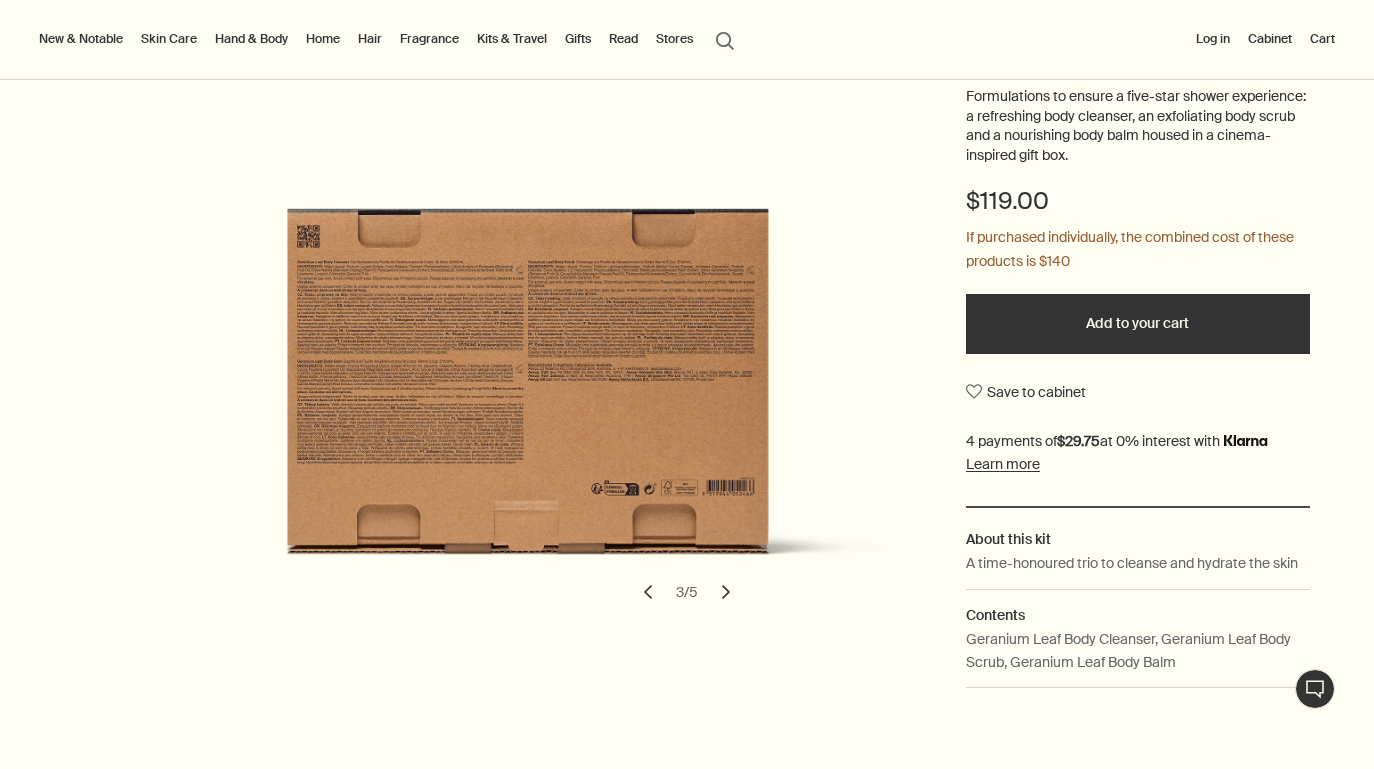 click on "chevron" at bounding box center (726, 592) 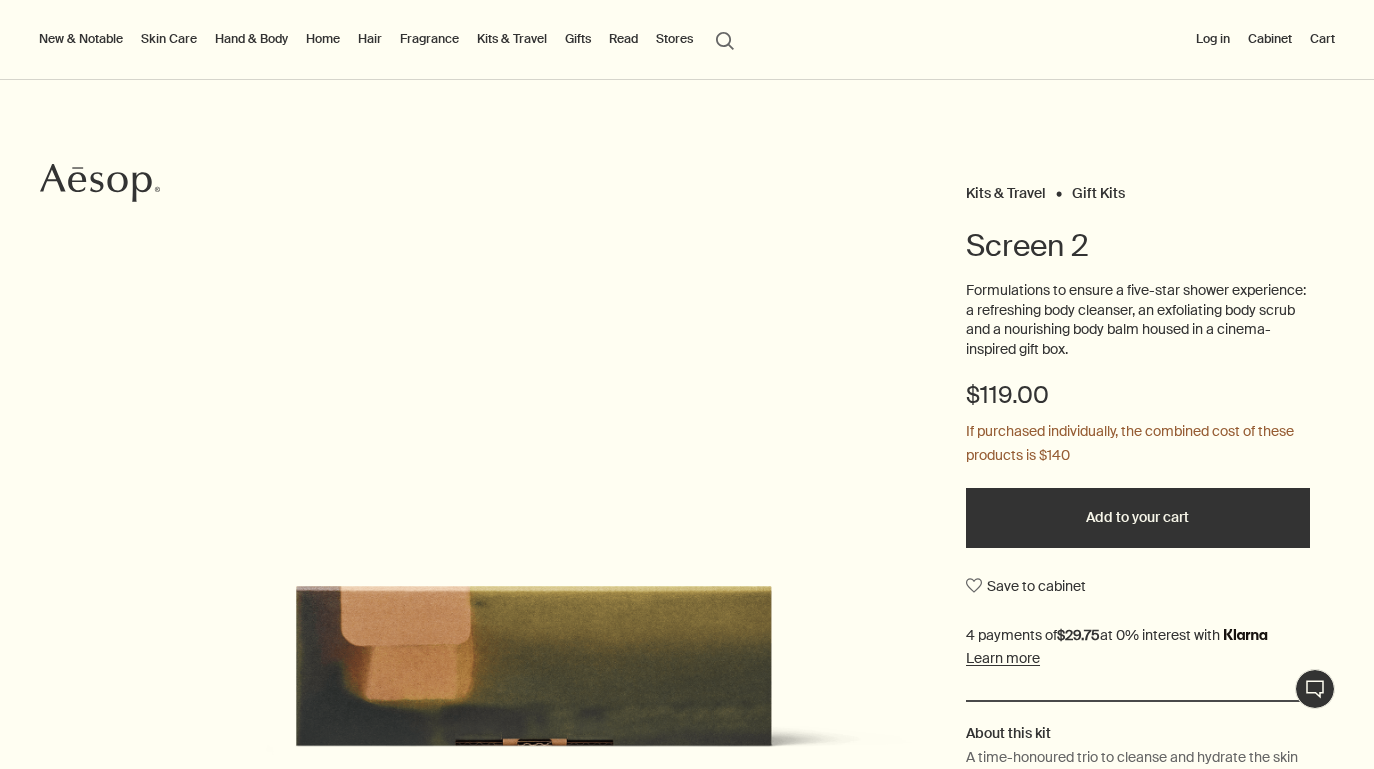 scroll, scrollTop: 59, scrollLeft: 0, axis: vertical 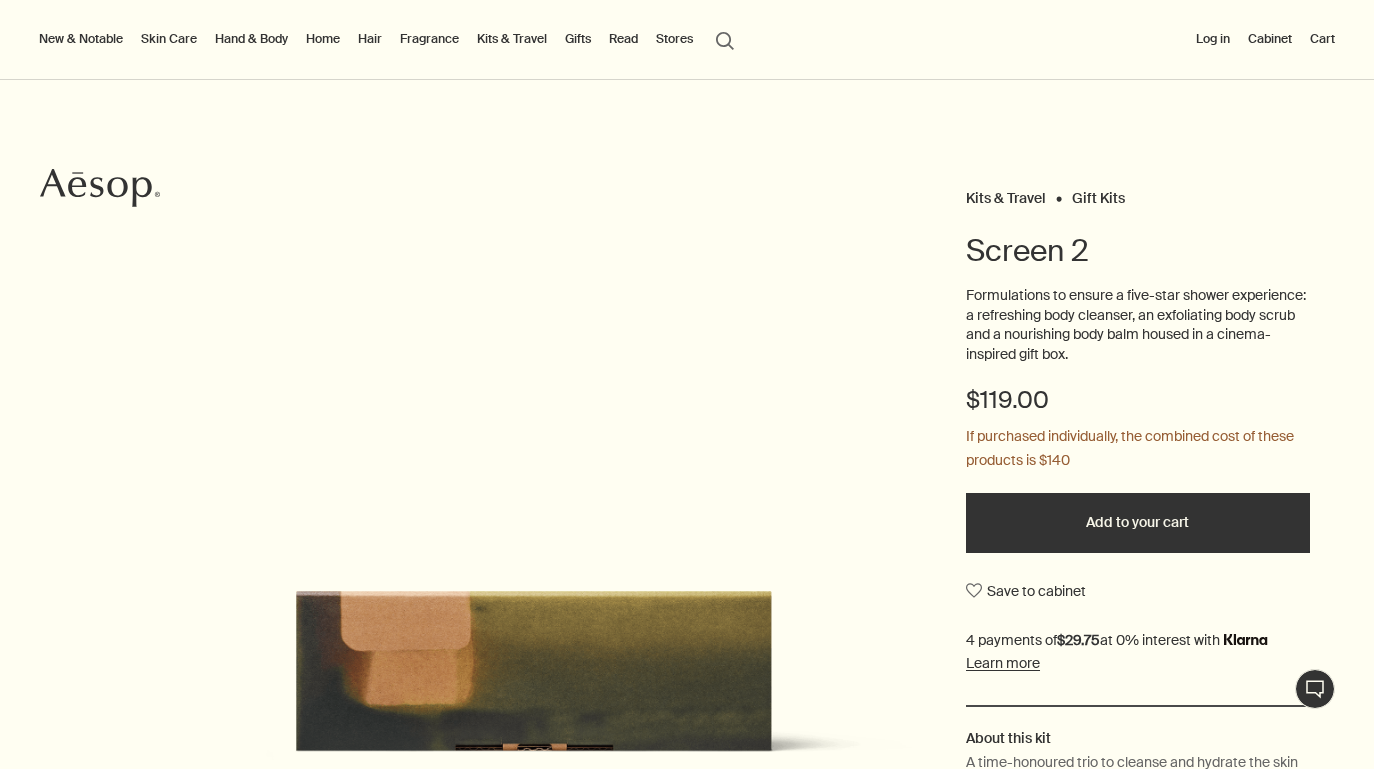 click on "Add to your cart" at bounding box center (1138, 523) 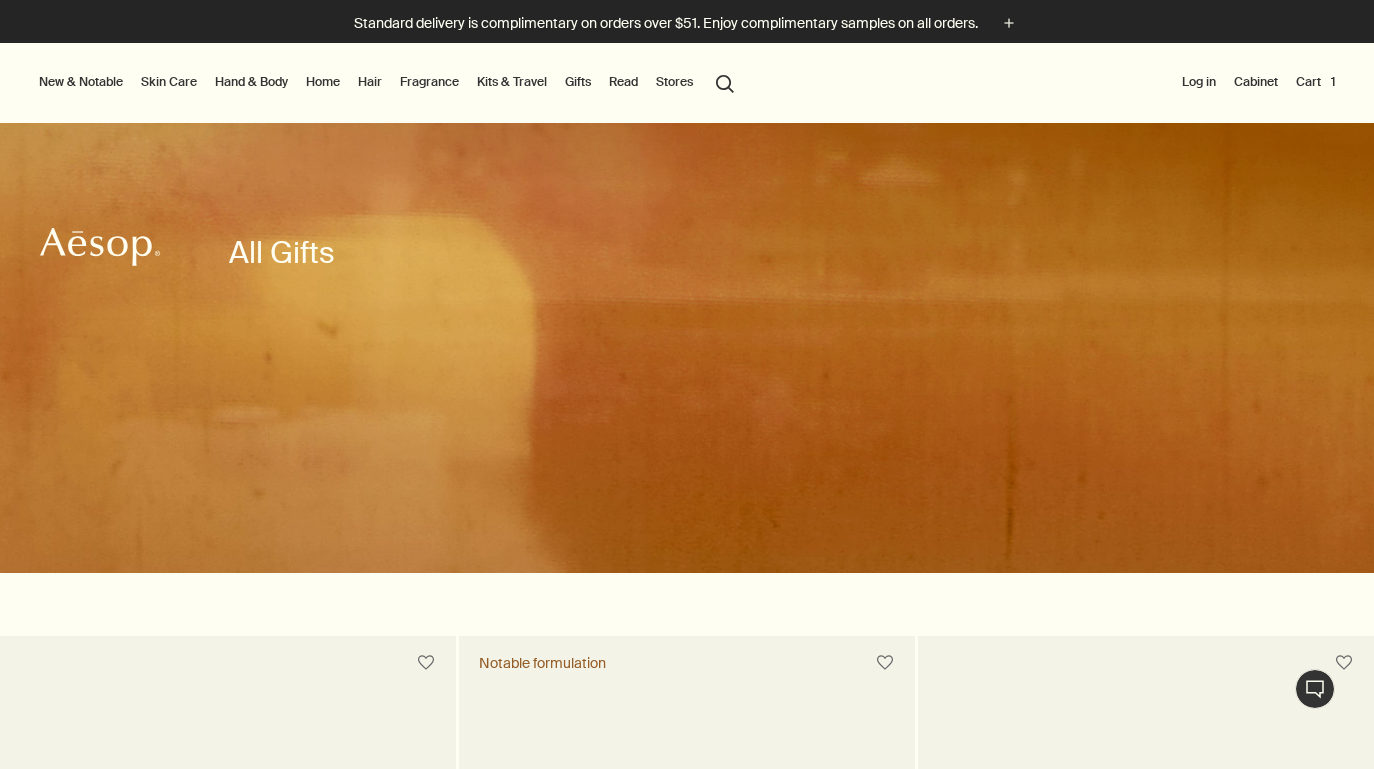 scroll, scrollTop: 3279, scrollLeft: 0, axis: vertical 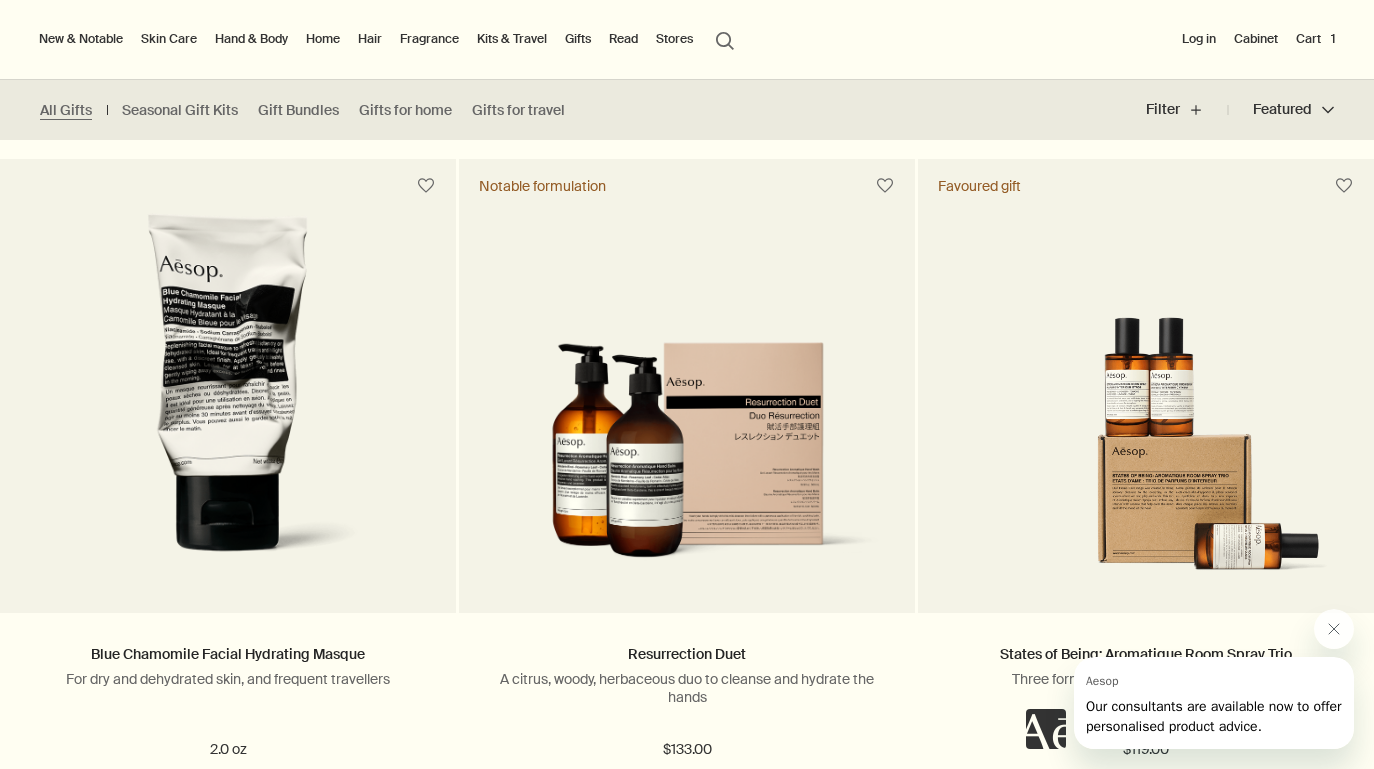 click on "Cart 1" at bounding box center [1315, 39] 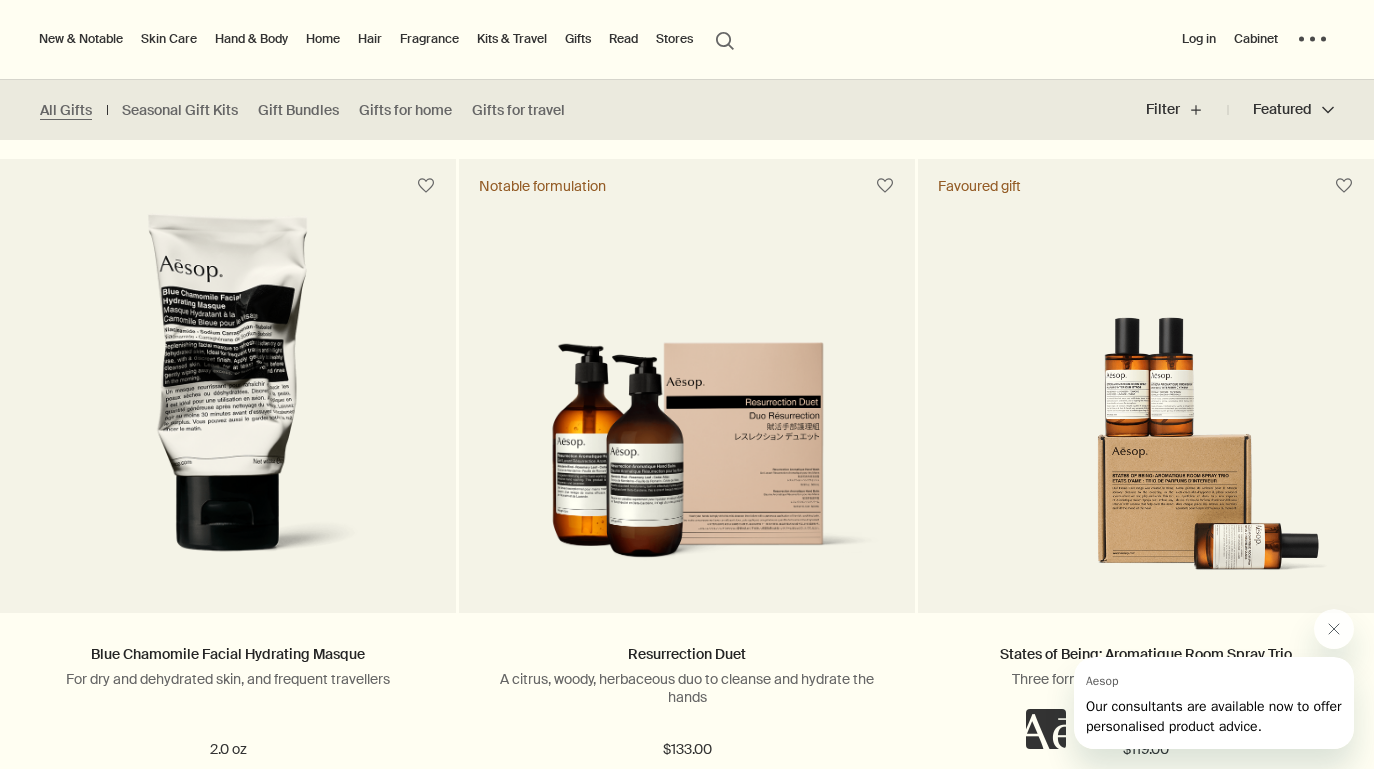 click on "Skip to main content Standard delivery is complimentary on orders over $51. Enjoy complimentary samples on all orders. plus New & Notable New additions Lucent Facial Refiner Eleos Nourishing Body Cleanser Aurner Eau de Parfum Virēre Eau de Parfum Notable formulations Reverence Aromatique Hand Wash Geranium Leaf Body Cleanser Resurrection Aromatique Hand Balm Immaculate Facial Tonic Skin Care Discover Skin Care   rightArrow Cleansers & Exfoliants Treat & Masque Toners Hydrators & Moisturisers Eye & Lip Care Shaving Sun Care Skin Care Kits See all Skin Care Skin type or concern Normal Dry Oily Combination Sensitive Mature Seasonal Skin Care Summer Winter New additions Lucent Facial Refiner Immaculate Facial Tonic An introduction to skin types   rightArrow Lessons from the lab Hand & Body Discover Hand & Body   rightArrow Hand Washes & Balms Bar Soaps Body Cleansers & Scrubs Body Balms & Oils Oral Care & Deodorants See all Hand & Body New additions Eleos Nourishing Body Cleanser Eleos Aromatique Hand Balm" at bounding box center [687, -4087] 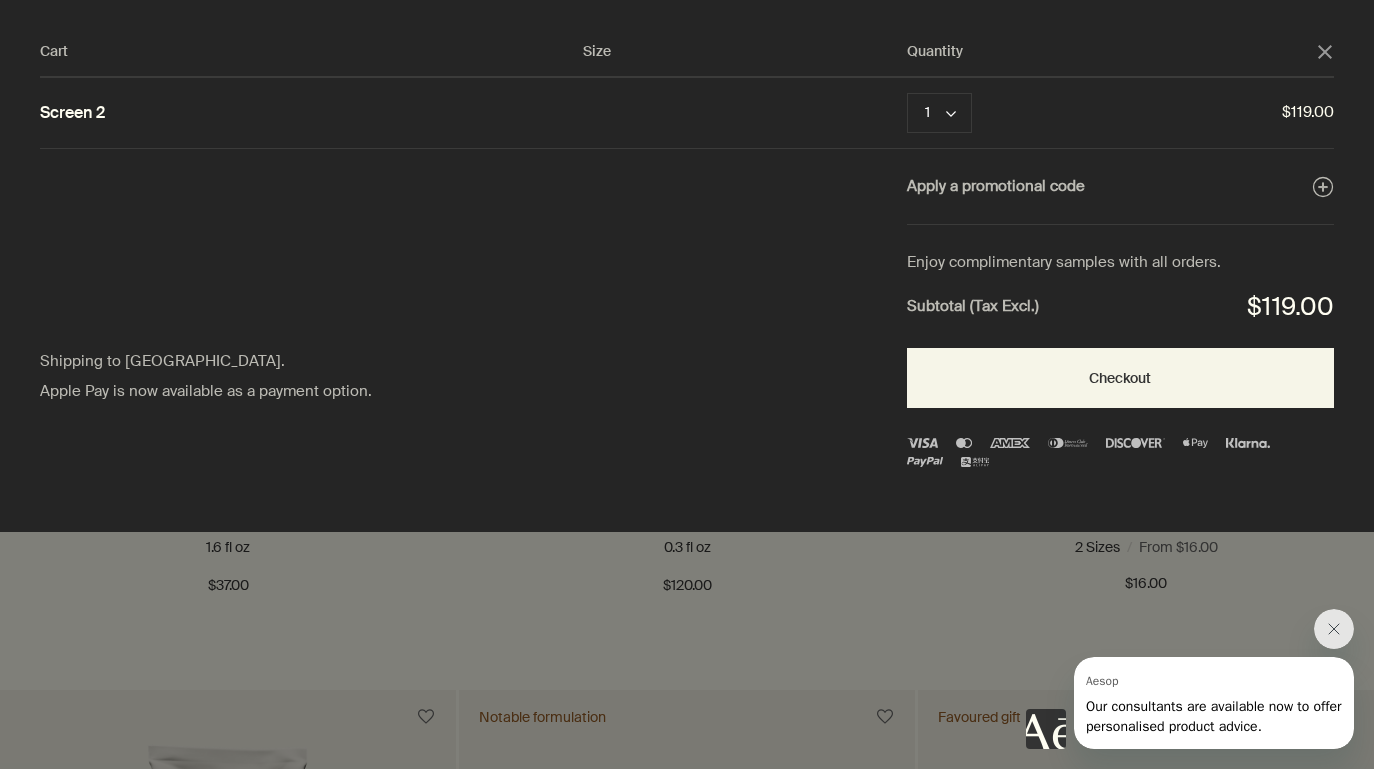 click at bounding box center [687, 384] 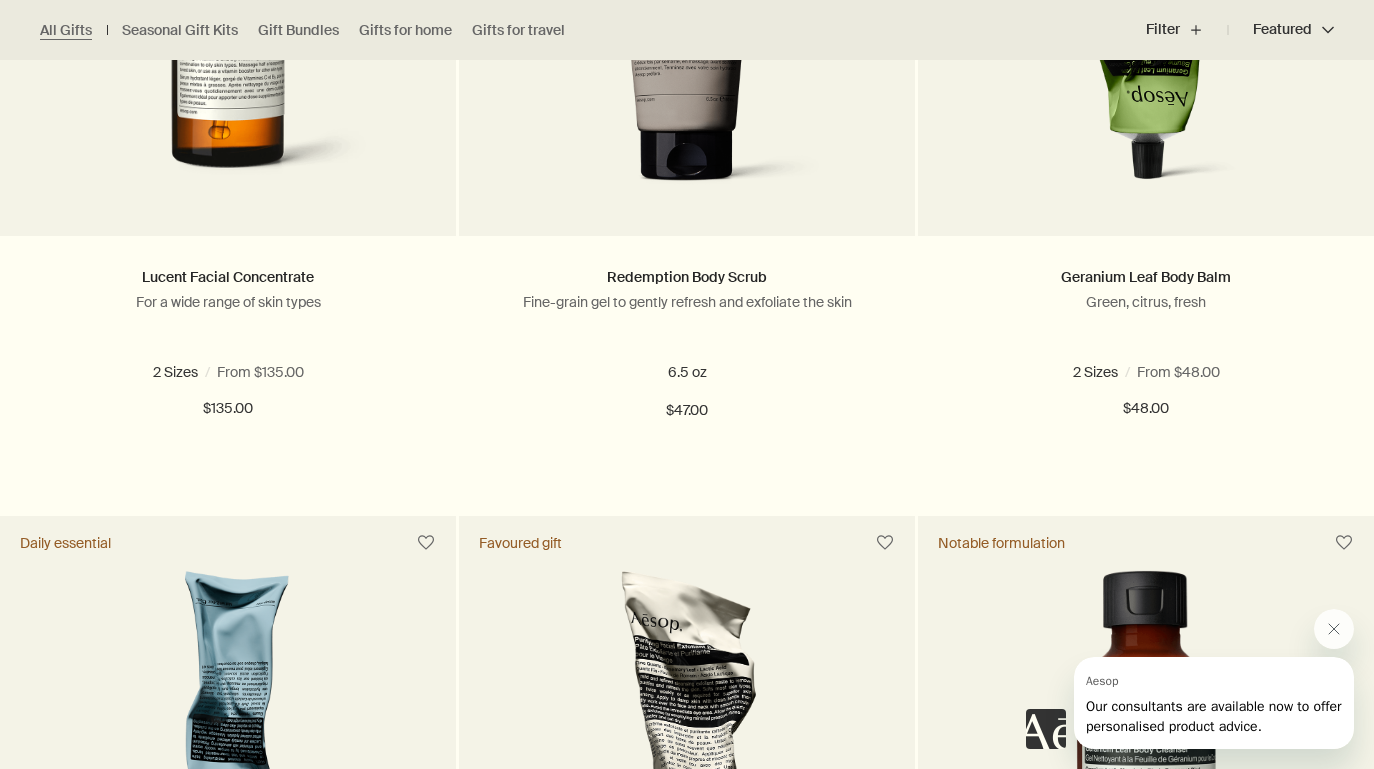 scroll, scrollTop: 1785, scrollLeft: 0, axis: vertical 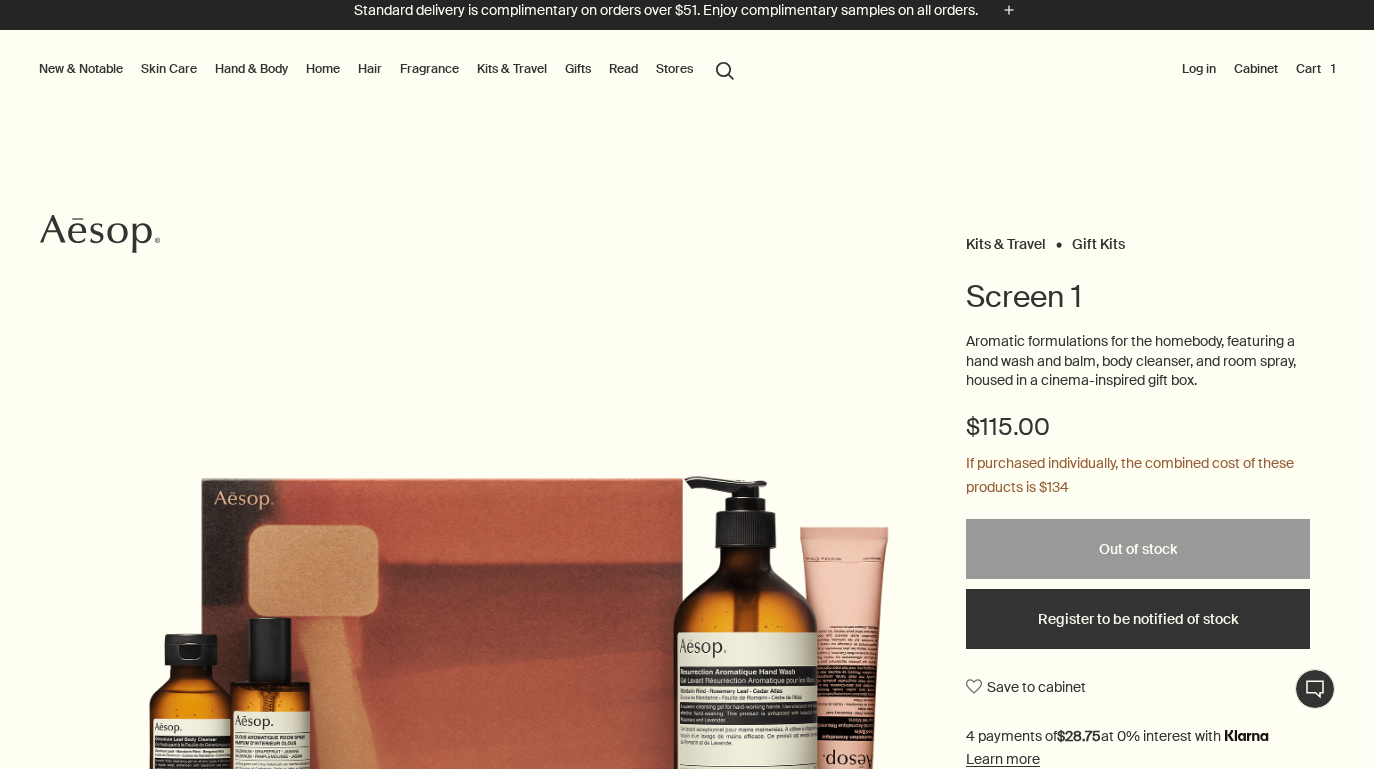click on "$115.00 If purchased individually, the combined cost of these products is $134" at bounding box center (1138, 465) 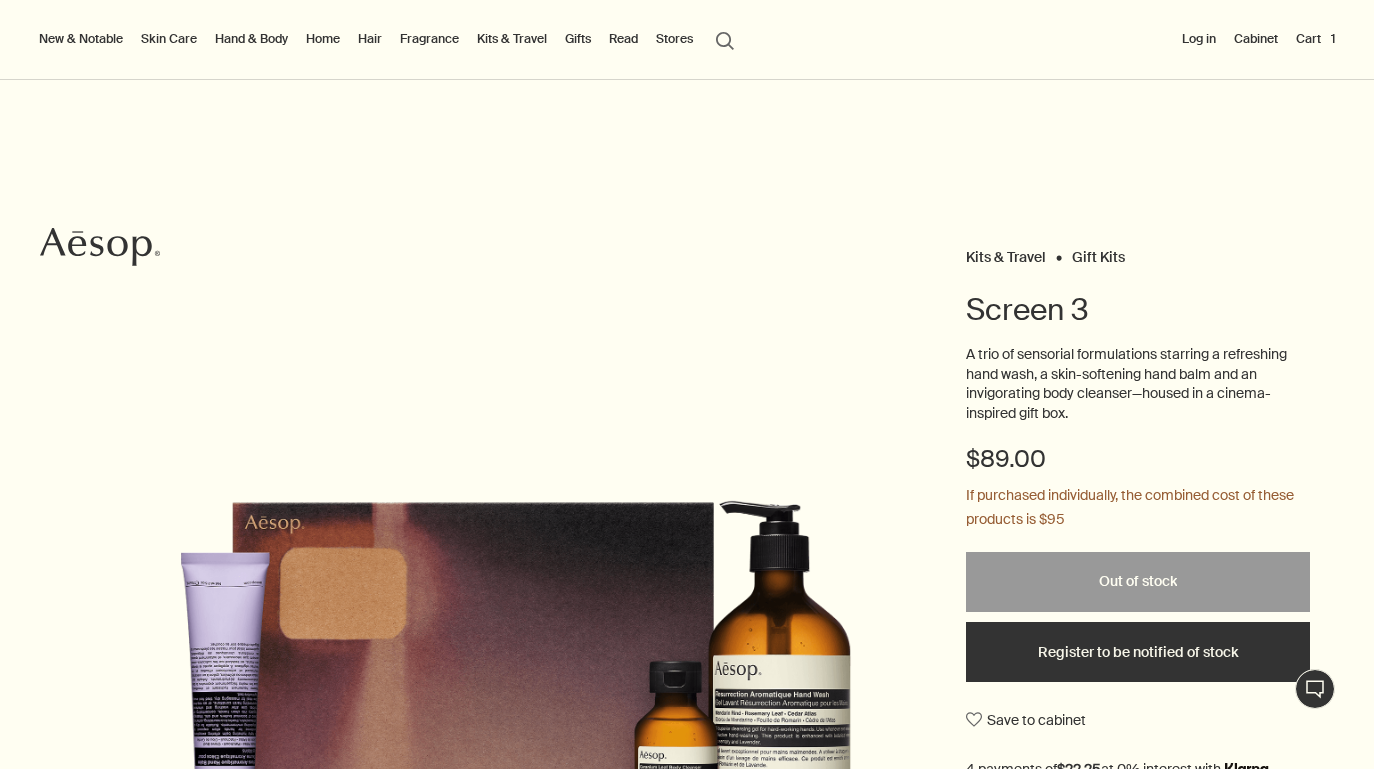 scroll, scrollTop: 0, scrollLeft: 0, axis: both 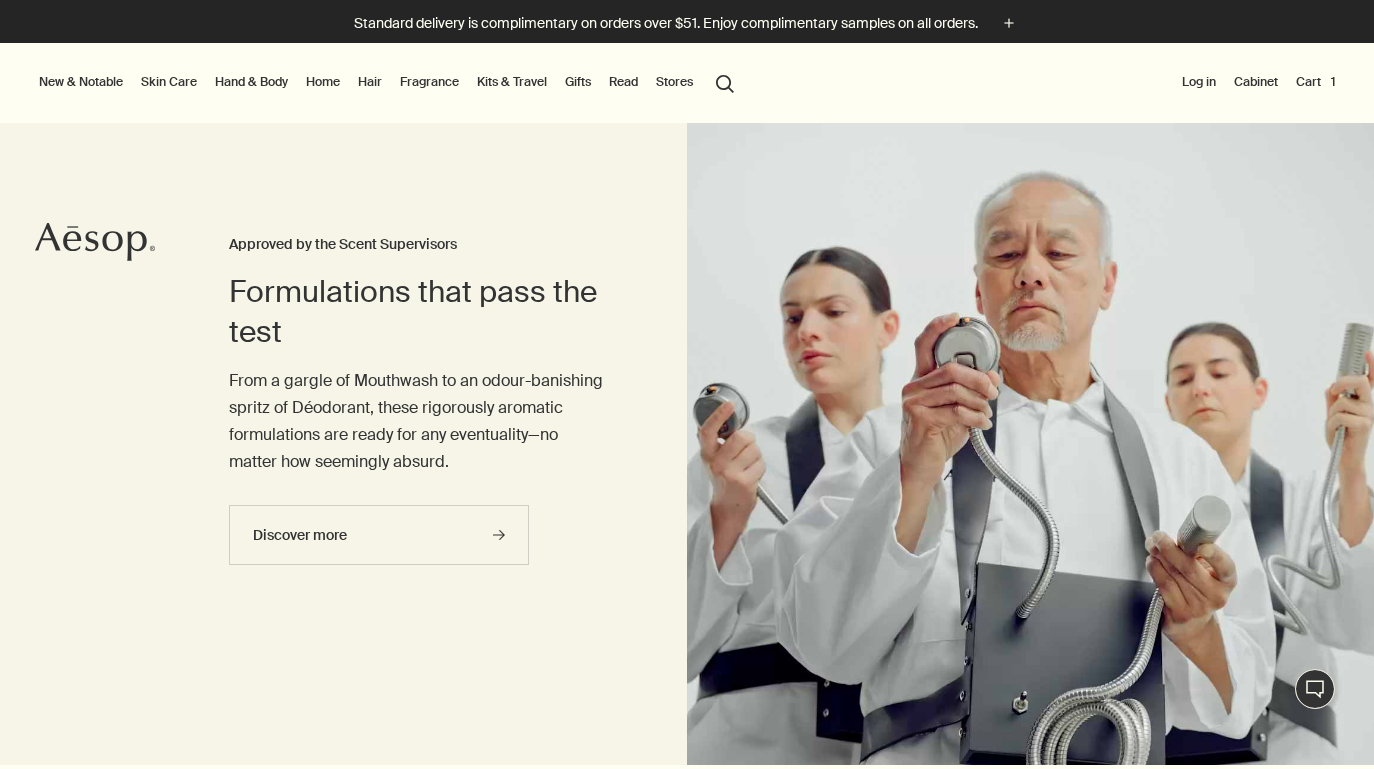 click on "Kits & Travel" at bounding box center (512, 82) 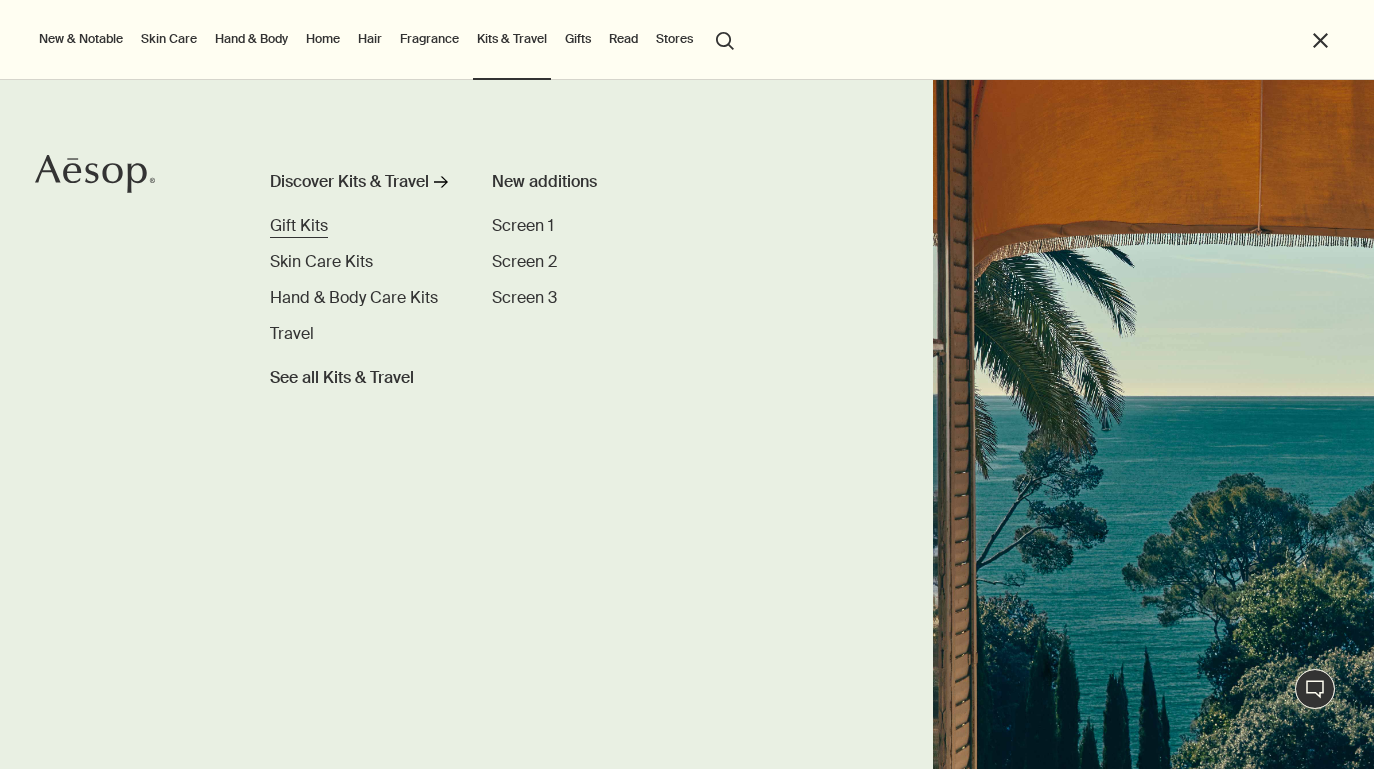 click on "Gift Kits" at bounding box center (299, 225) 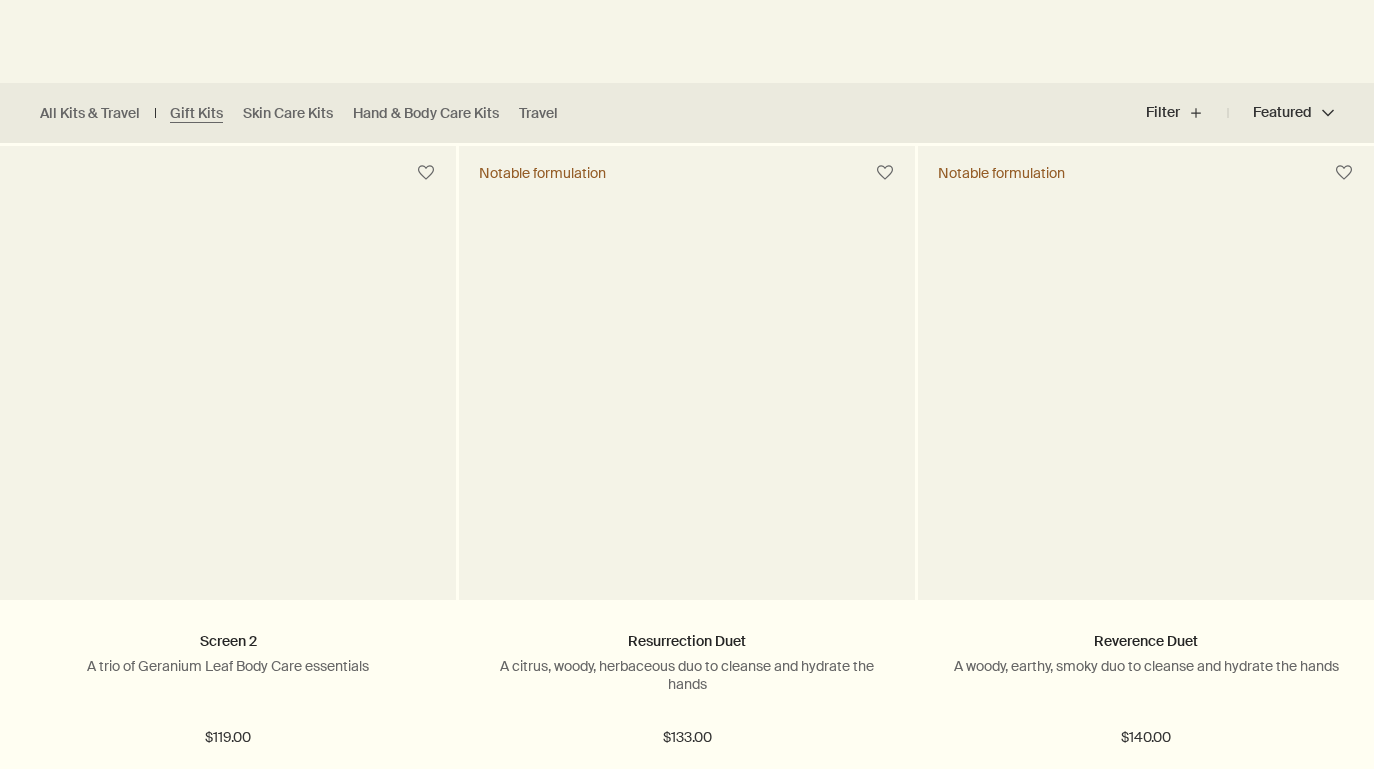 scroll, scrollTop: 0, scrollLeft: 0, axis: both 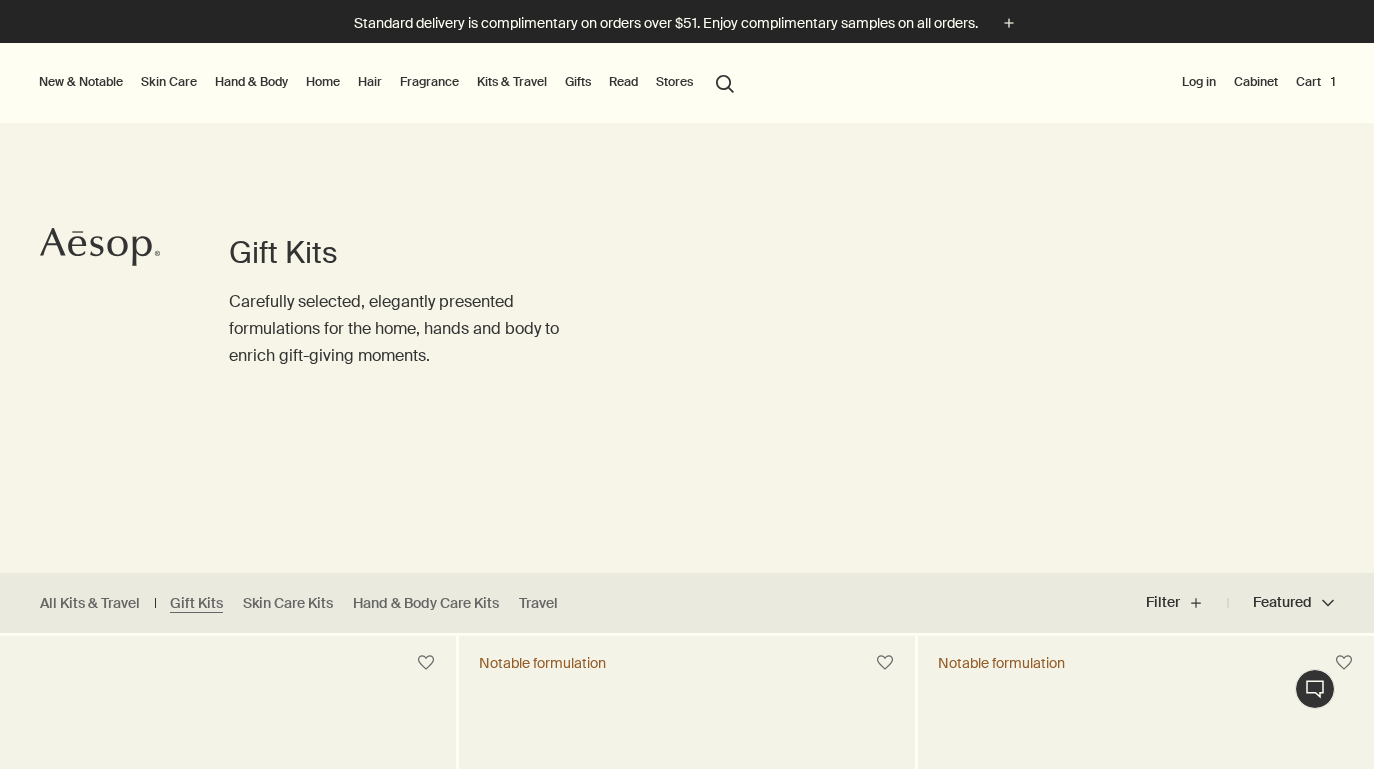 click on "Kits & Travel" at bounding box center (512, 82) 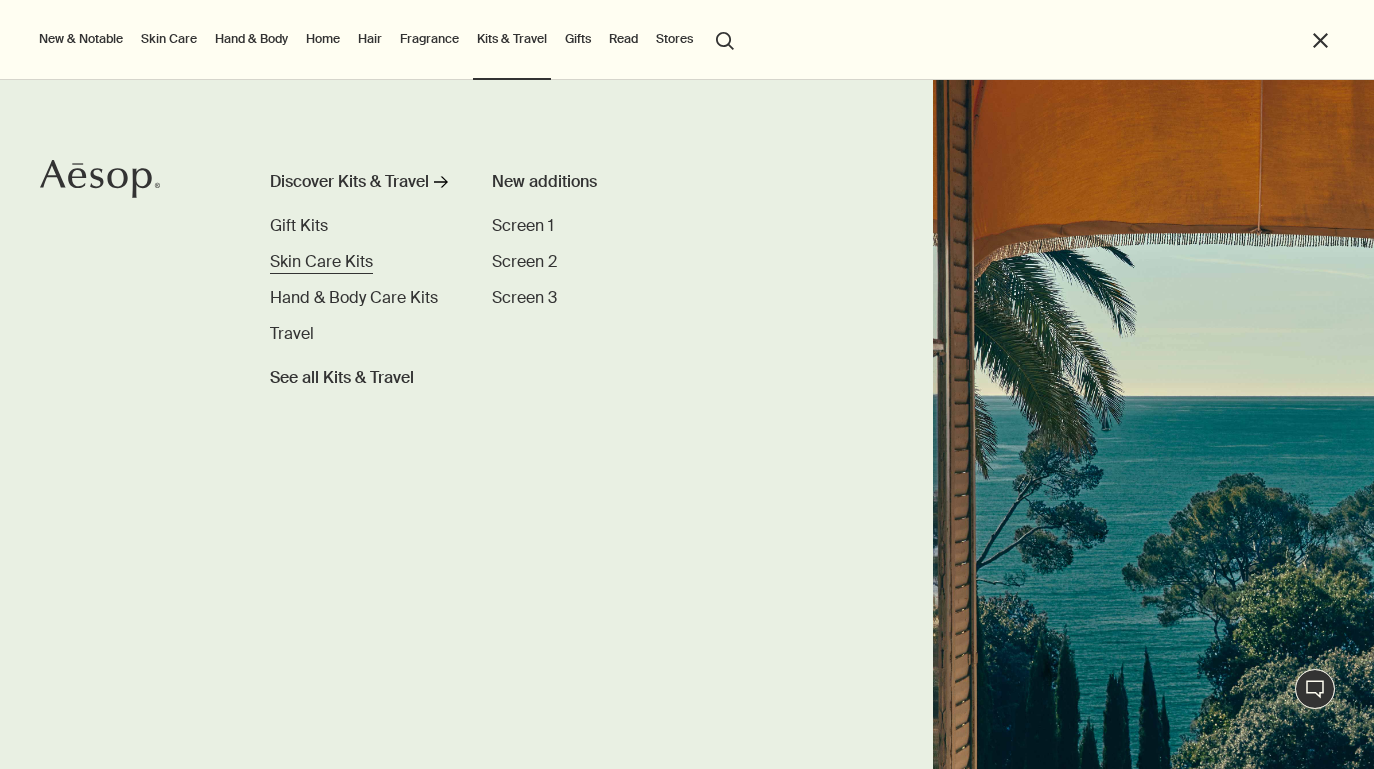 click on "Skin Care Kits" at bounding box center (321, 261) 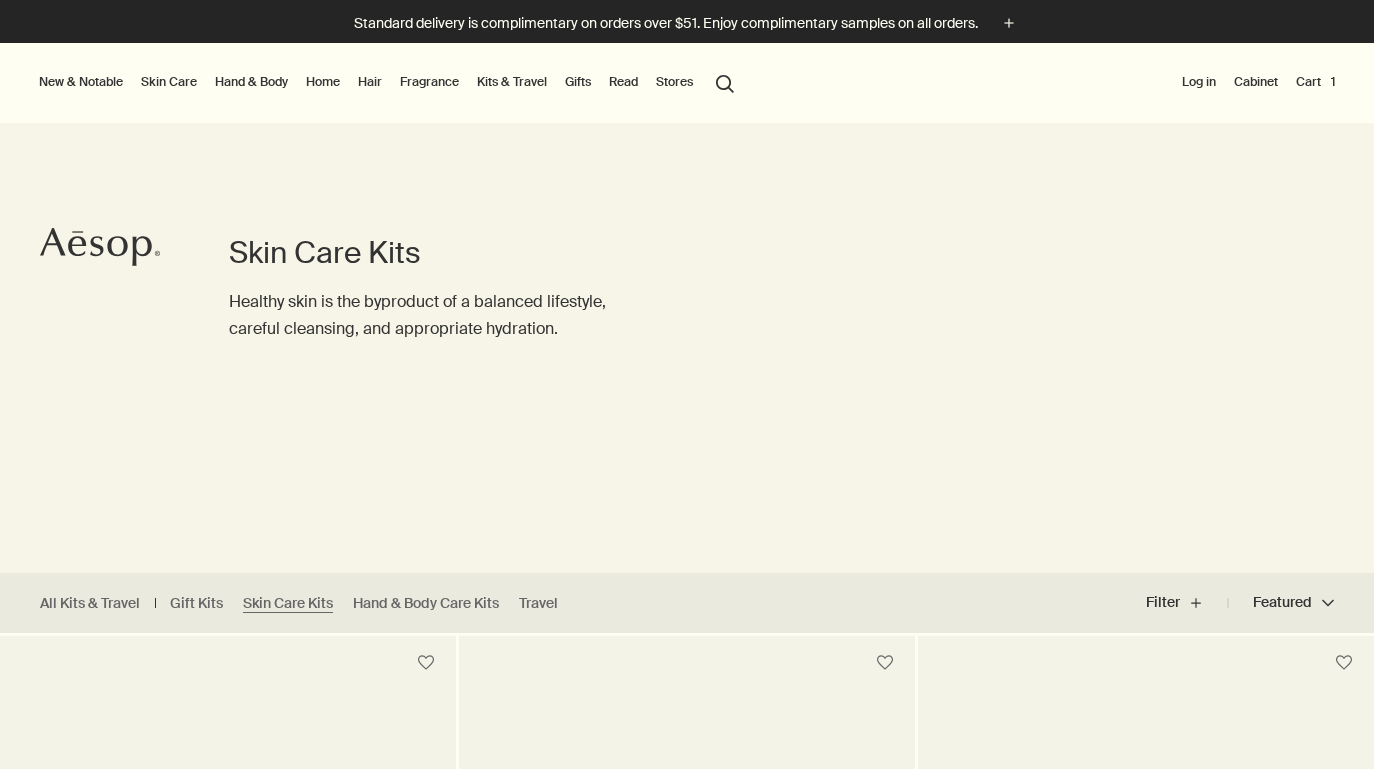scroll, scrollTop: 345, scrollLeft: 0, axis: vertical 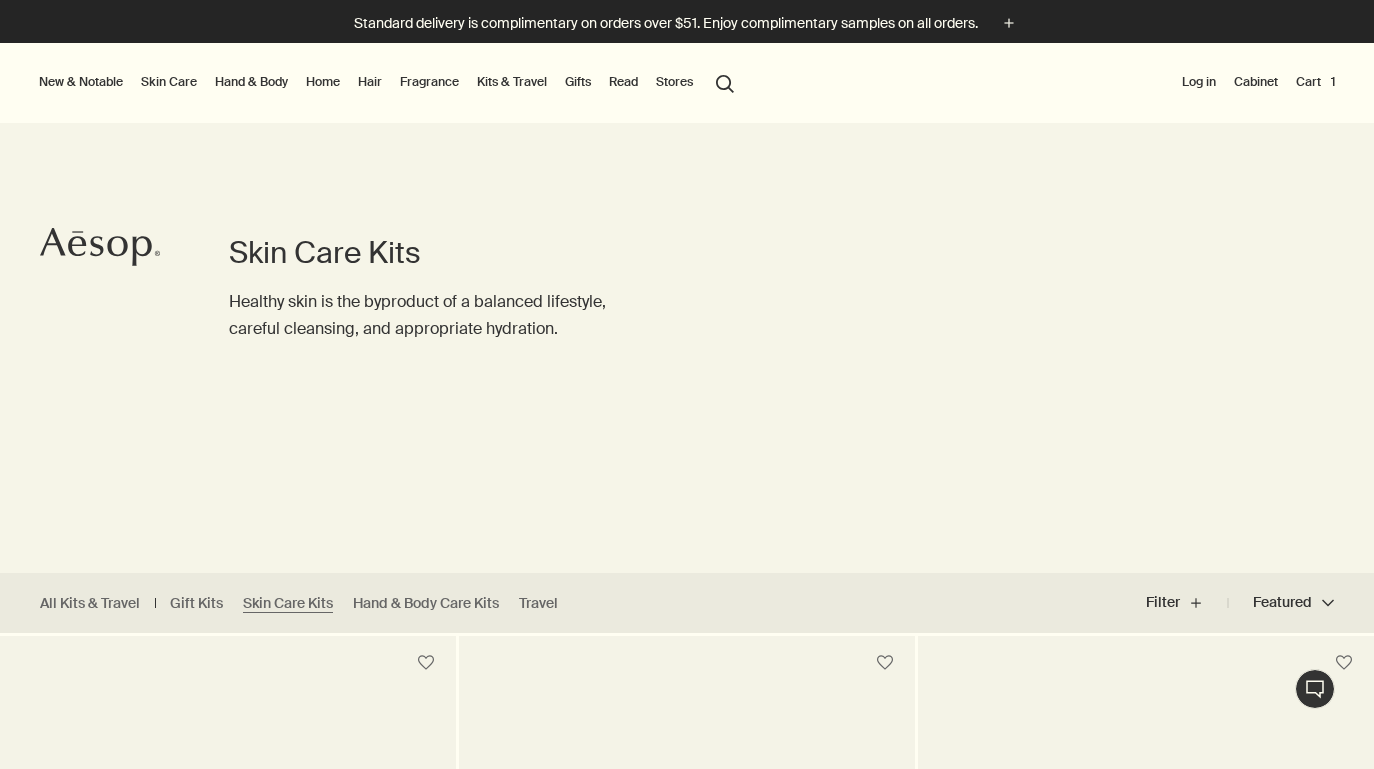 click on "Kits & Travel" at bounding box center [512, 82] 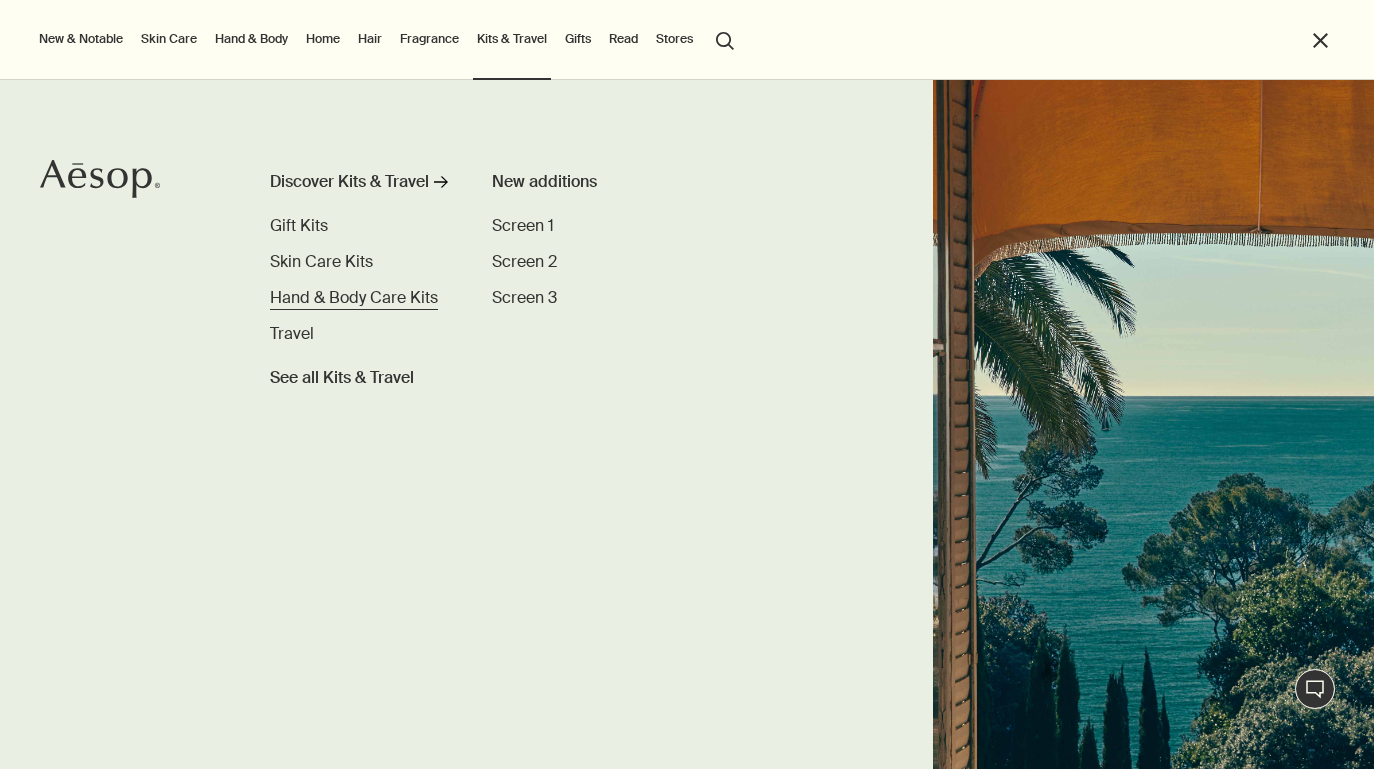 click on "Hand & Body Care Kits" at bounding box center [354, 297] 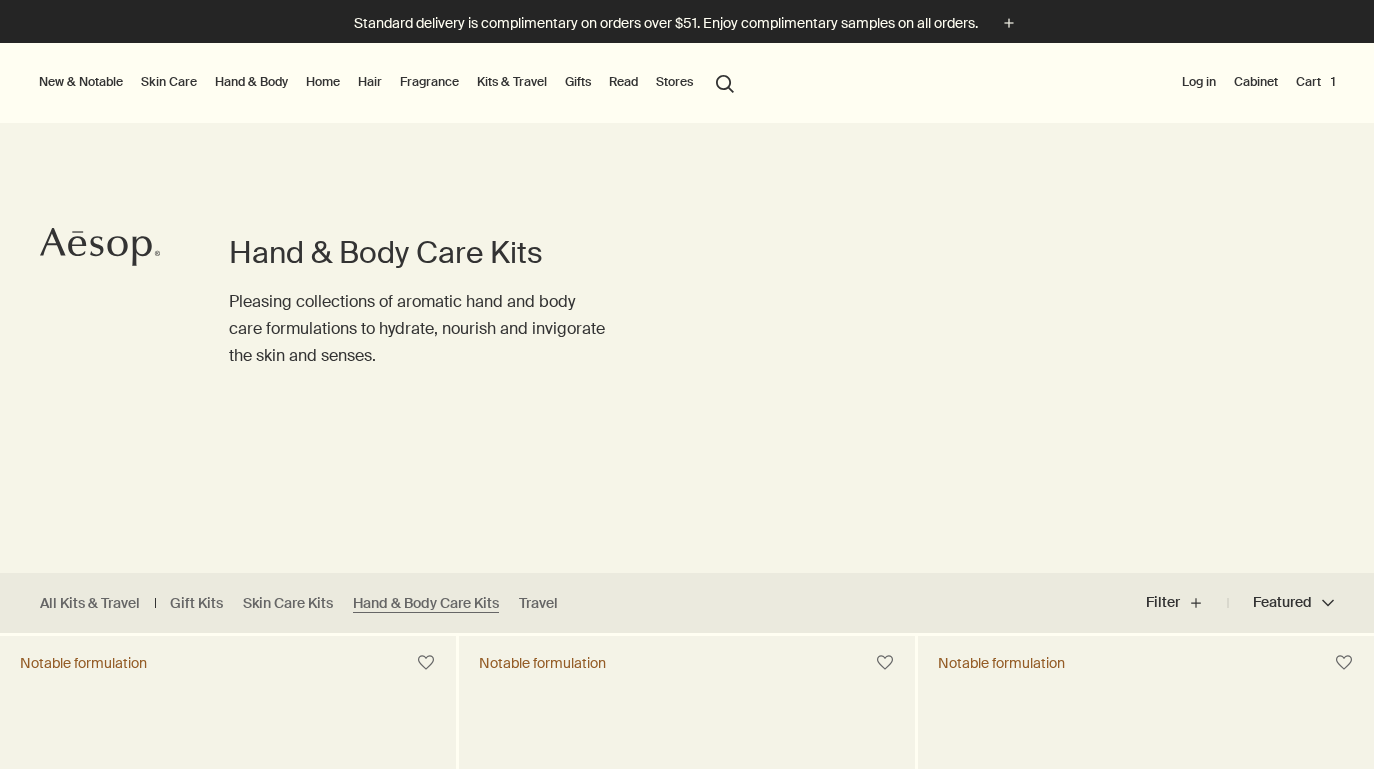 scroll, scrollTop: 377, scrollLeft: 0, axis: vertical 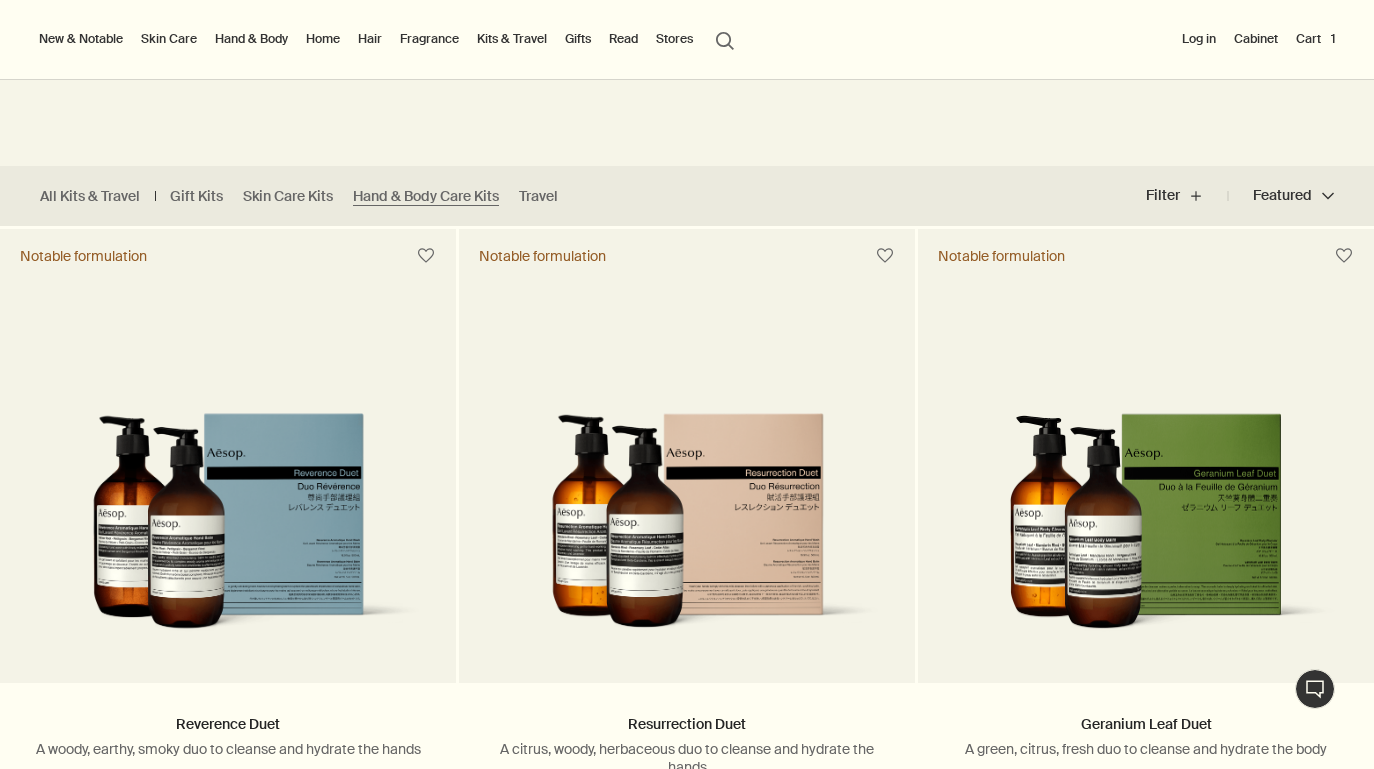 click on "Kits & Travel" at bounding box center [512, 39] 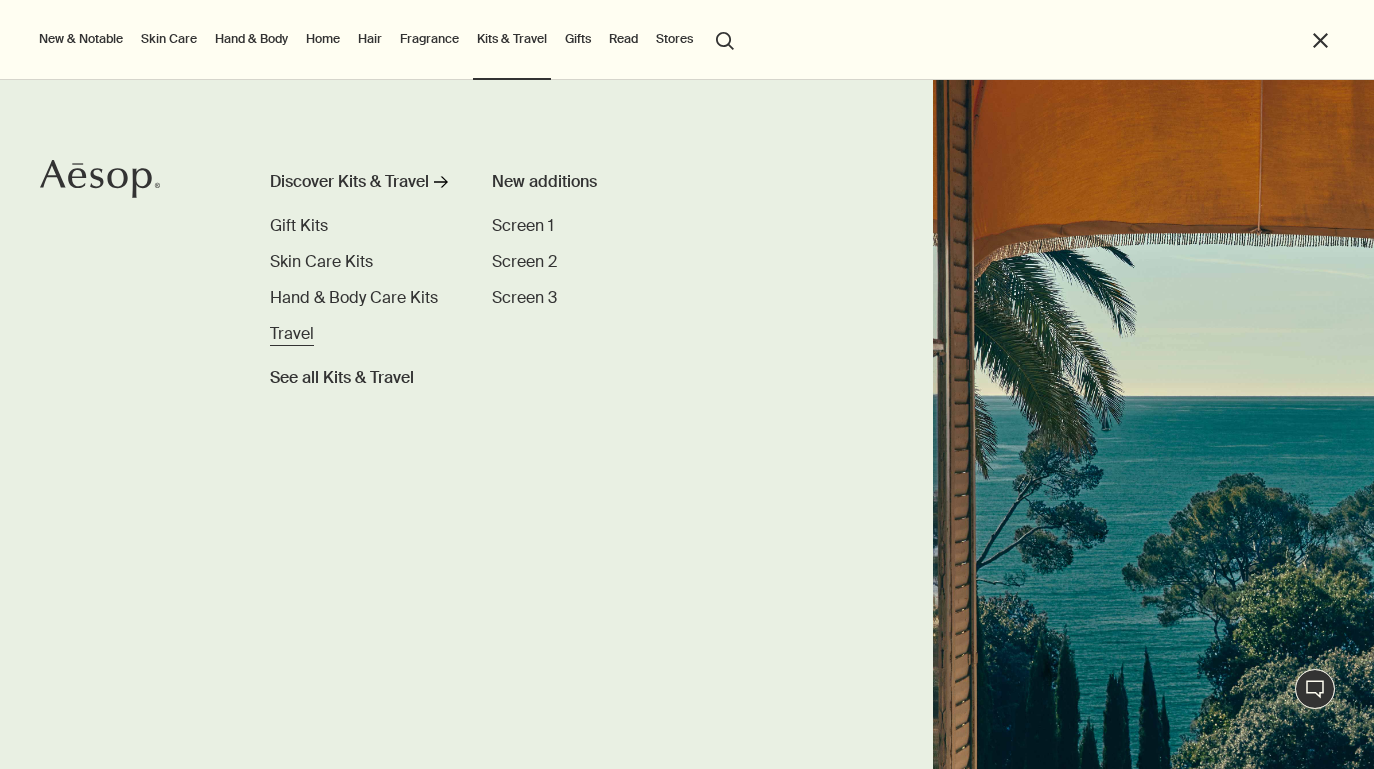 click on "Travel" at bounding box center (292, 333) 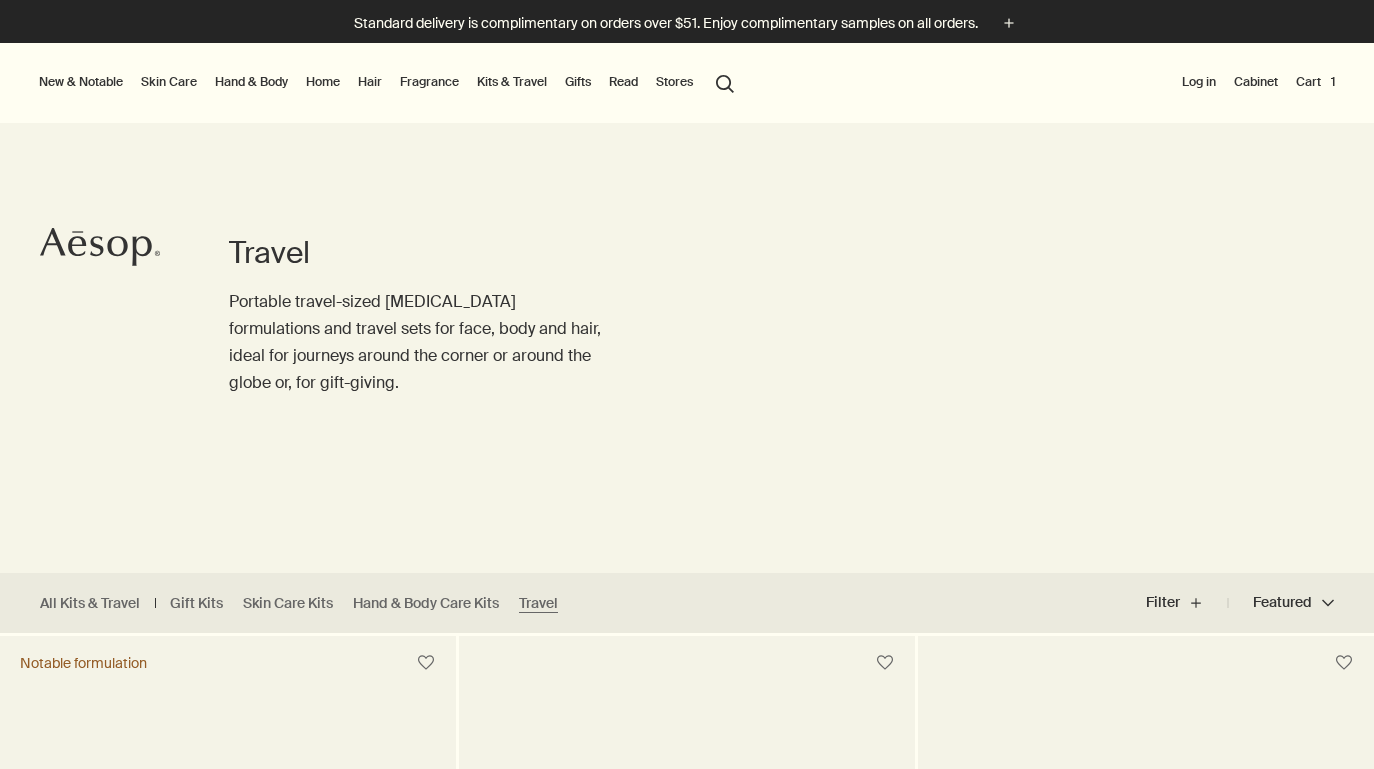 scroll, scrollTop: 0, scrollLeft: 0, axis: both 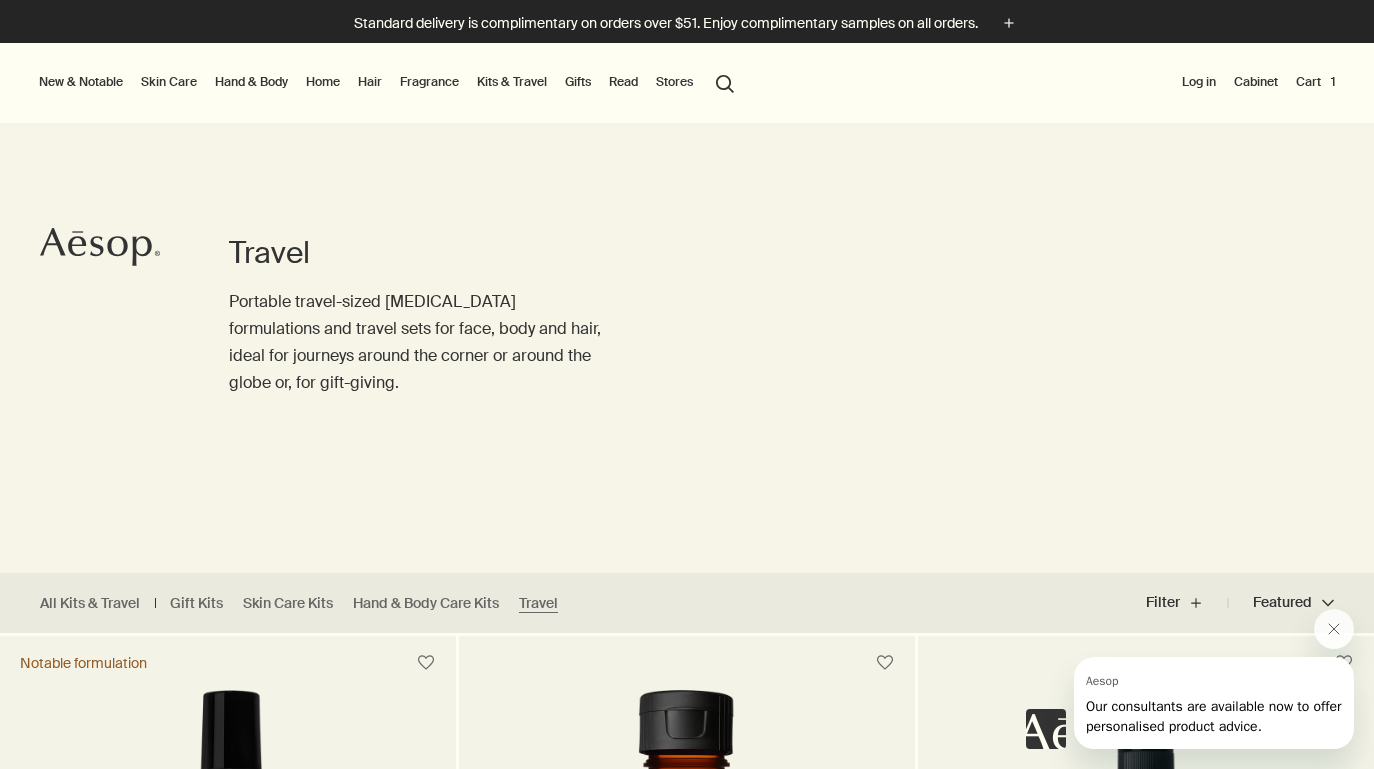 click on "Kits & Travel" at bounding box center (512, 82) 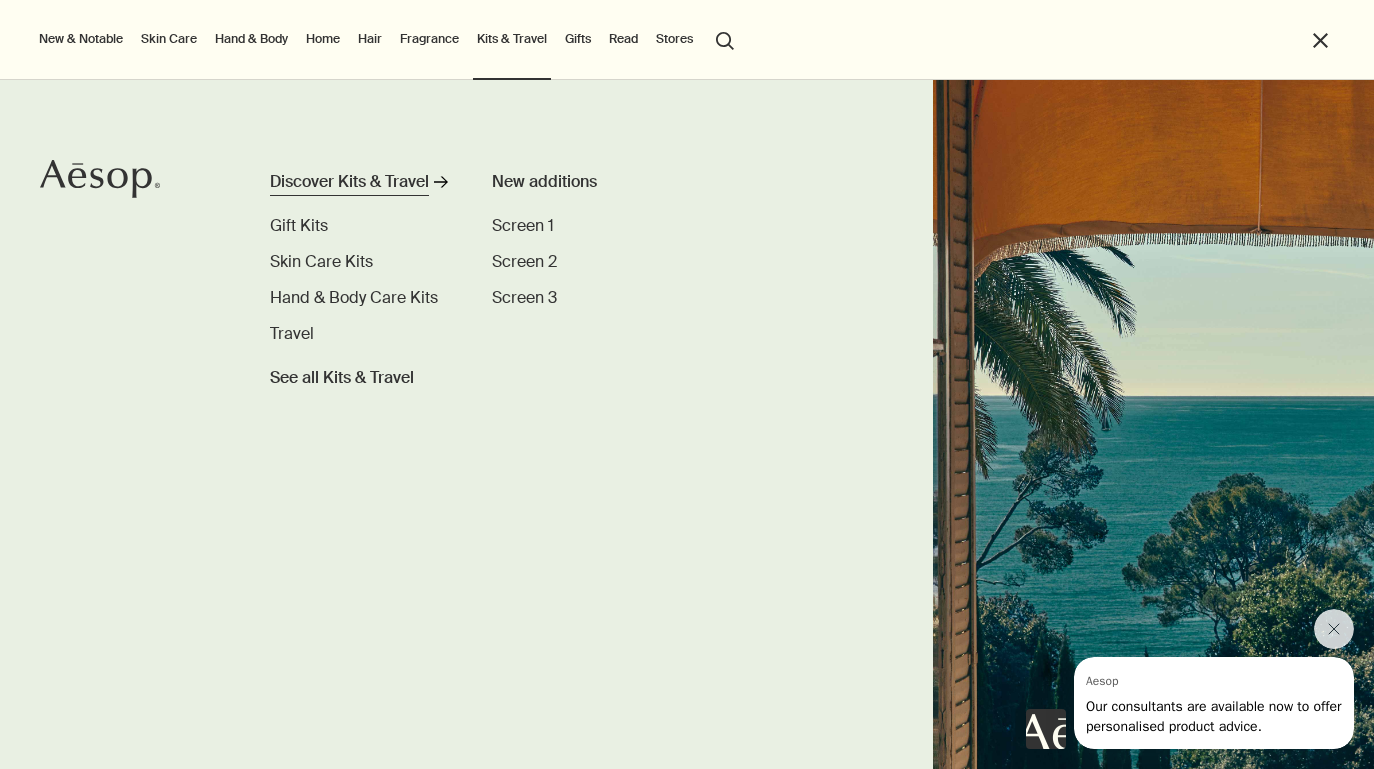 click on "Discover Kits & Travel" at bounding box center (349, 182) 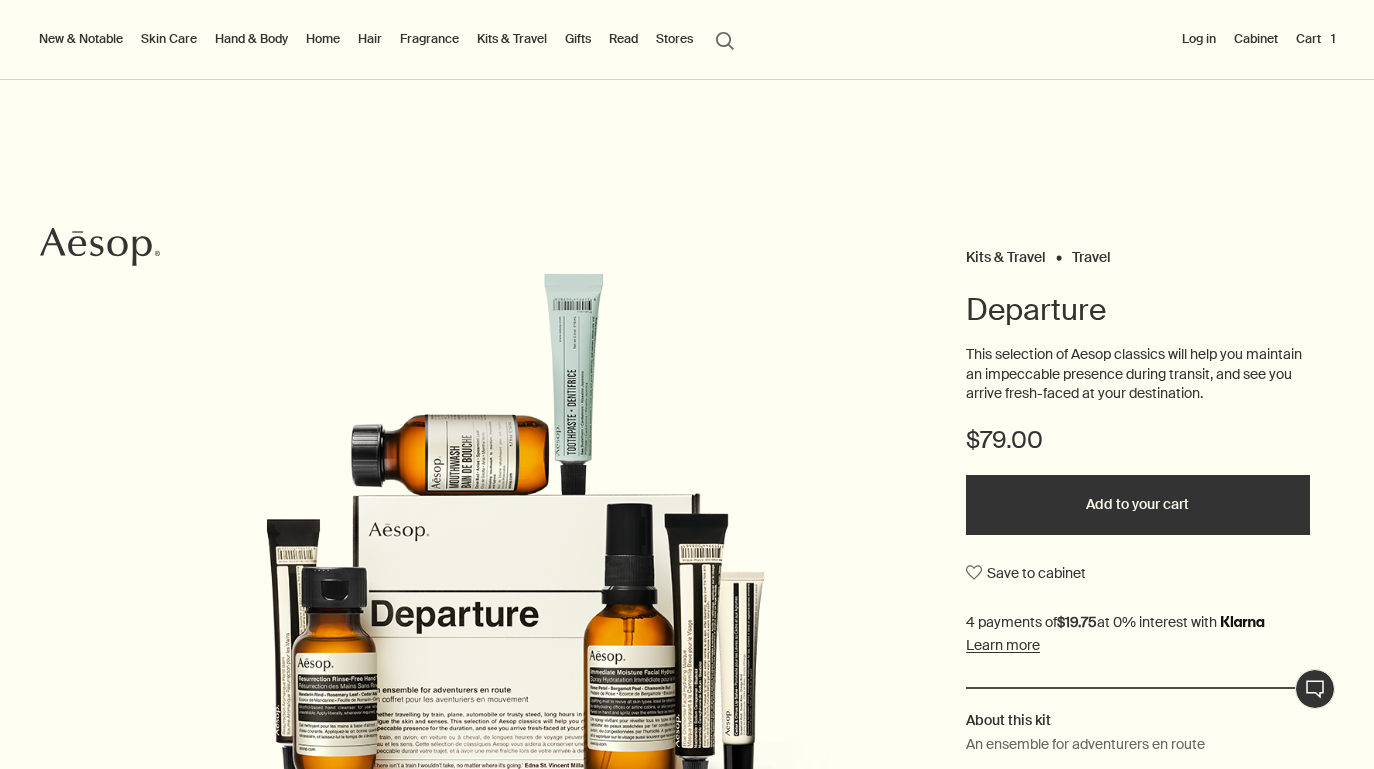 scroll, scrollTop: 0, scrollLeft: 0, axis: both 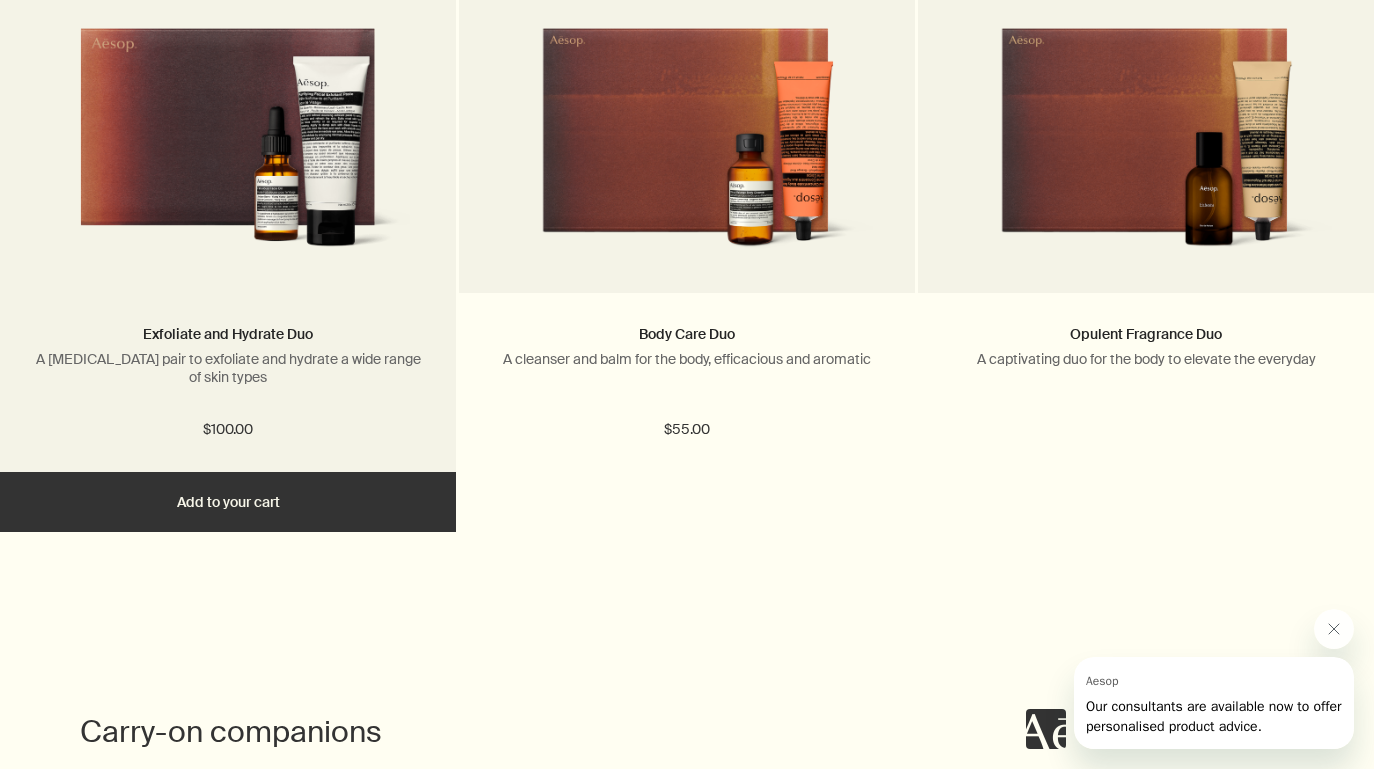 drag, startPoint x: 275, startPoint y: 489, endPoint x: 257, endPoint y: 354, distance: 136.19472 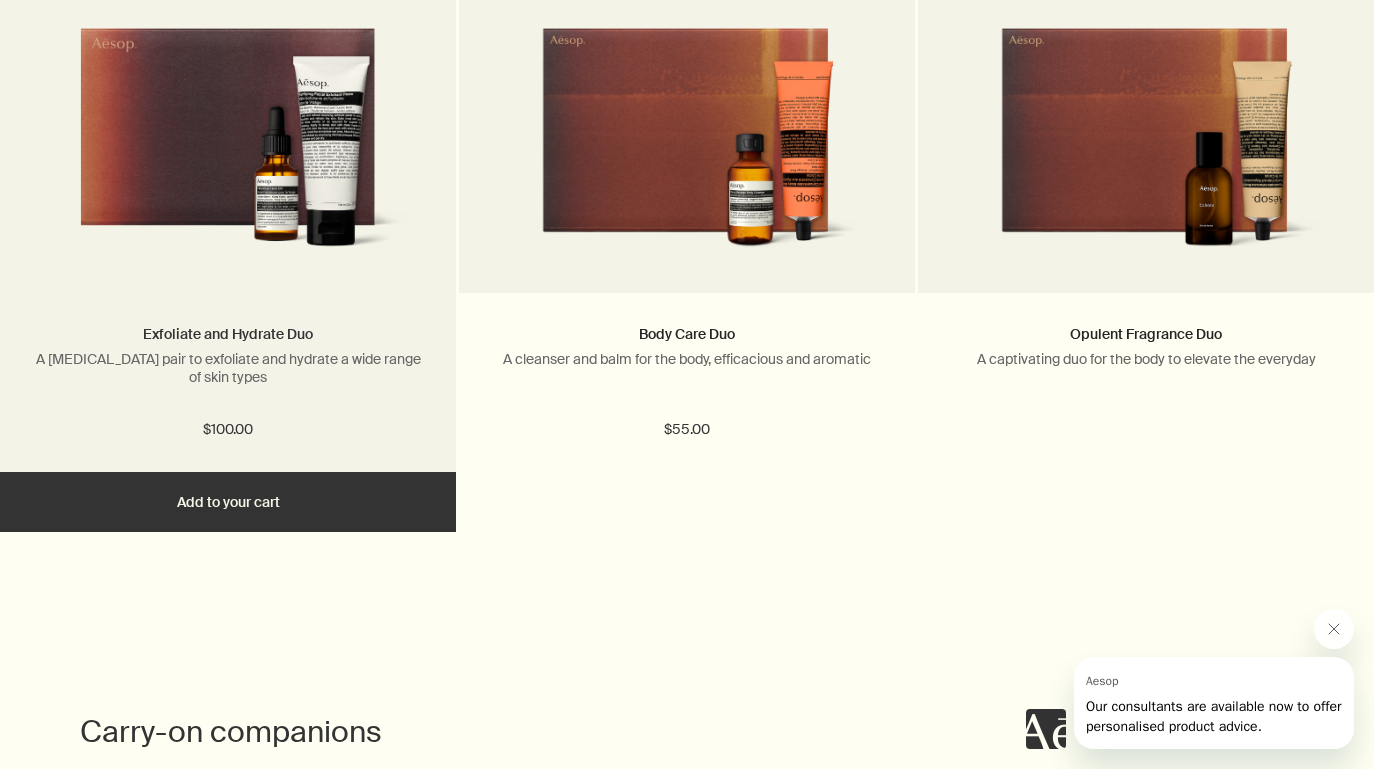 click on "Exfoliate and Hydrate Duo" at bounding box center [228, 334] 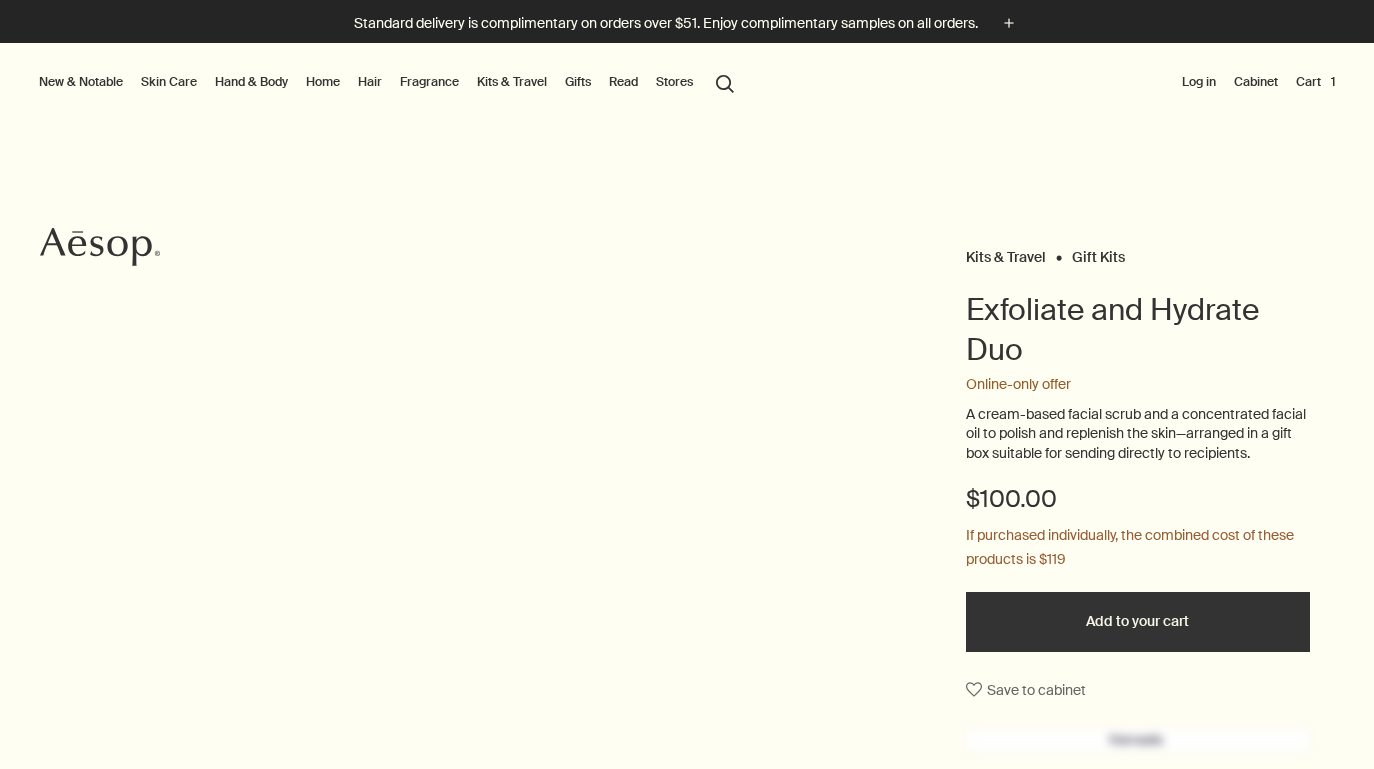 scroll, scrollTop: 0, scrollLeft: 0, axis: both 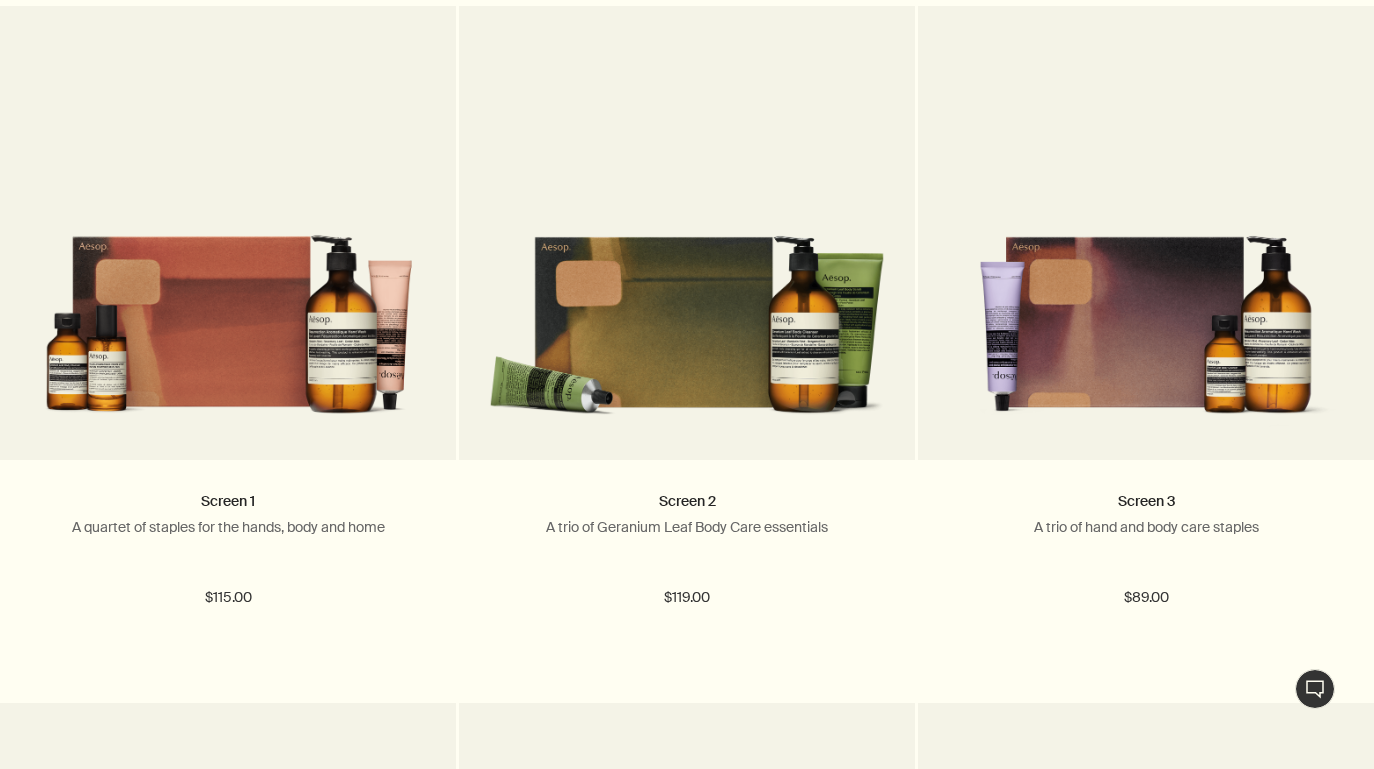 click on "Live Assistance" at bounding box center (1315, 689) 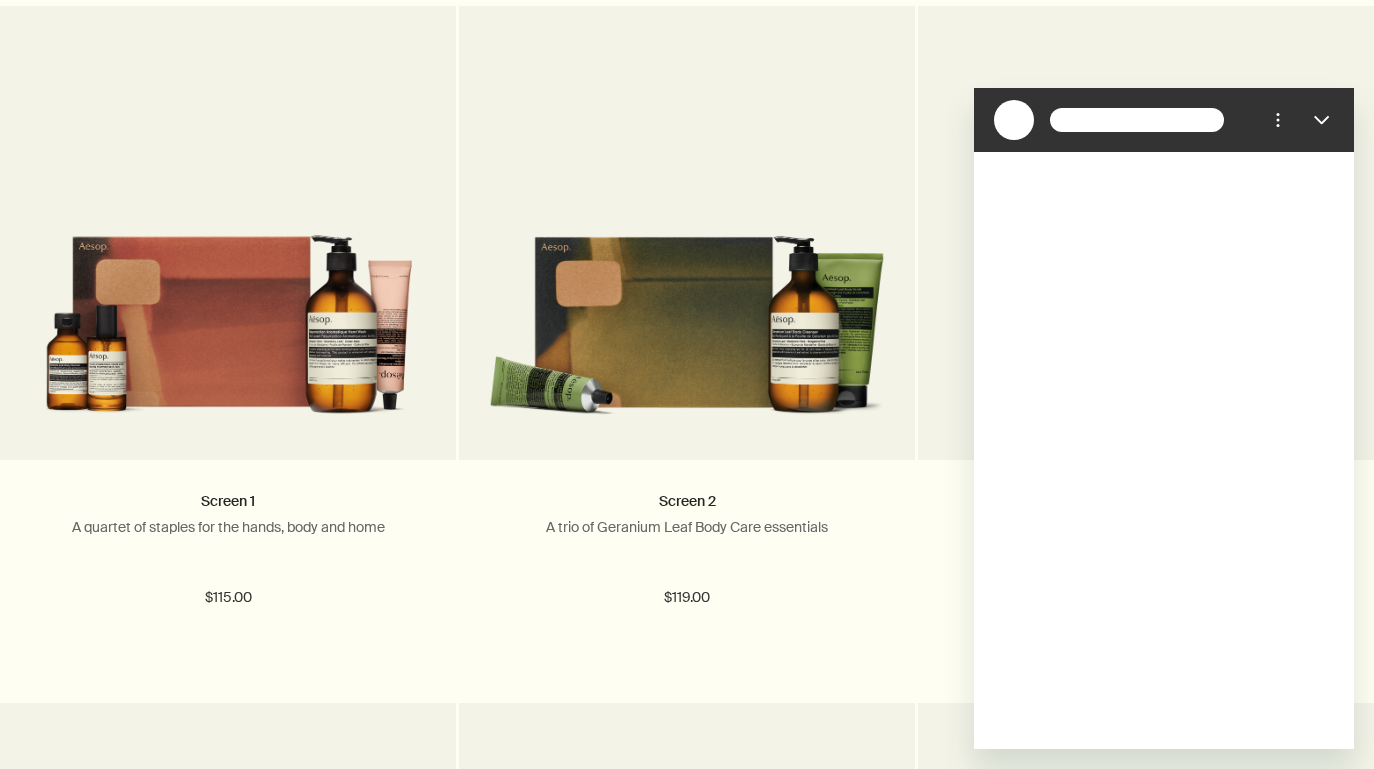 scroll, scrollTop: 0, scrollLeft: 0, axis: both 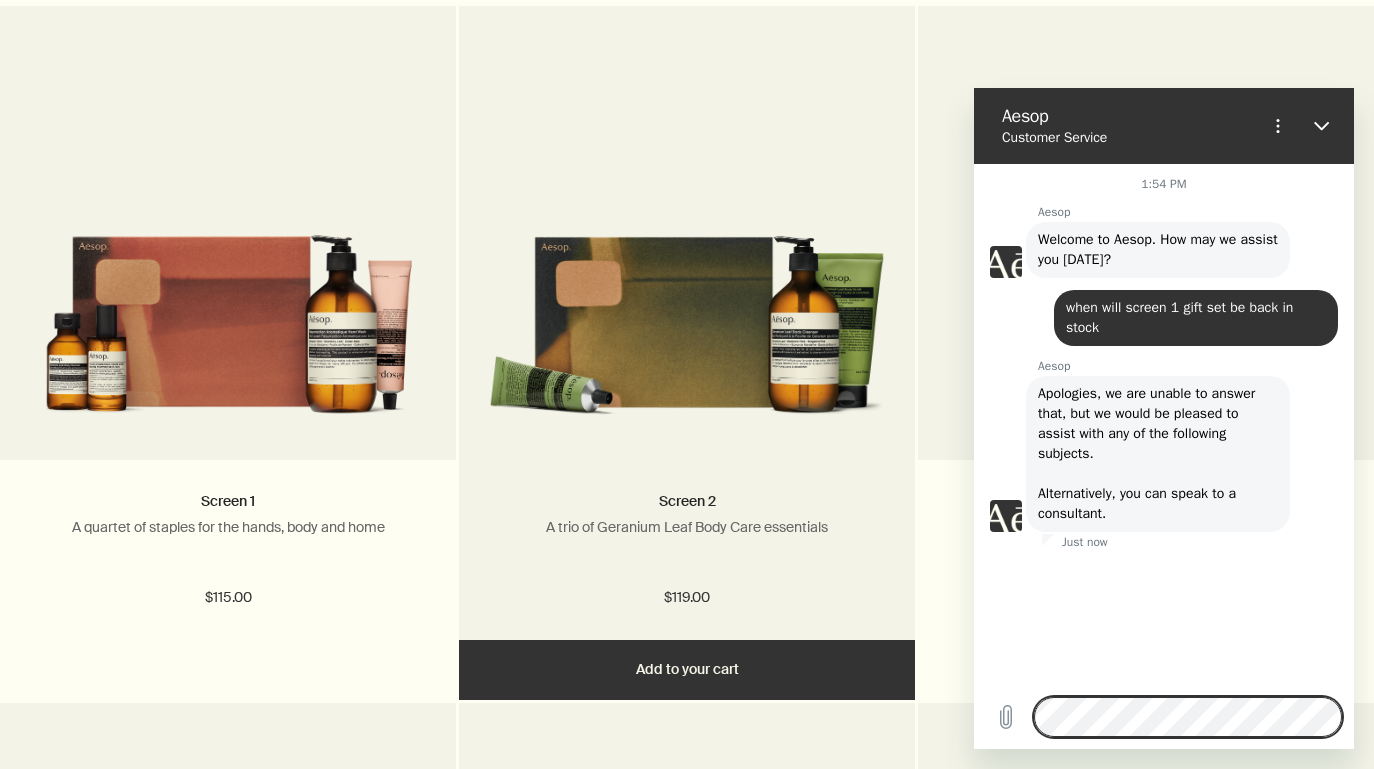 click at bounding box center [687, 260] 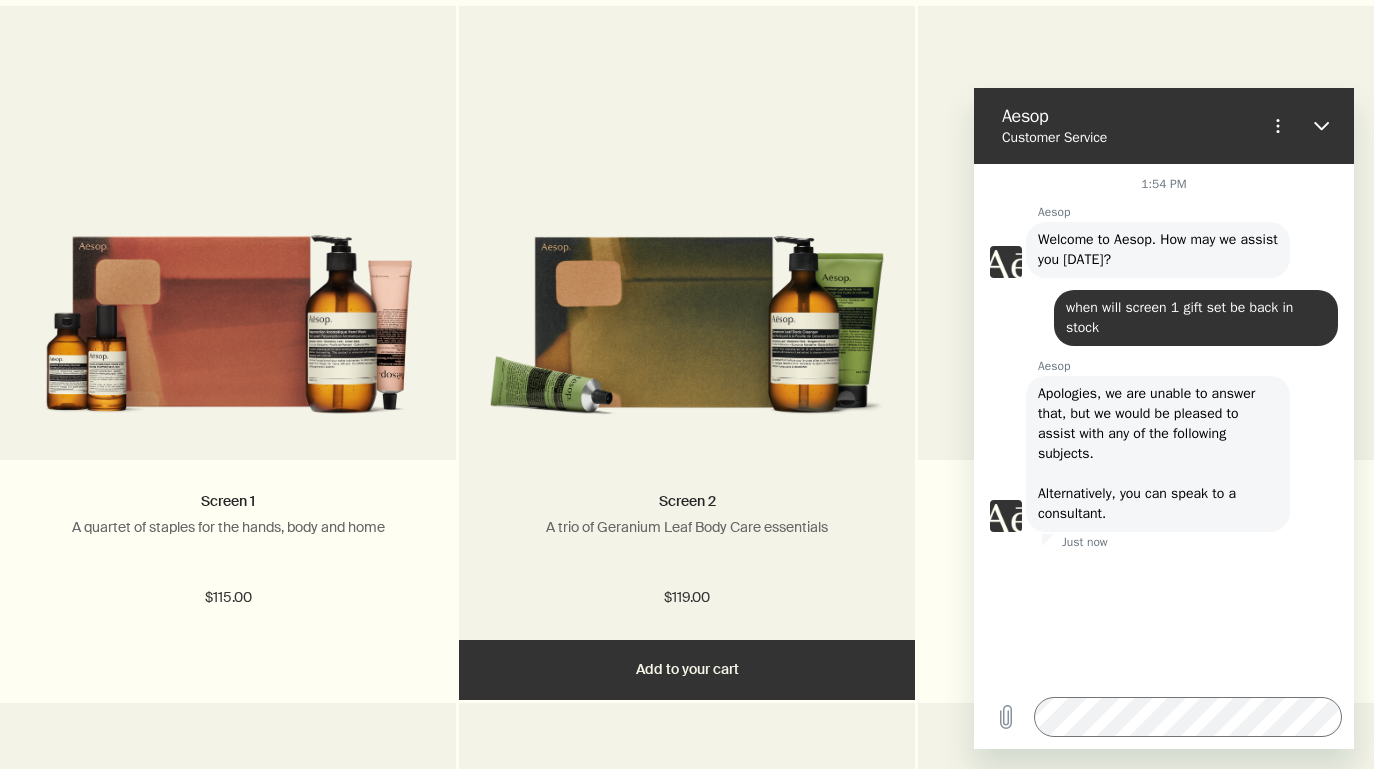 click at bounding box center (687, 310) 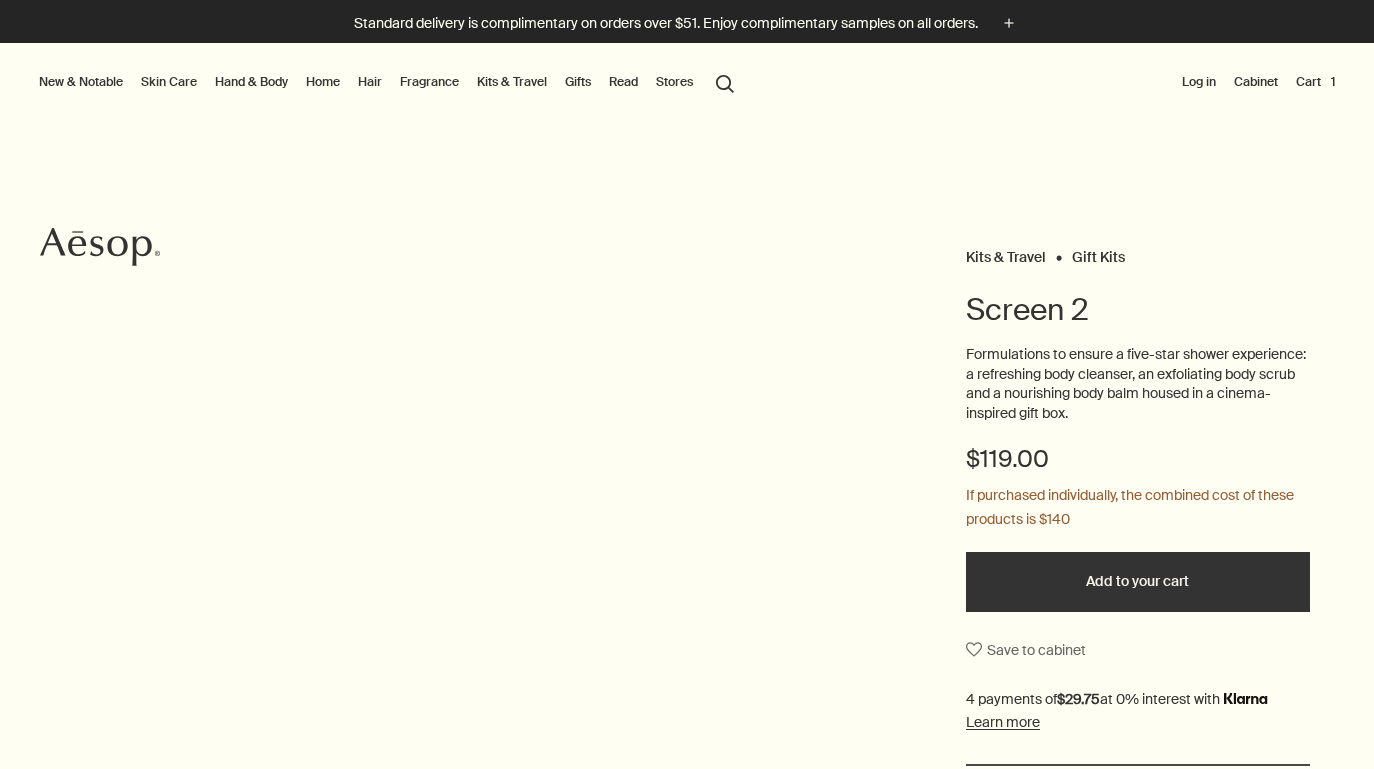 scroll, scrollTop: 0, scrollLeft: 0, axis: both 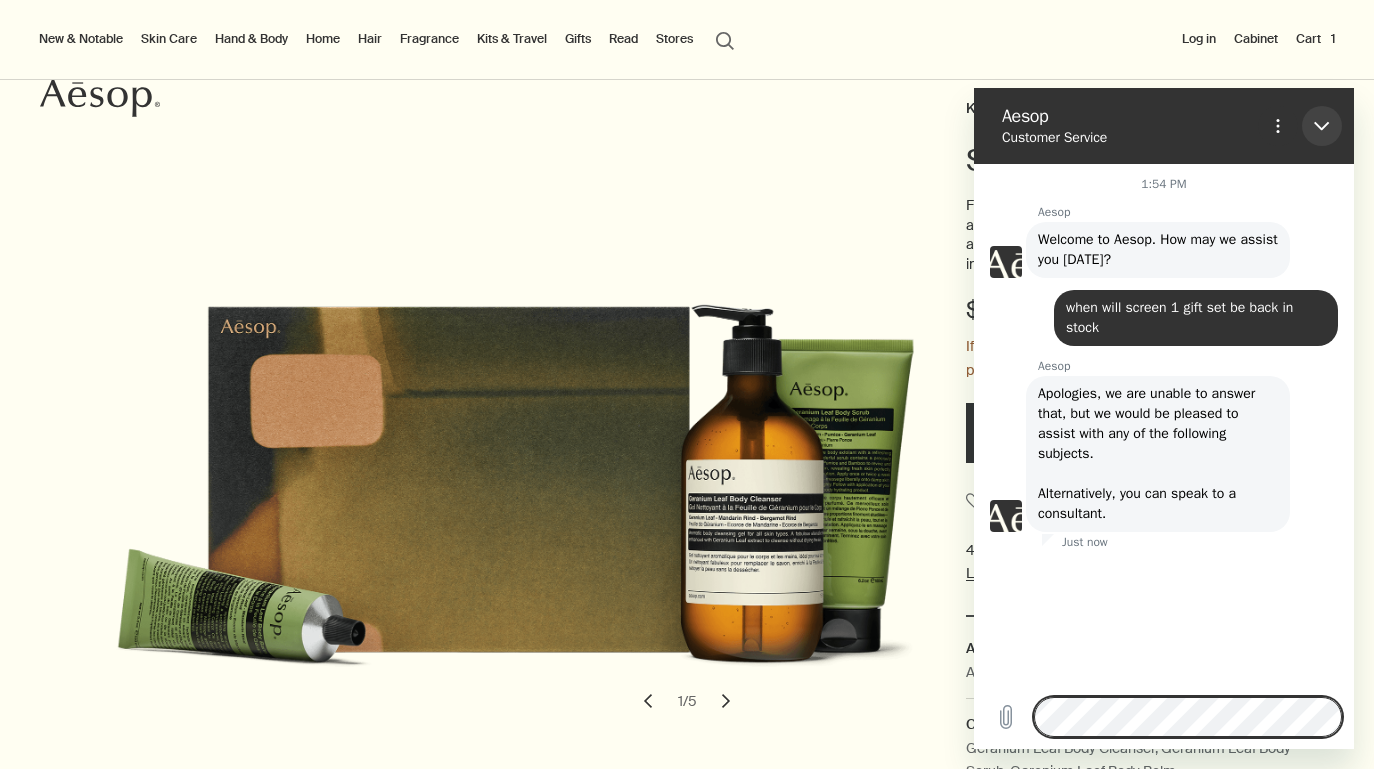 click 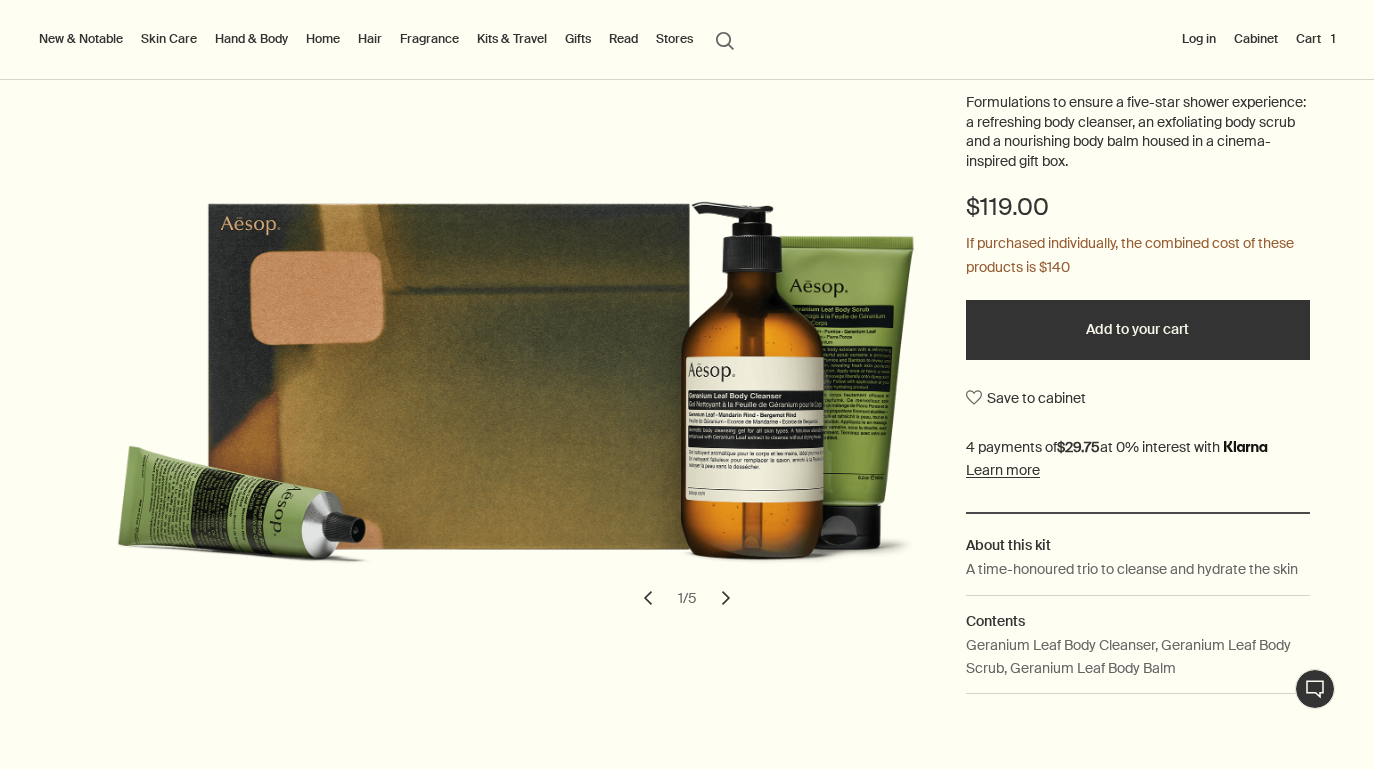 scroll, scrollTop: 181, scrollLeft: 0, axis: vertical 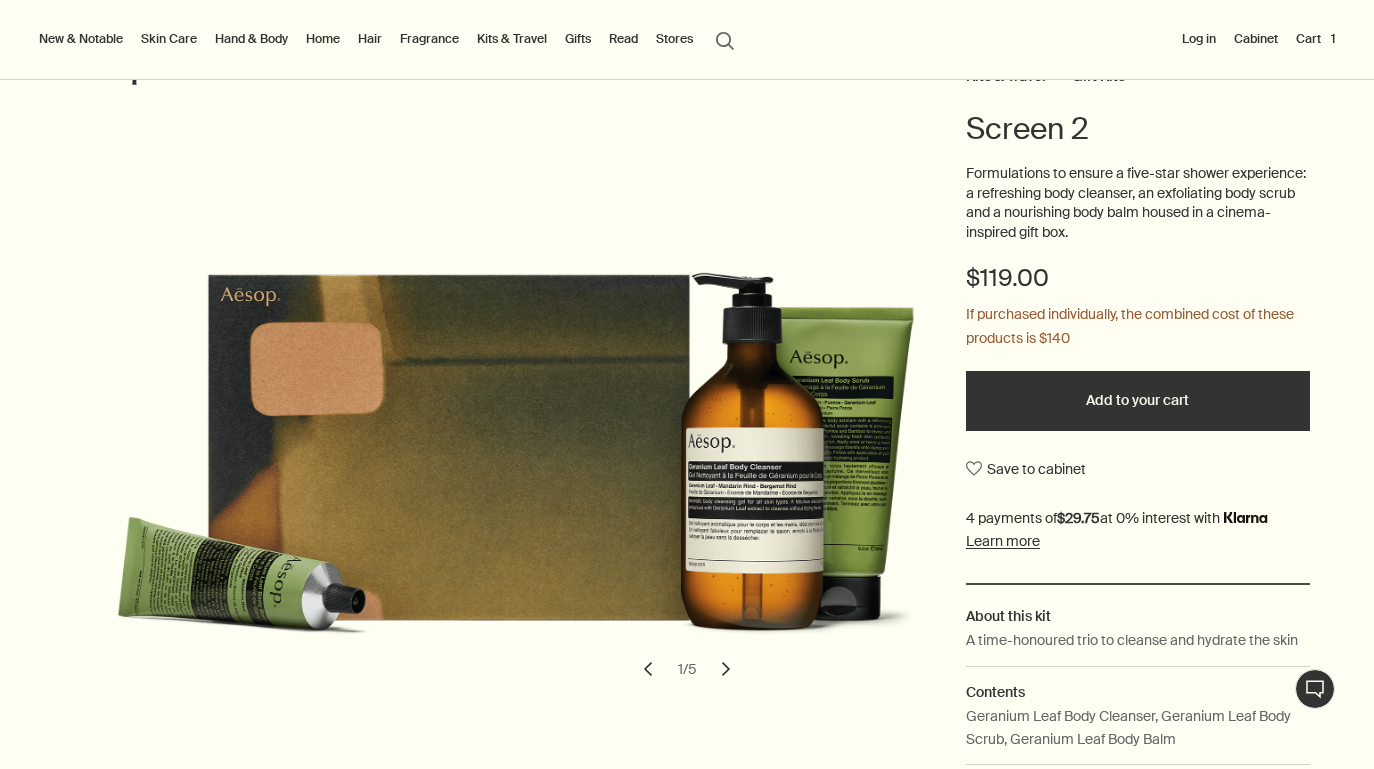 click on "Add to your cart" at bounding box center [1138, 401] 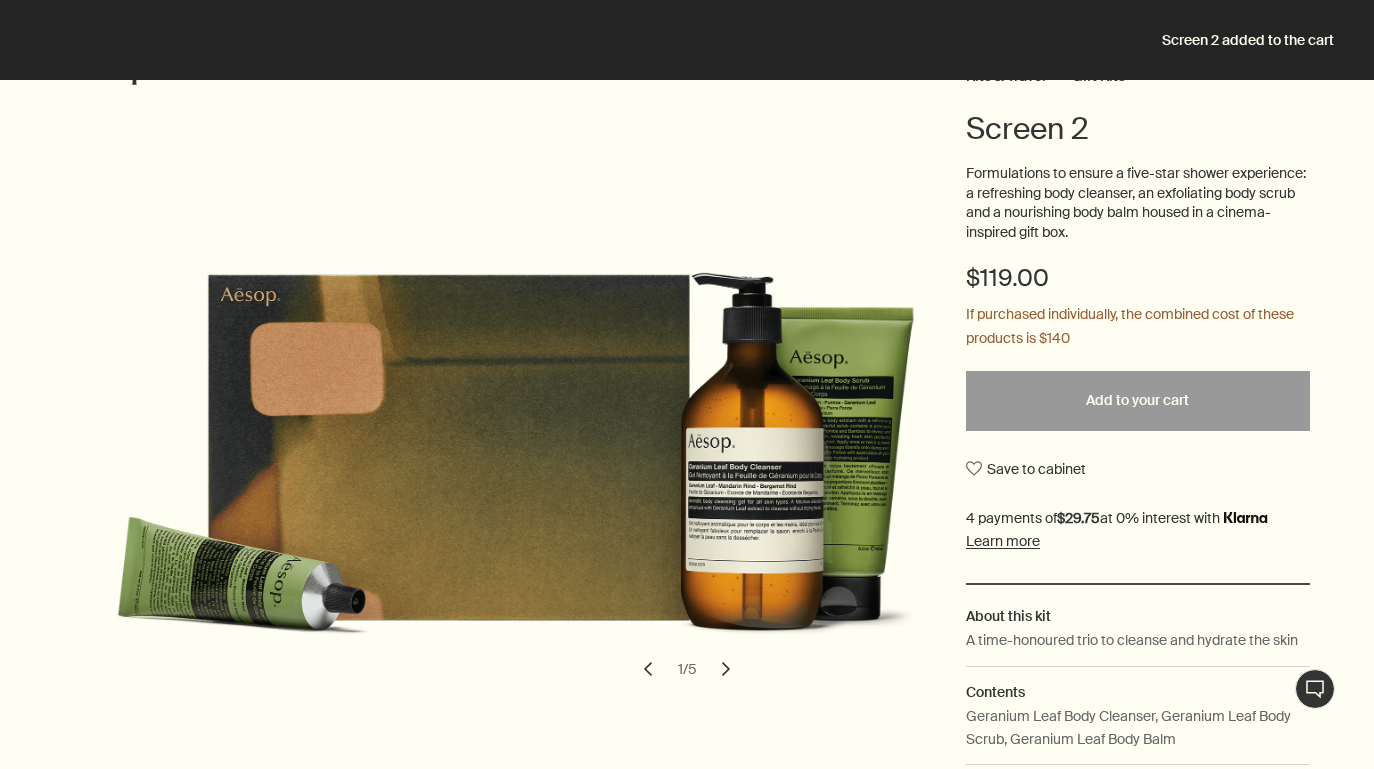 scroll, scrollTop: 0, scrollLeft: 0, axis: both 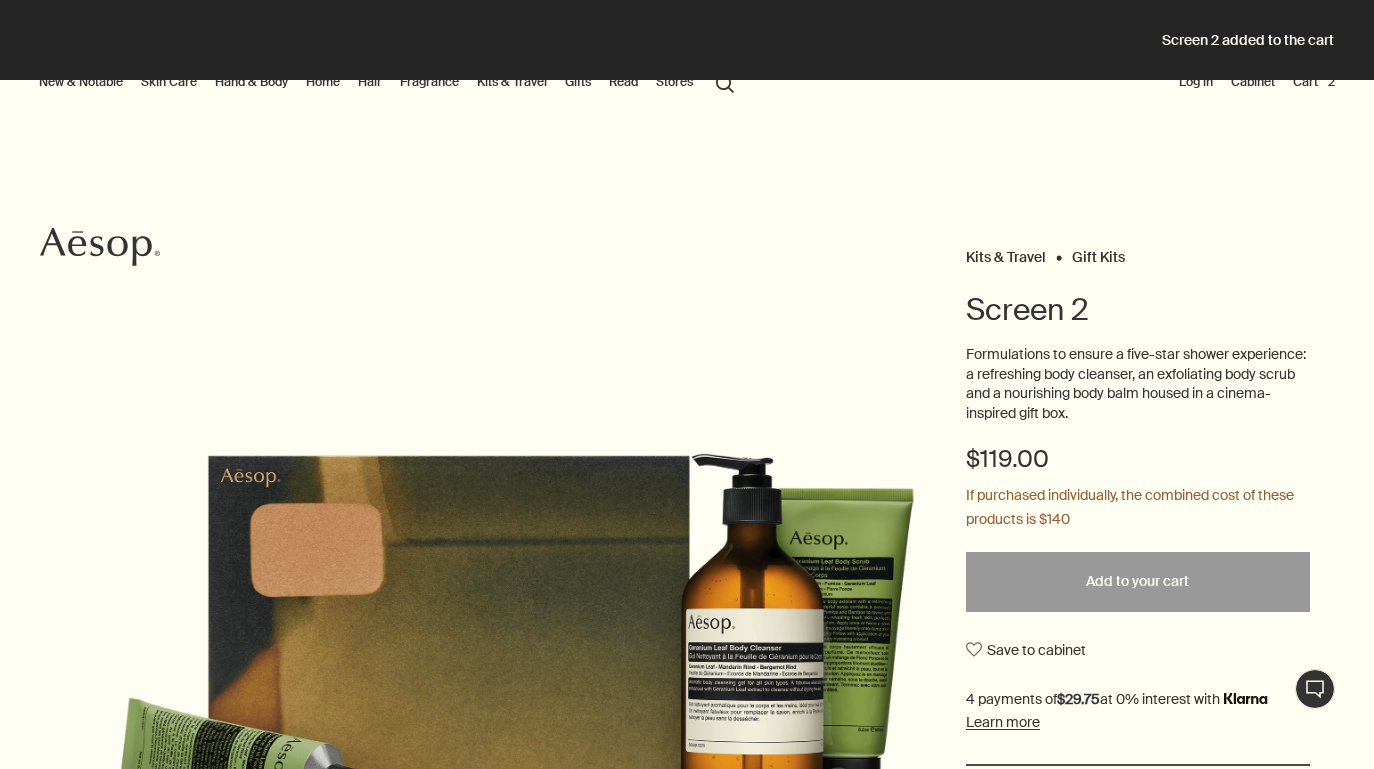 click on "Screen 2 added to the cart" at bounding box center (687, 40) 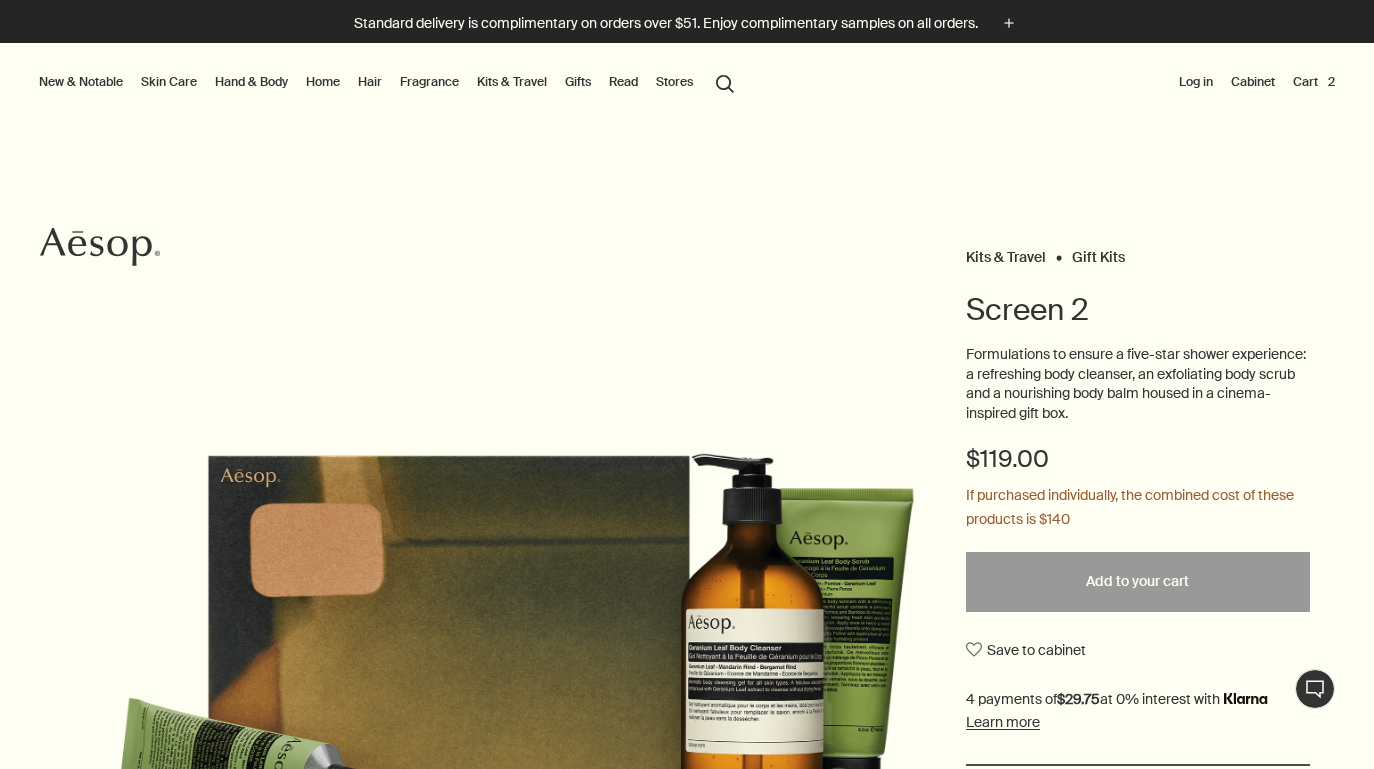 click on "Cart 2" at bounding box center (1314, 82) 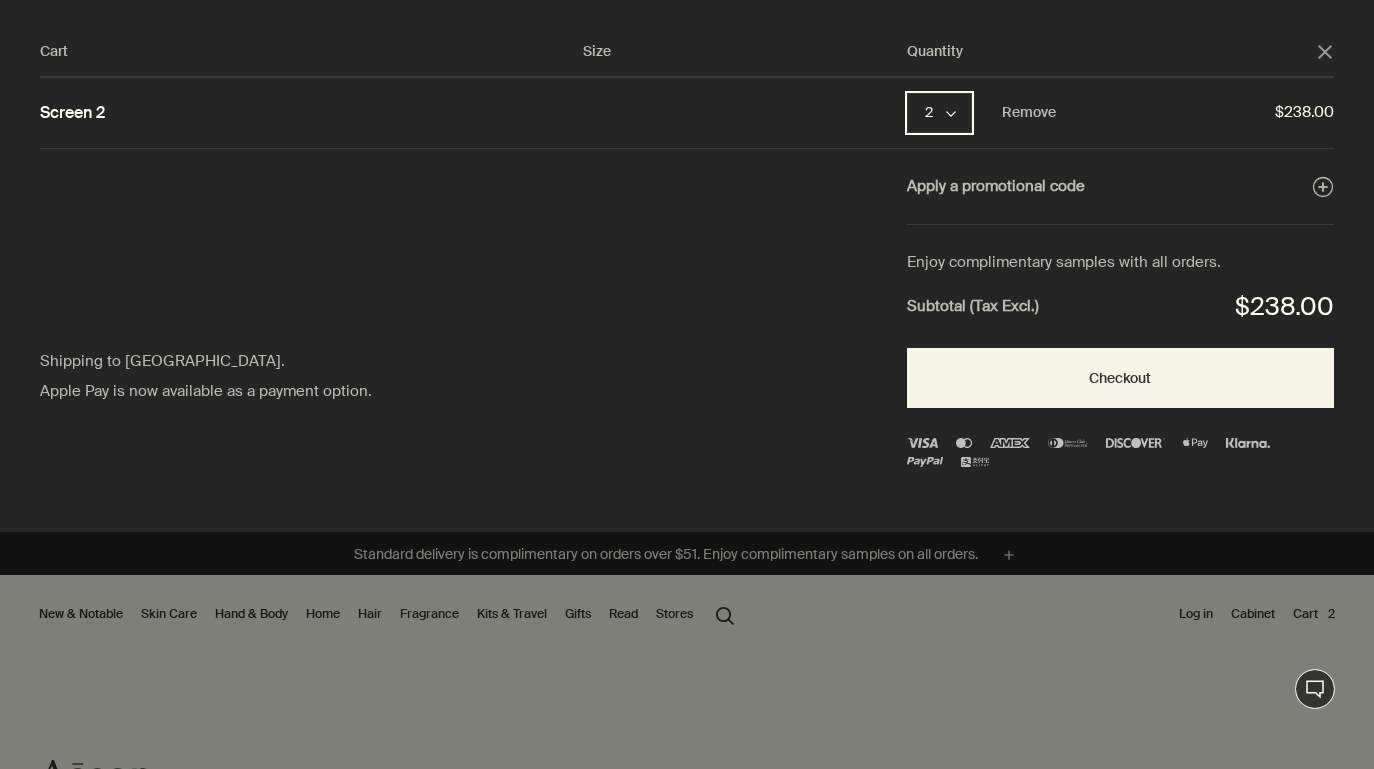 click on "2 chevron" at bounding box center (939, 113) 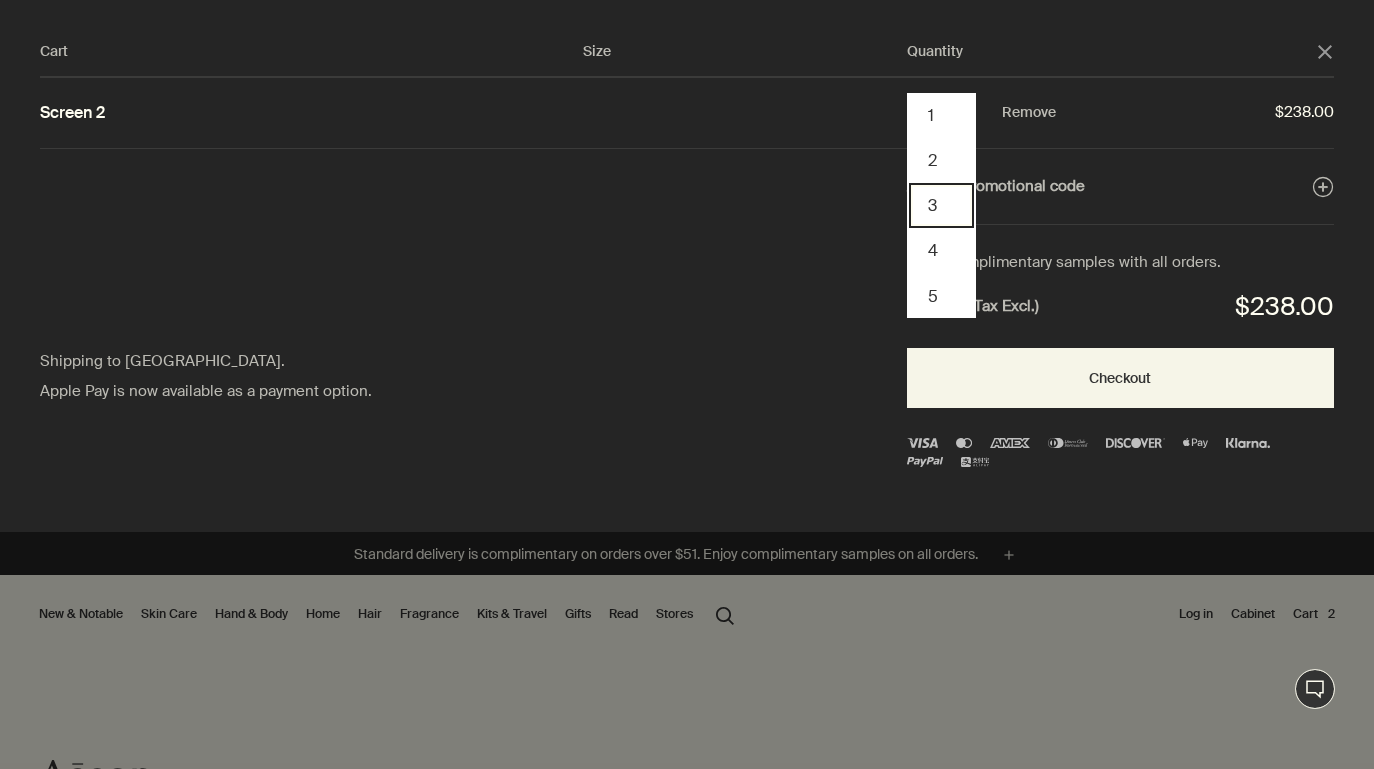 click on "3" at bounding box center (941, 205) 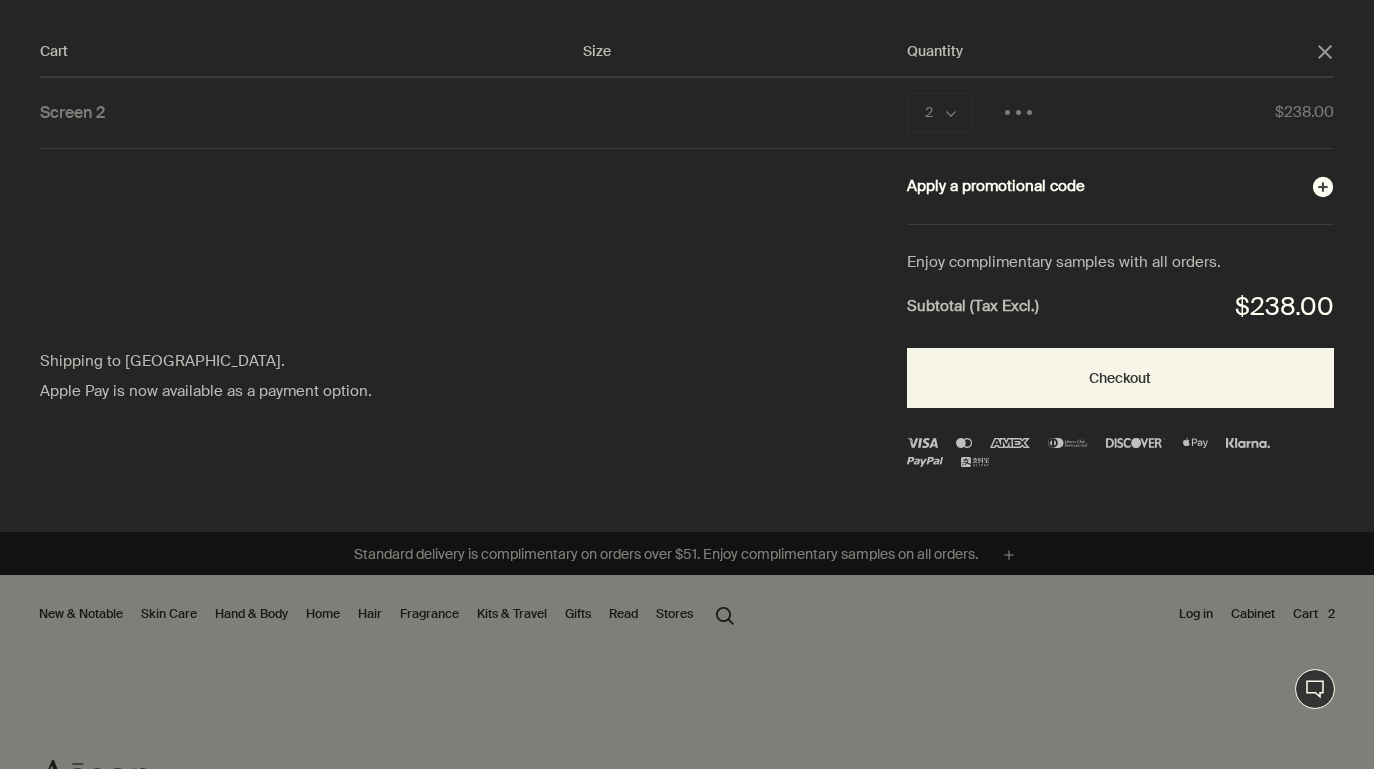 click on "Apply a promotional code plusAndCloseWithCircle" at bounding box center (1120, 187) 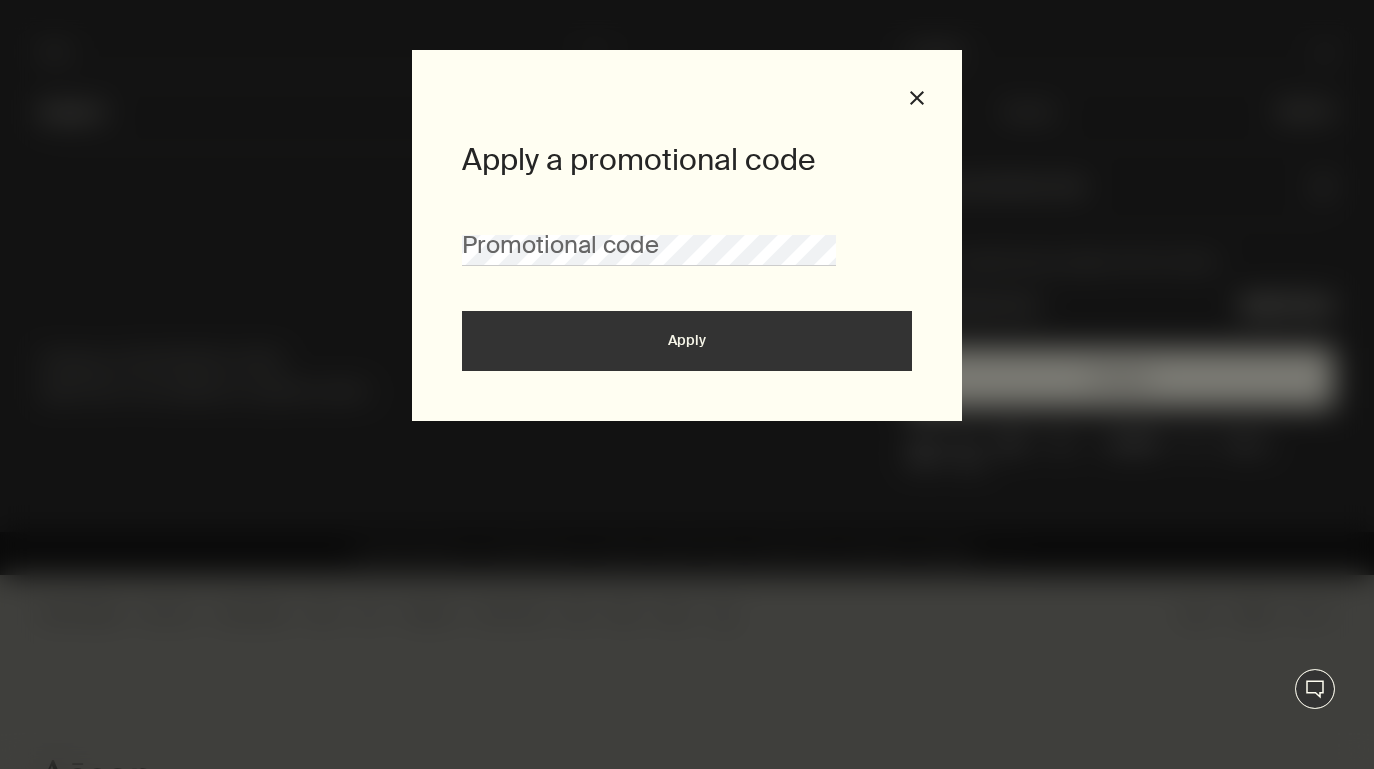 click on "Apply a promotional code Promotional code Apply close" at bounding box center (687, 235) 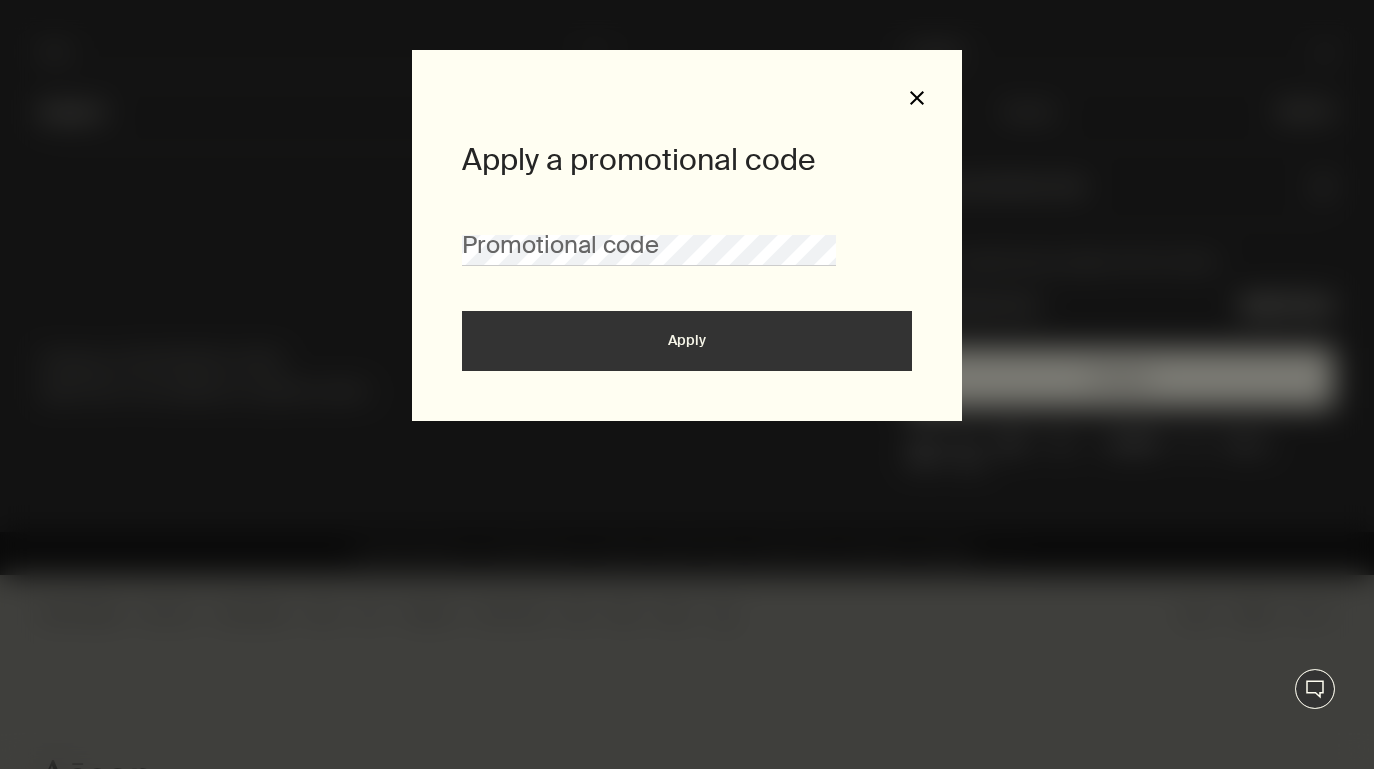 click on "close" at bounding box center (917, 98) 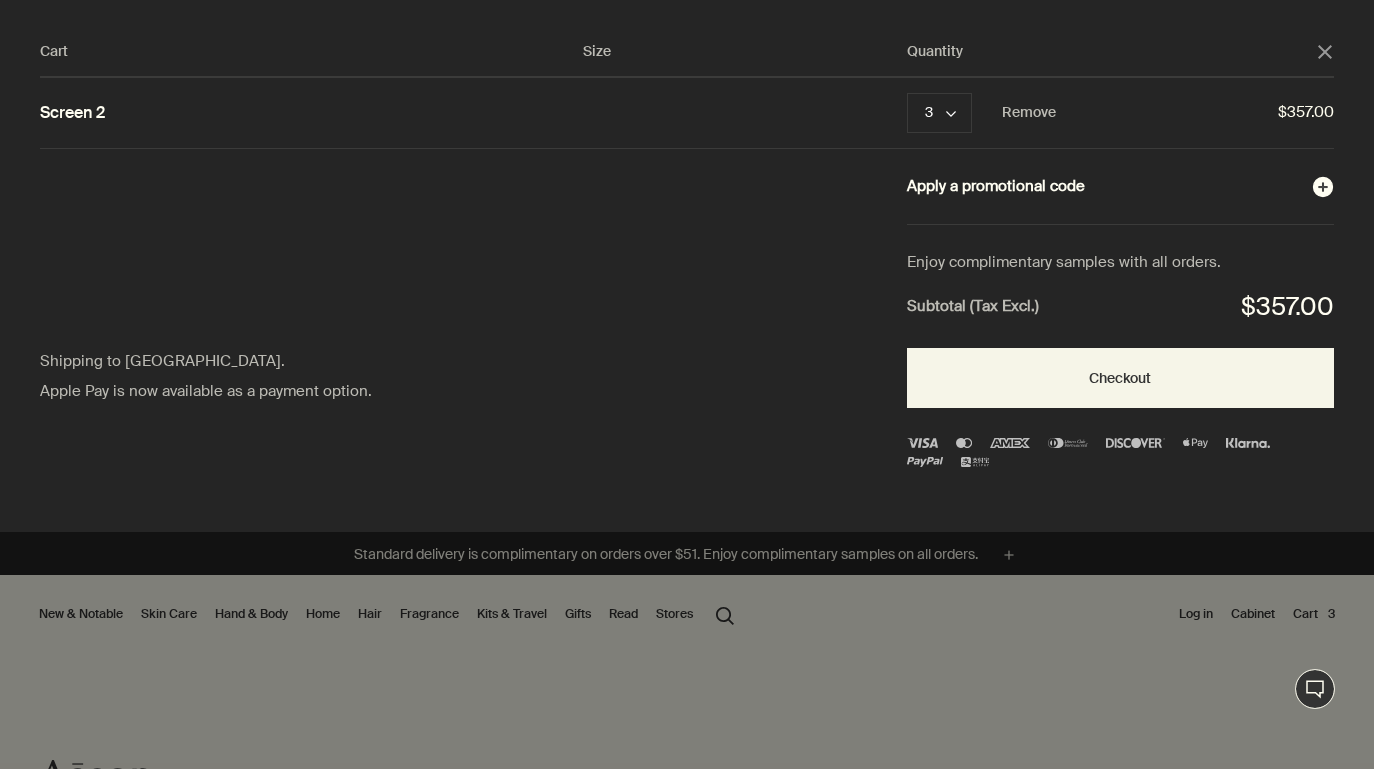 click on "Apply a promotional code plusAndCloseWithCircle" at bounding box center (1120, 187) 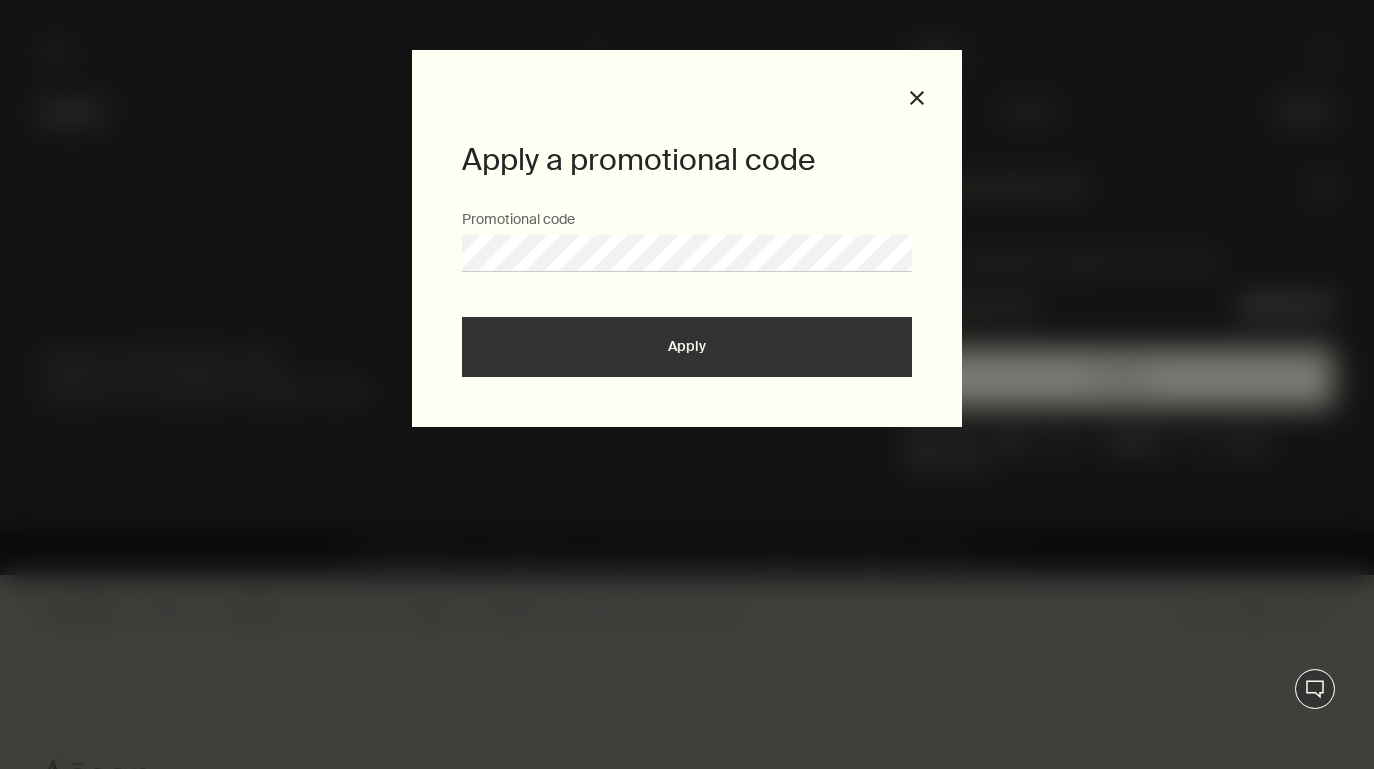 click on "Apply" at bounding box center (687, 347) 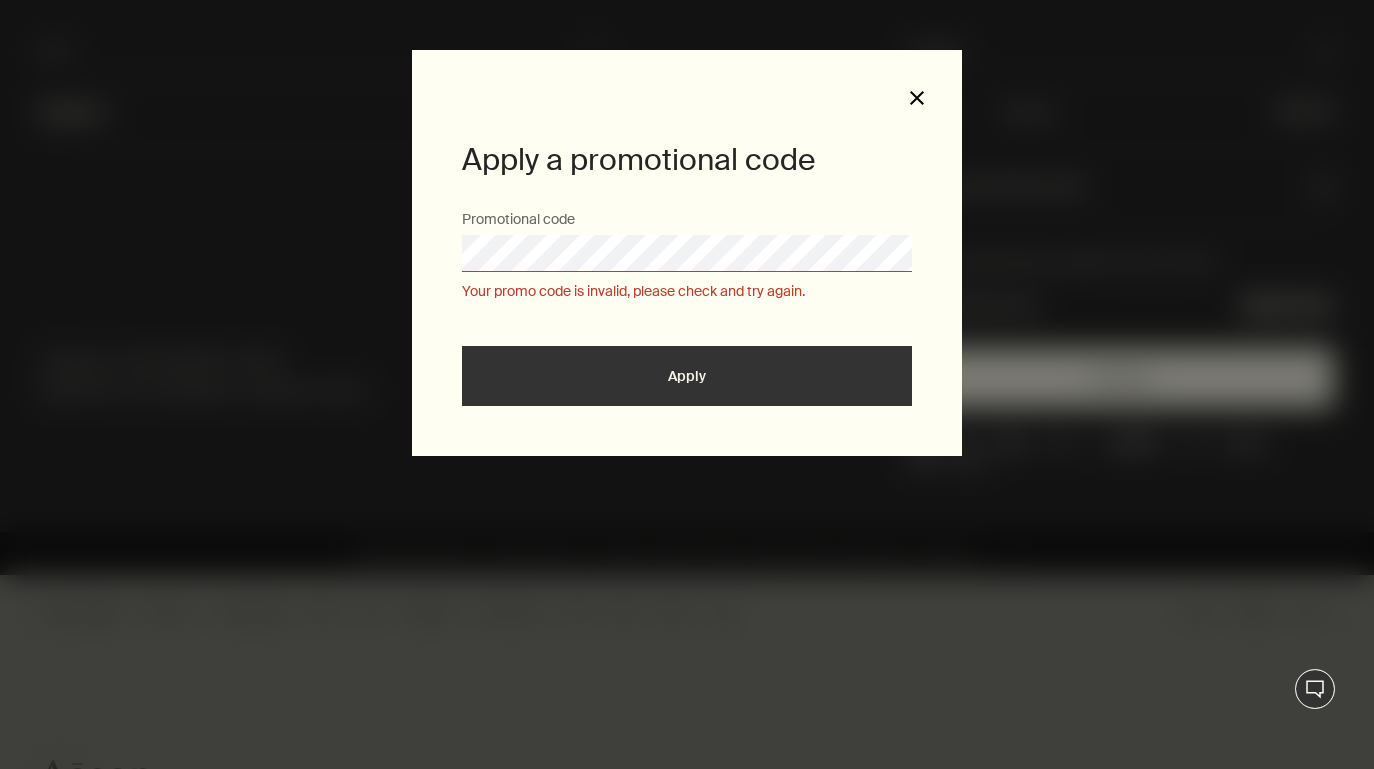 click on "close" at bounding box center (917, 98) 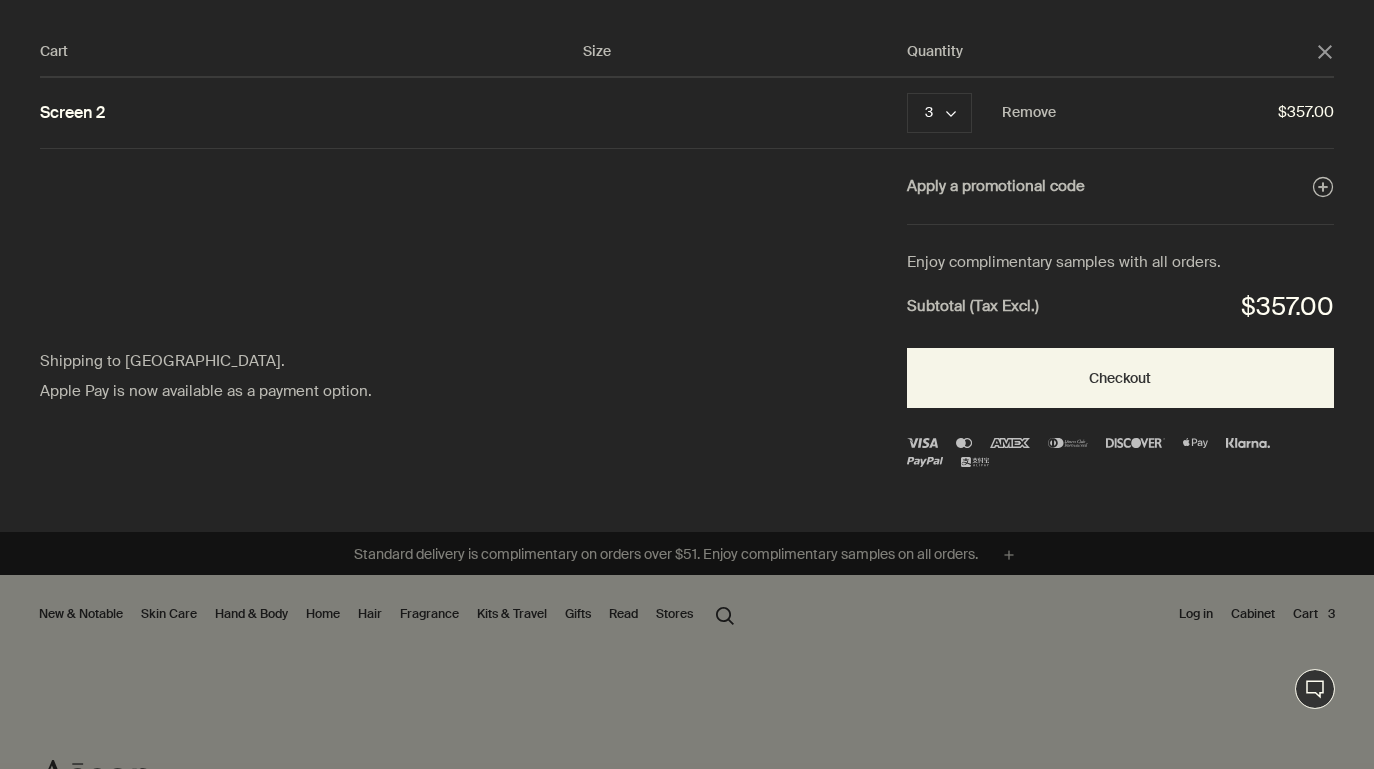 click on "Screen 2" at bounding box center [311, 112] 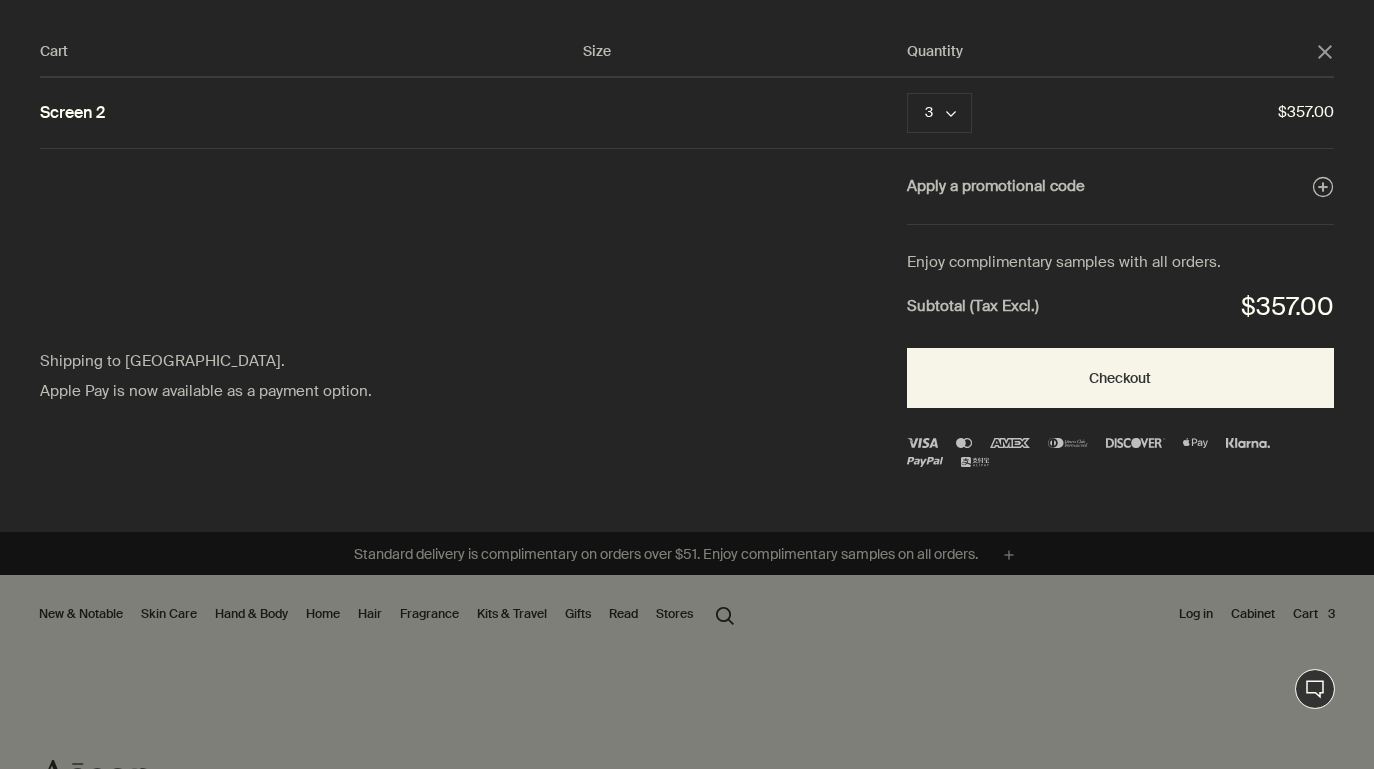 click at bounding box center [687, 384] 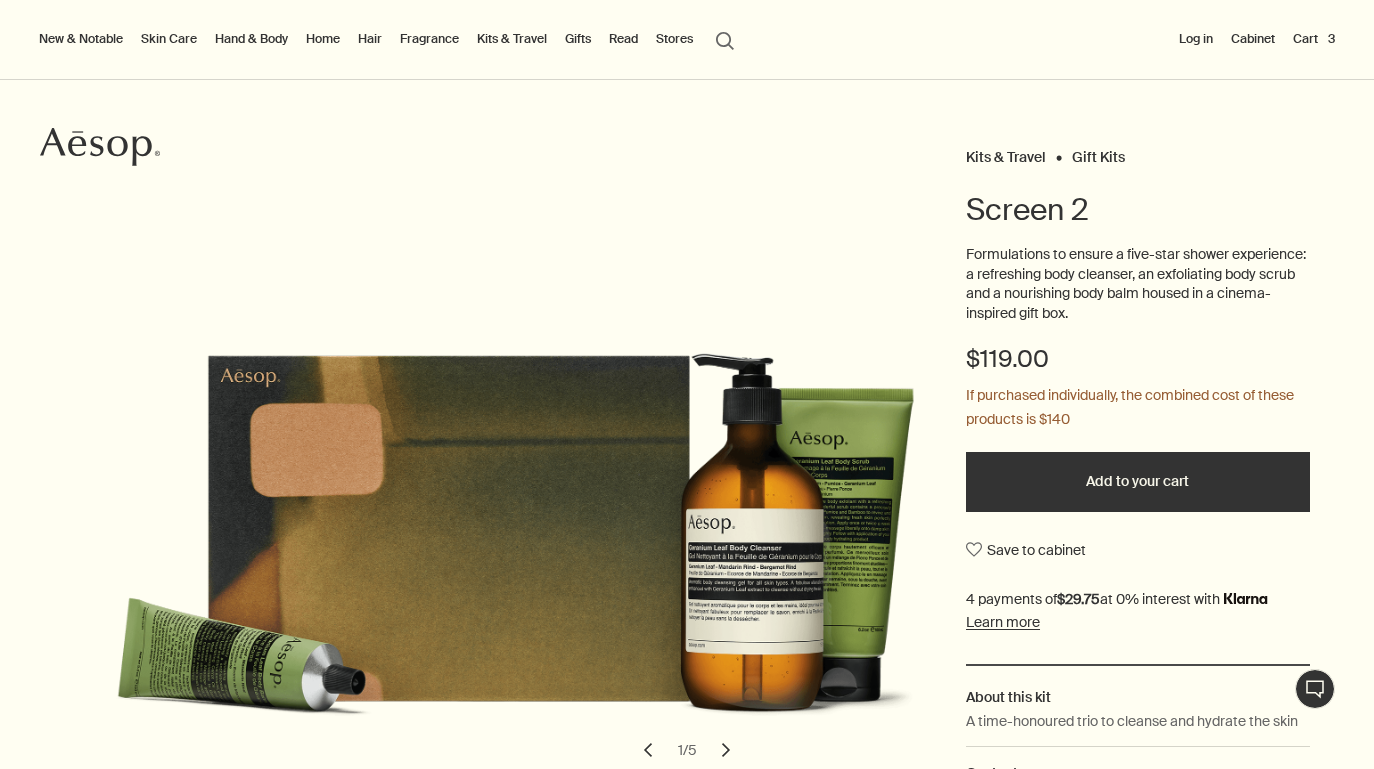 scroll, scrollTop: 125, scrollLeft: 0, axis: vertical 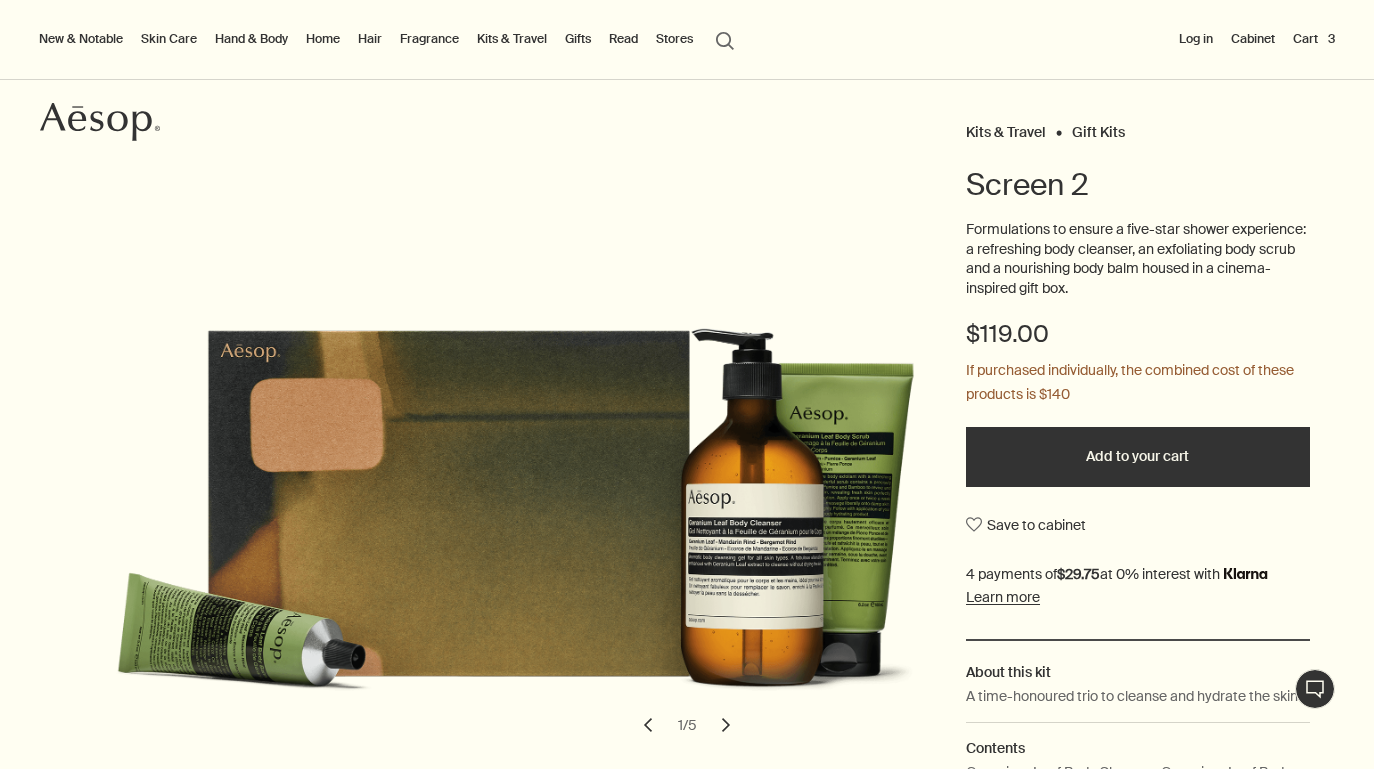click on "Cart 3" at bounding box center (1314, 39) 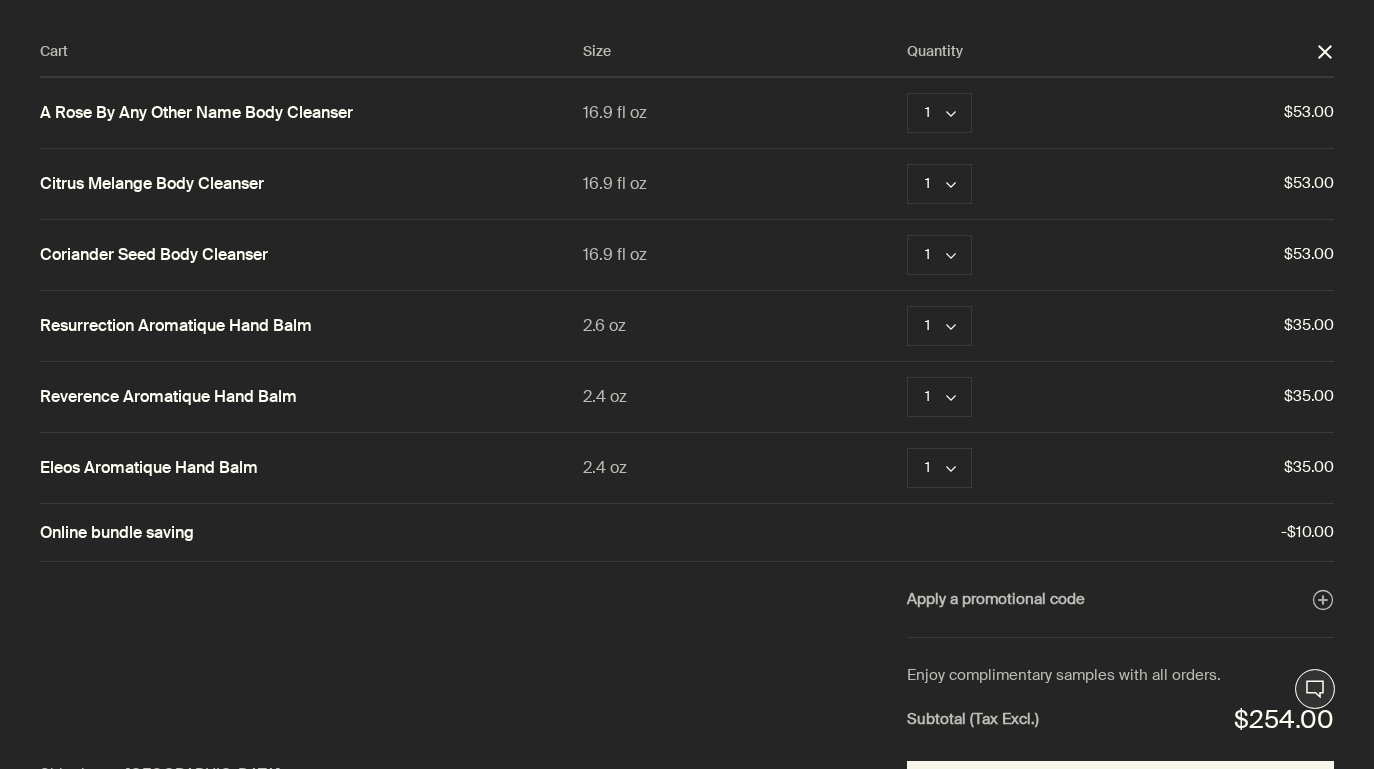scroll, scrollTop: 176, scrollLeft: 0, axis: vertical 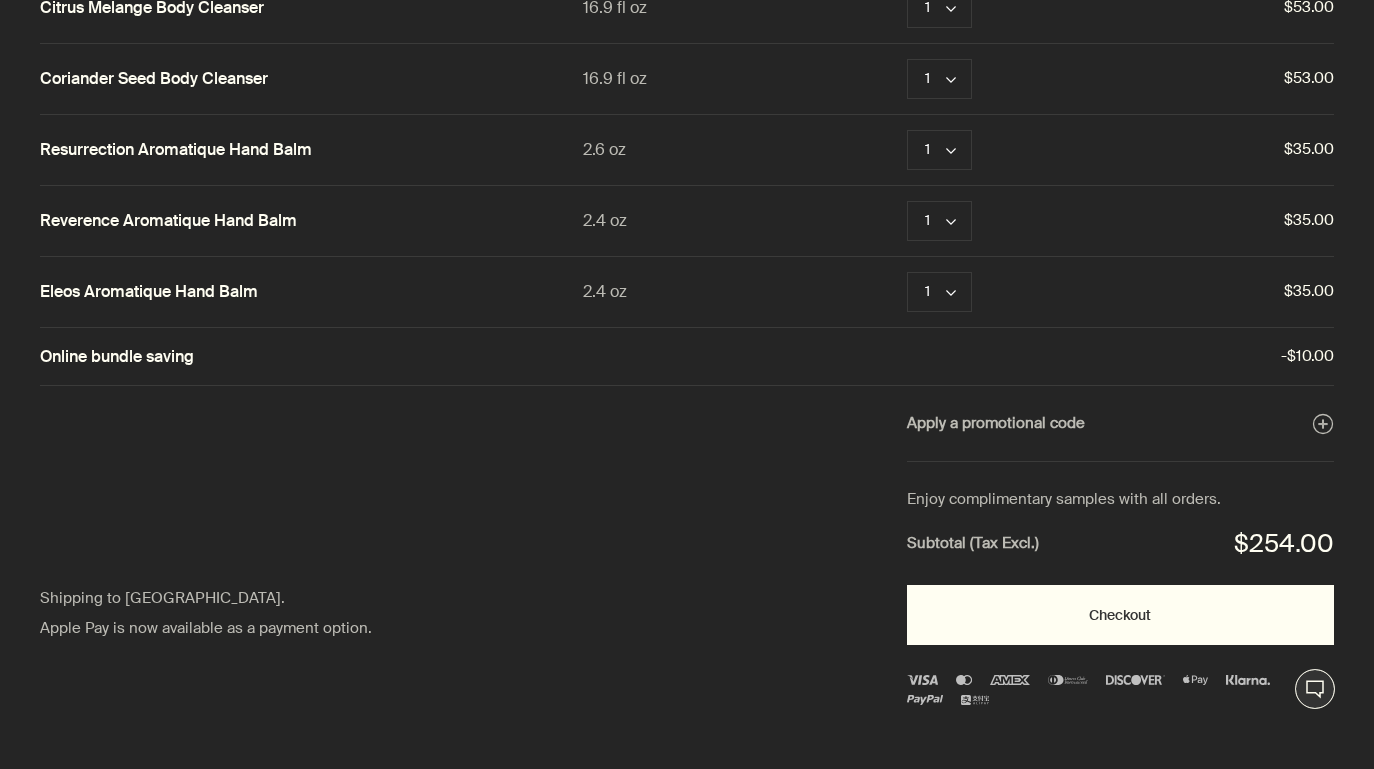 click on "Checkout" at bounding box center (1120, 615) 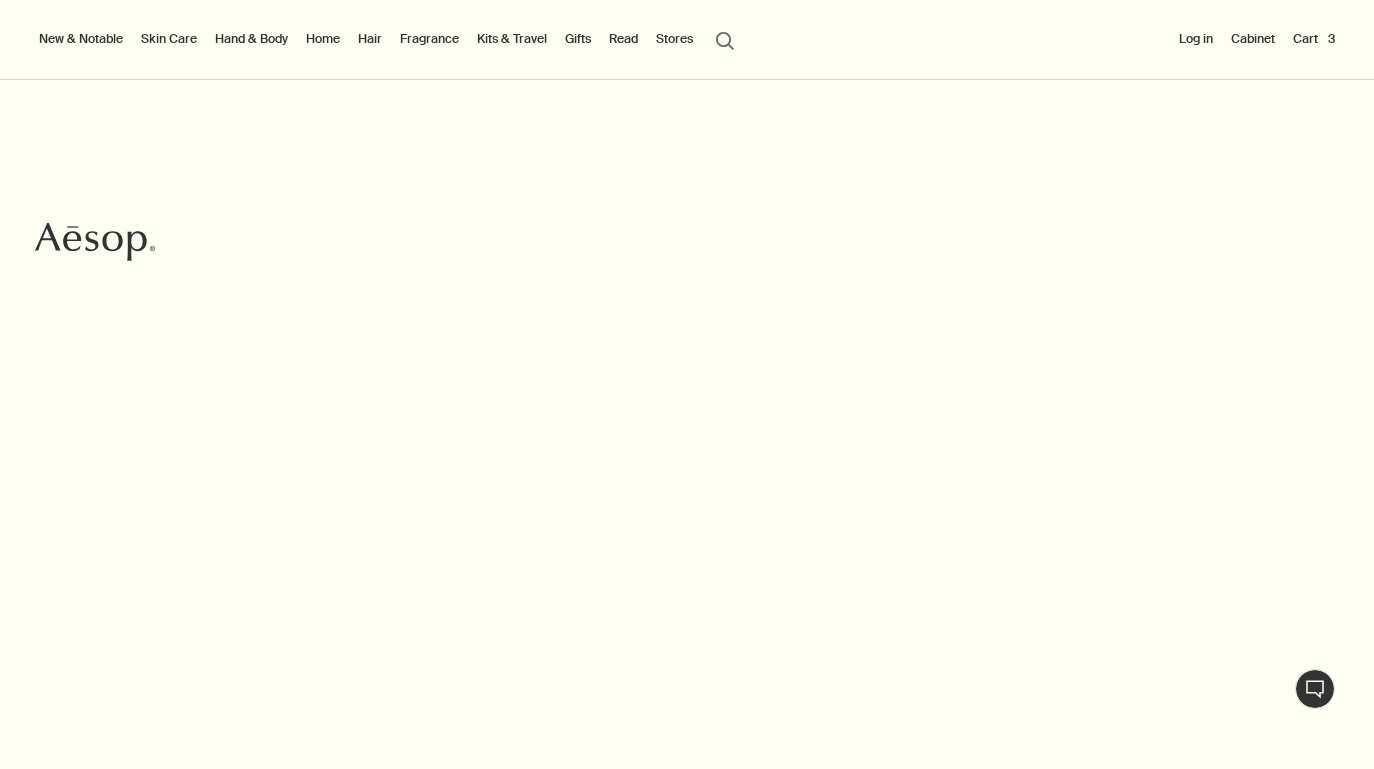 scroll, scrollTop: 0, scrollLeft: 0, axis: both 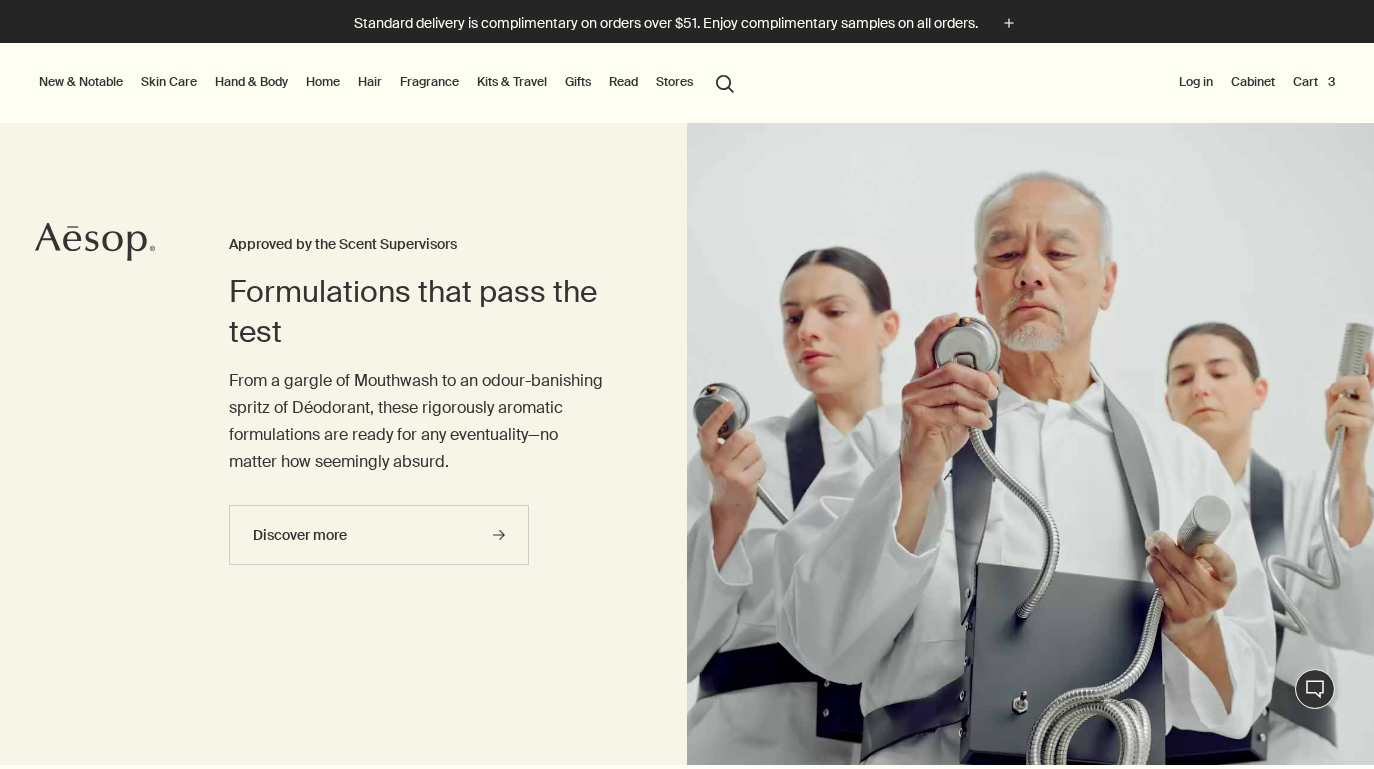 click on "Skin Care" at bounding box center [169, 82] 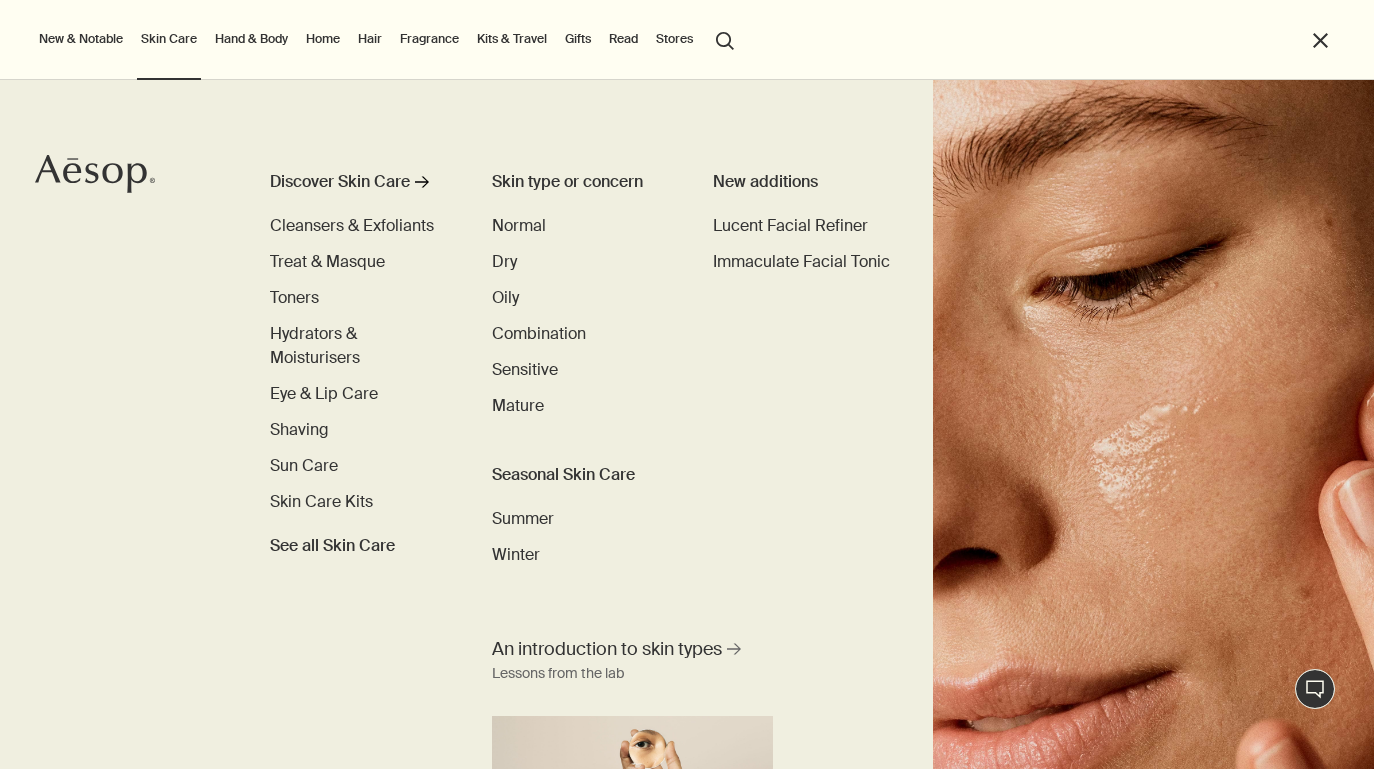 click on "New & Notable" at bounding box center [81, 39] 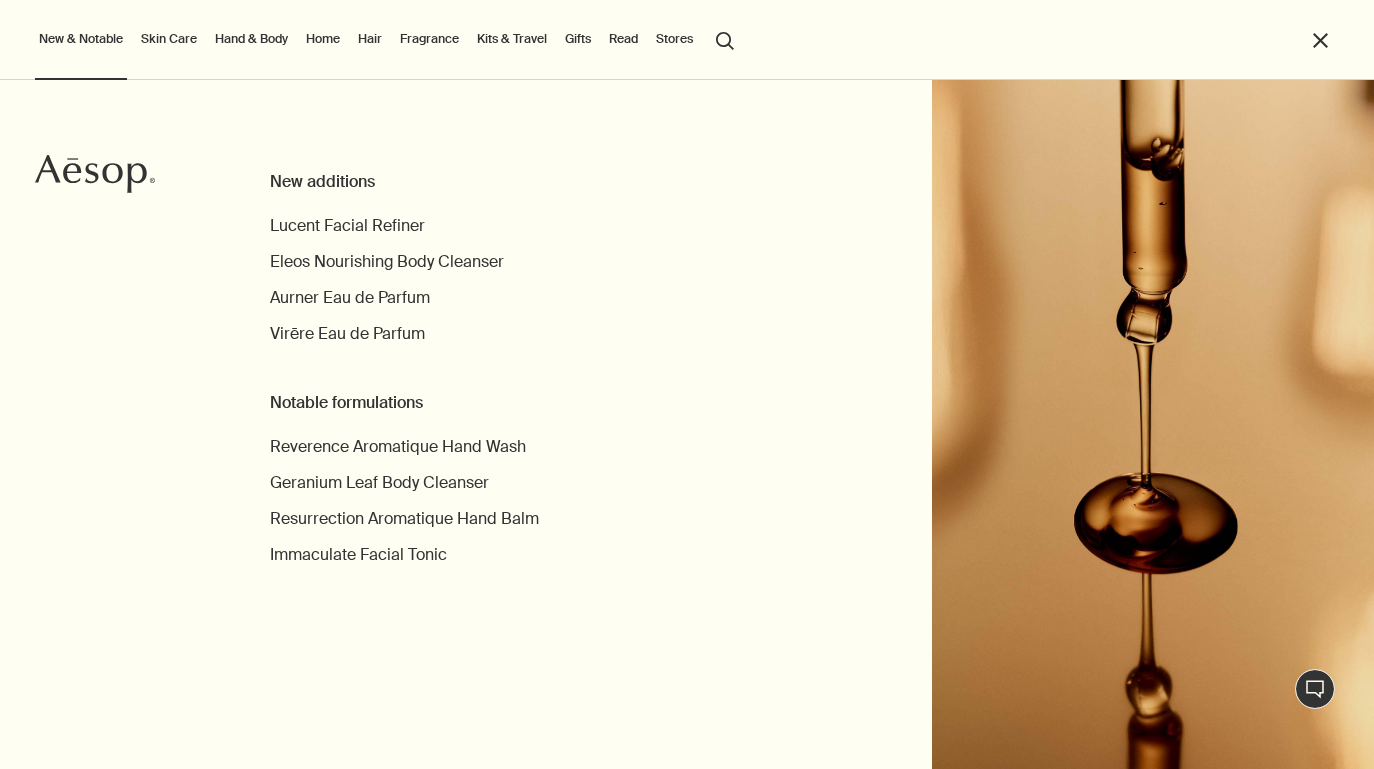click on "Hand & Body" at bounding box center (251, 39) 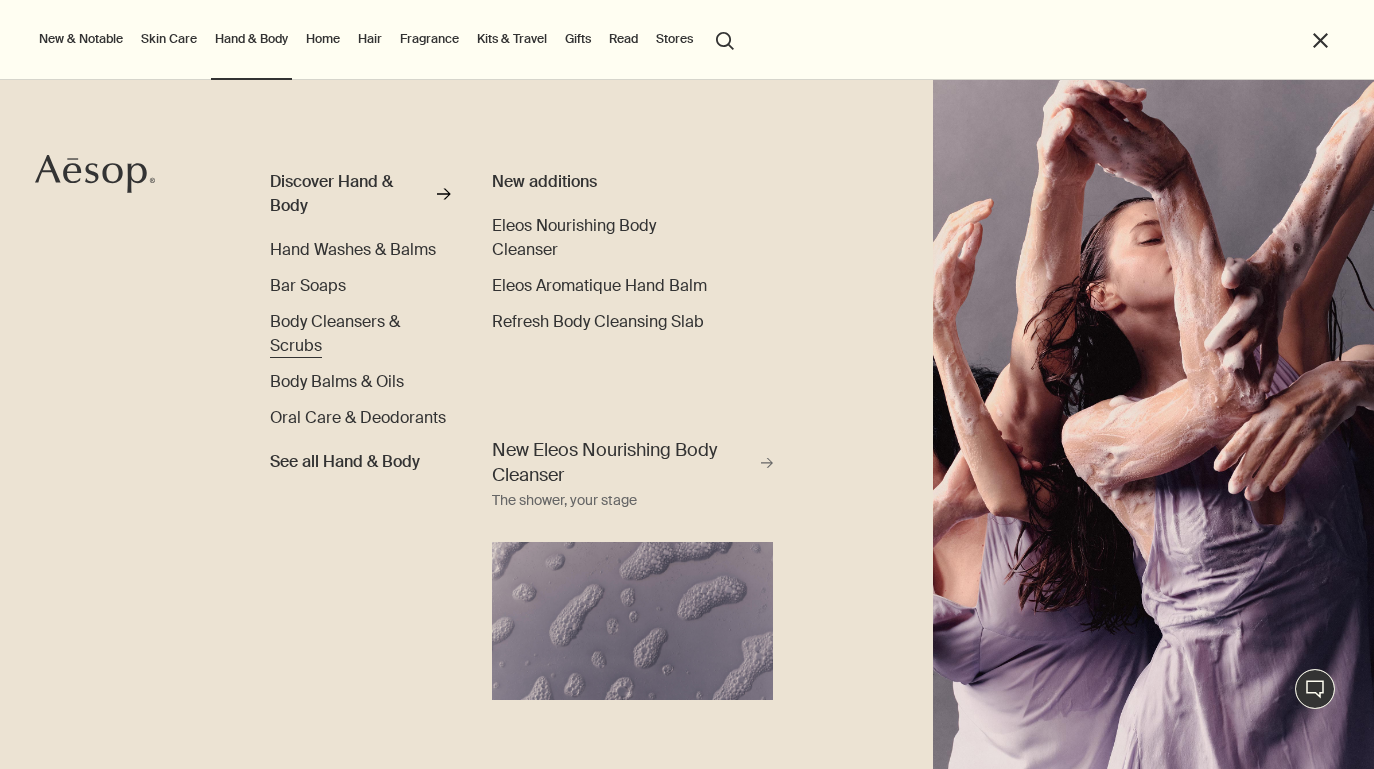 click on "Body Cleansers & Scrubs" at bounding box center (335, 333) 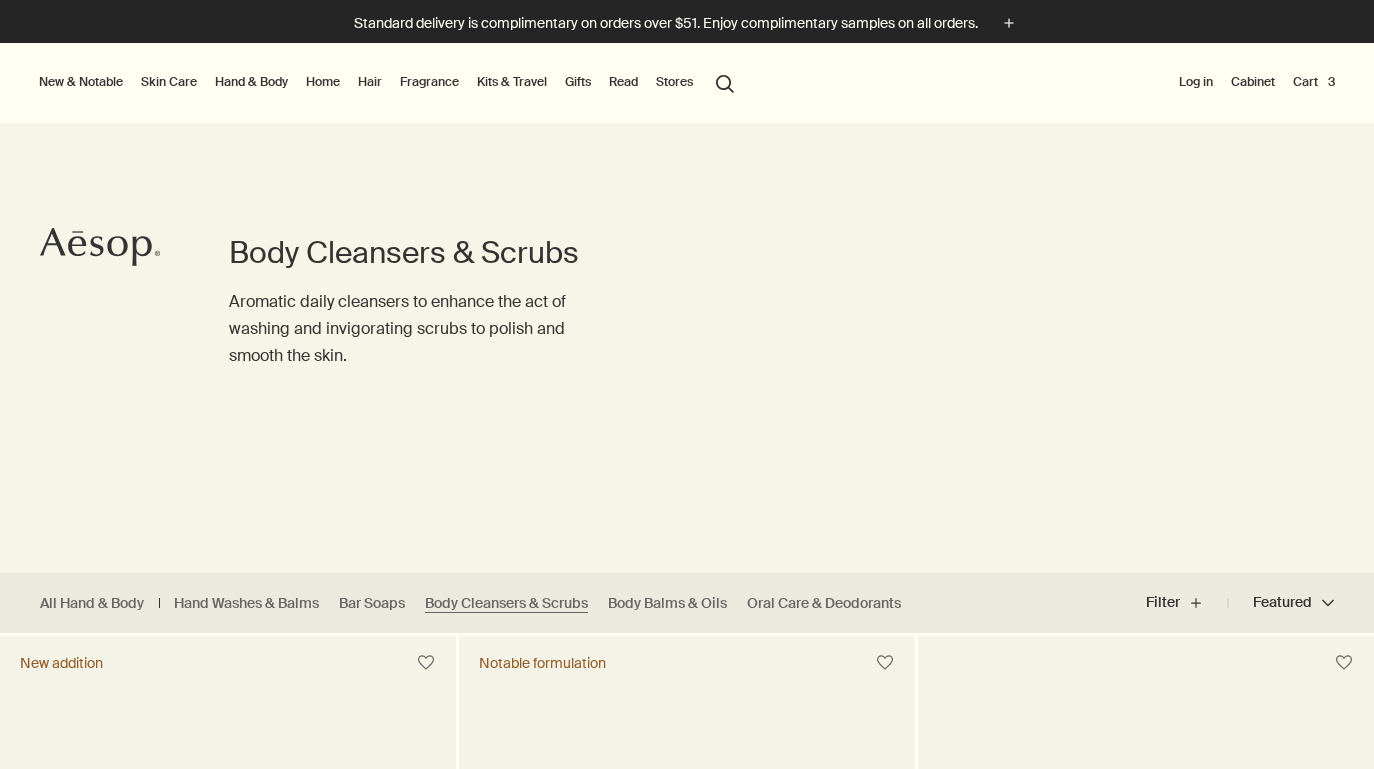 scroll, scrollTop: 0, scrollLeft: 0, axis: both 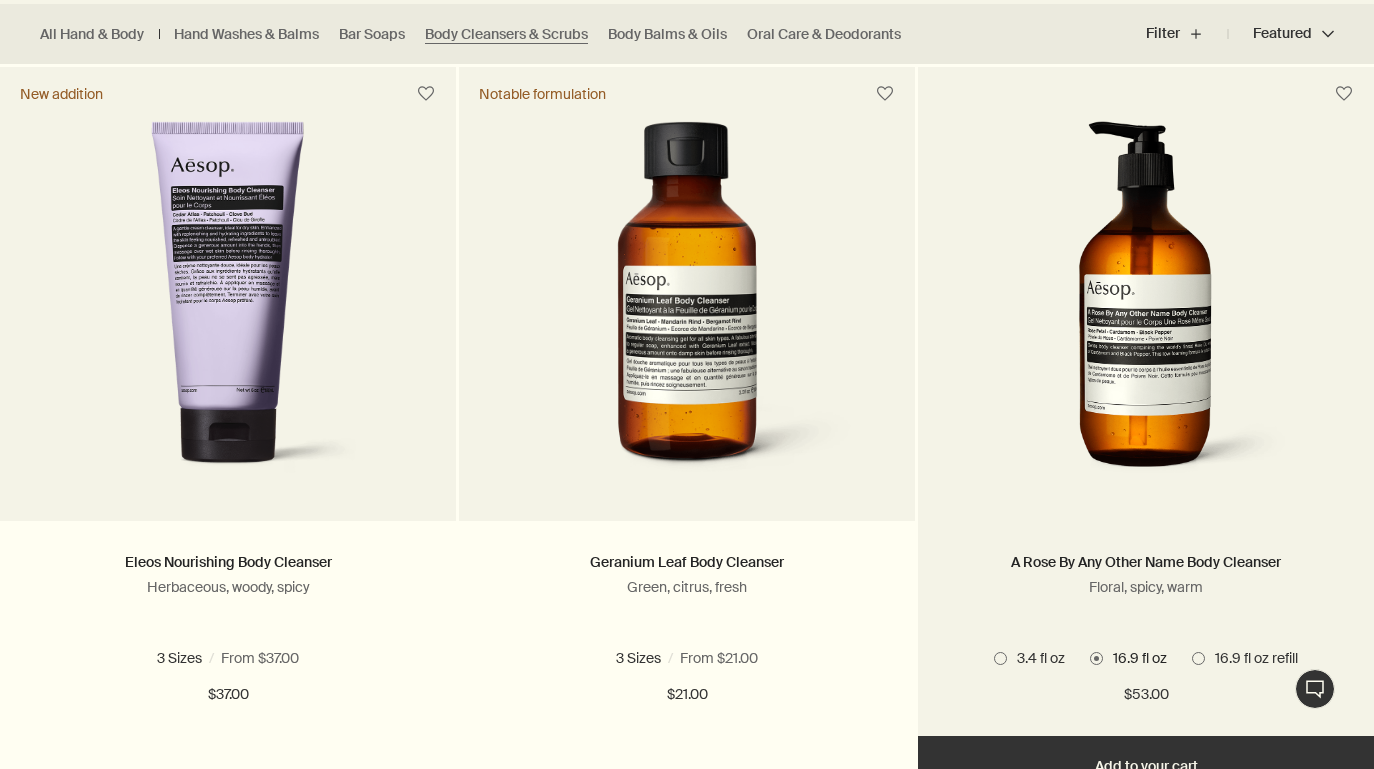 click at bounding box center (1146, 306) 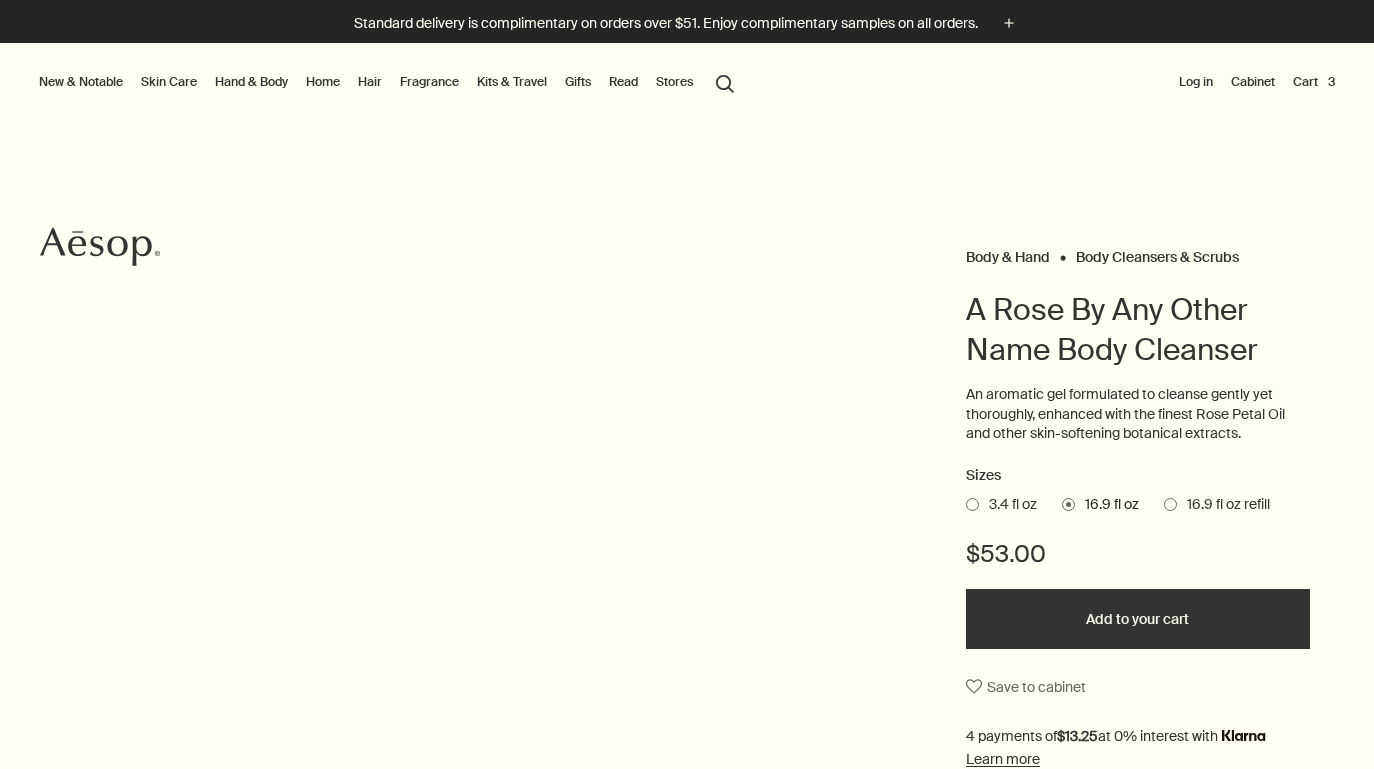 scroll, scrollTop: 0, scrollLeft: 0, axis: both 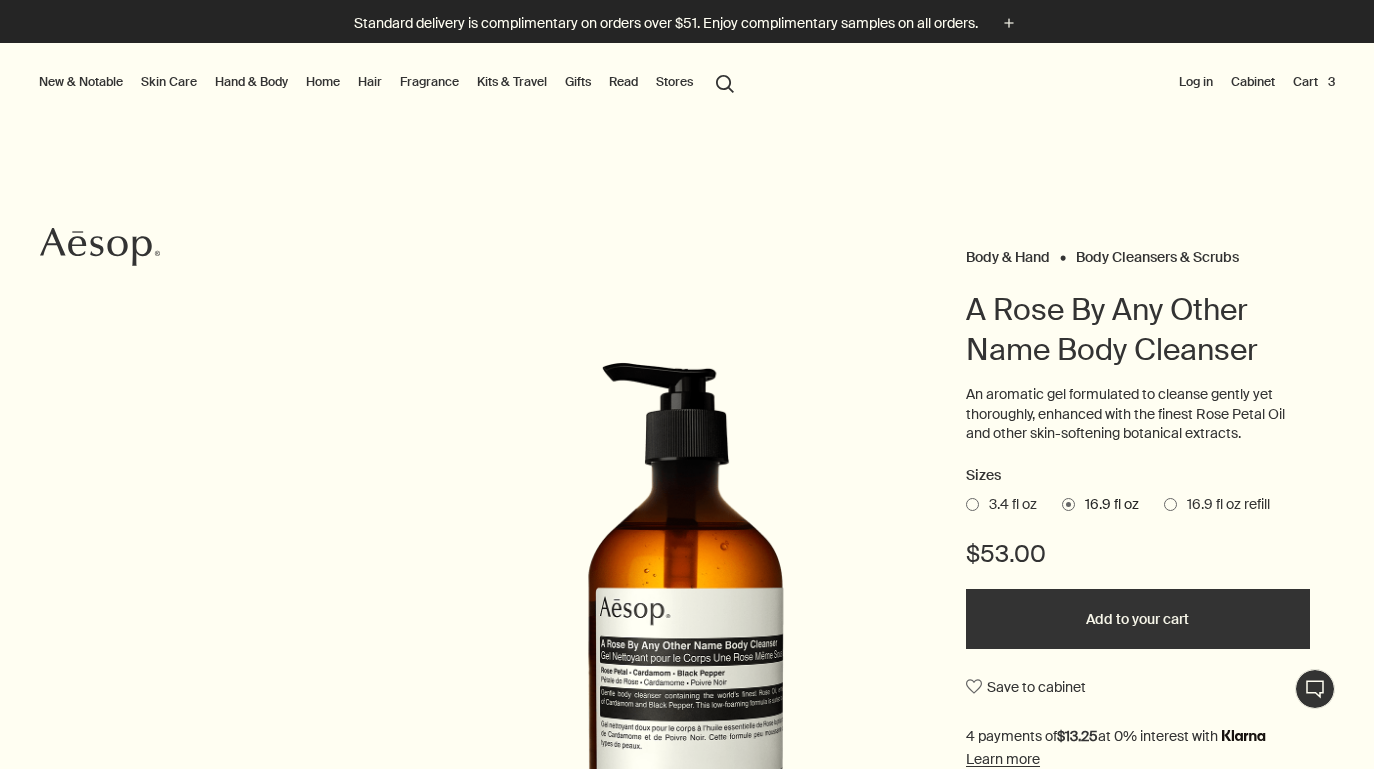 click on "Add to your cart" at bounding box center (1138, 619) 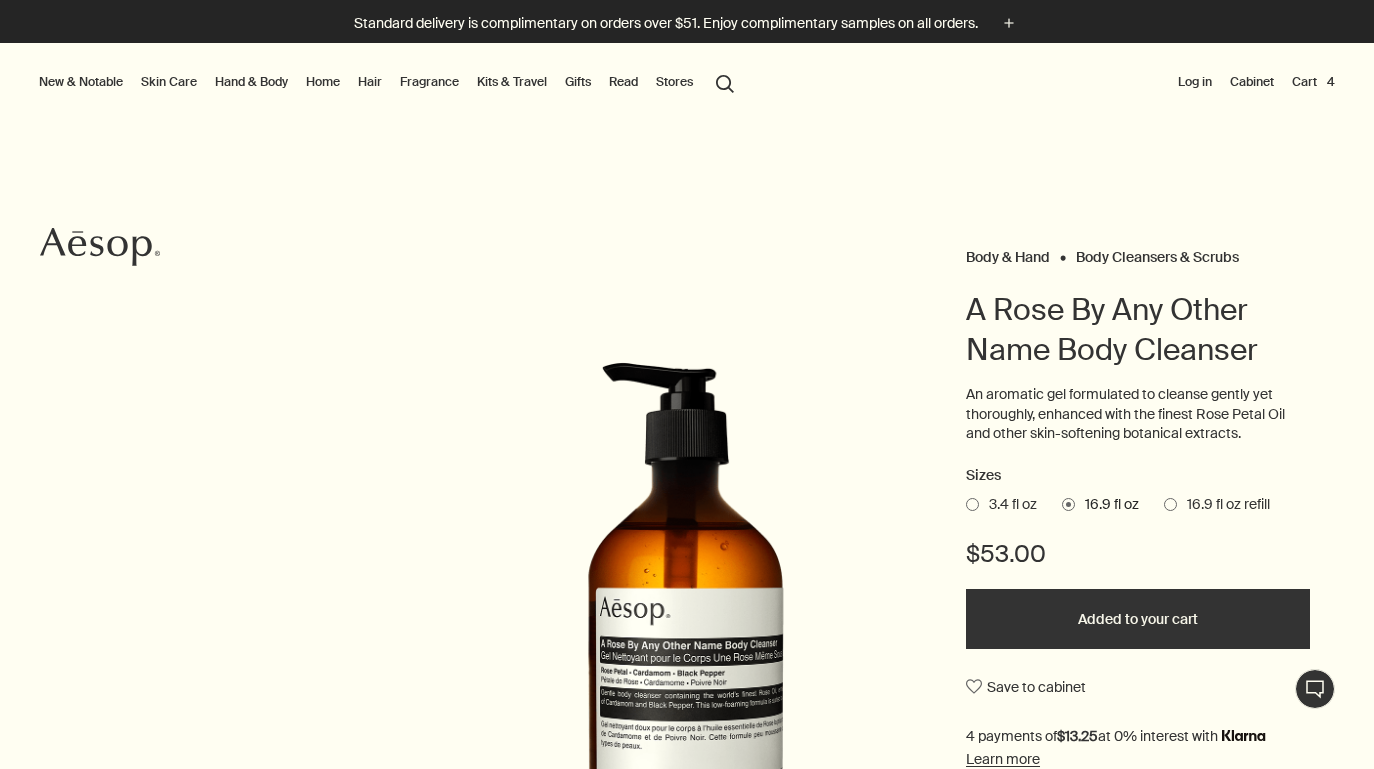 click on "Hand & Body" at bounding box center (251, 82) 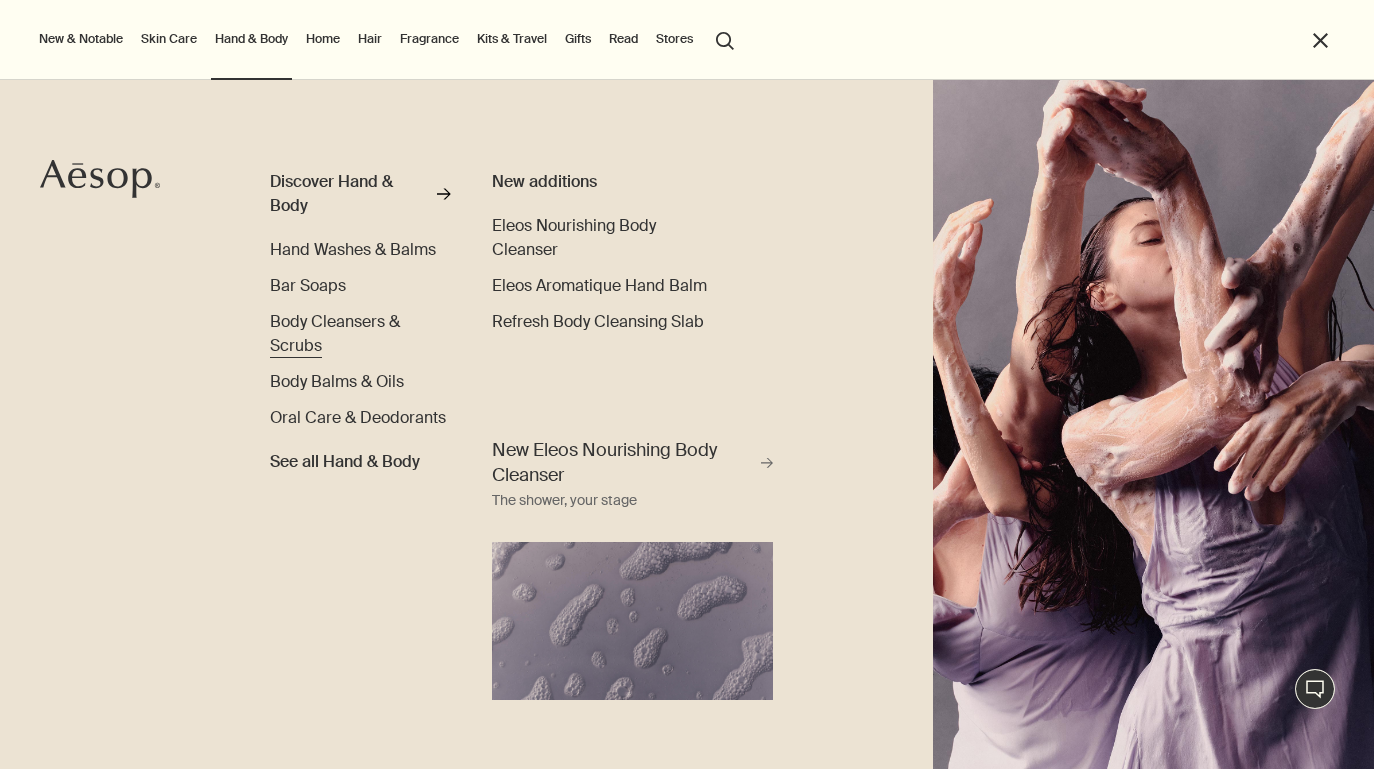 click on "Body Cleansers & Scrubs" at bounding box center [335, 333] 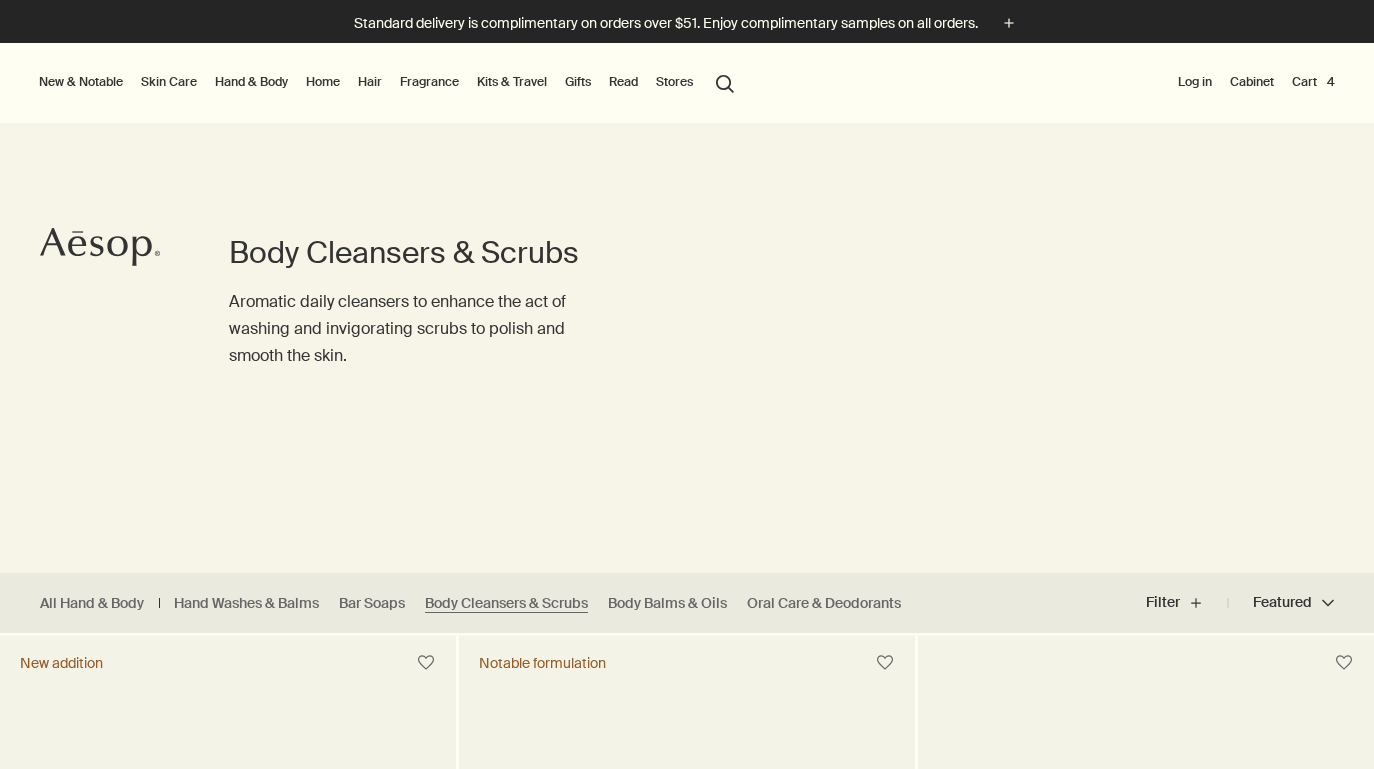 scroll, scrollTop: 0, scrollLeft: 0, axis: both 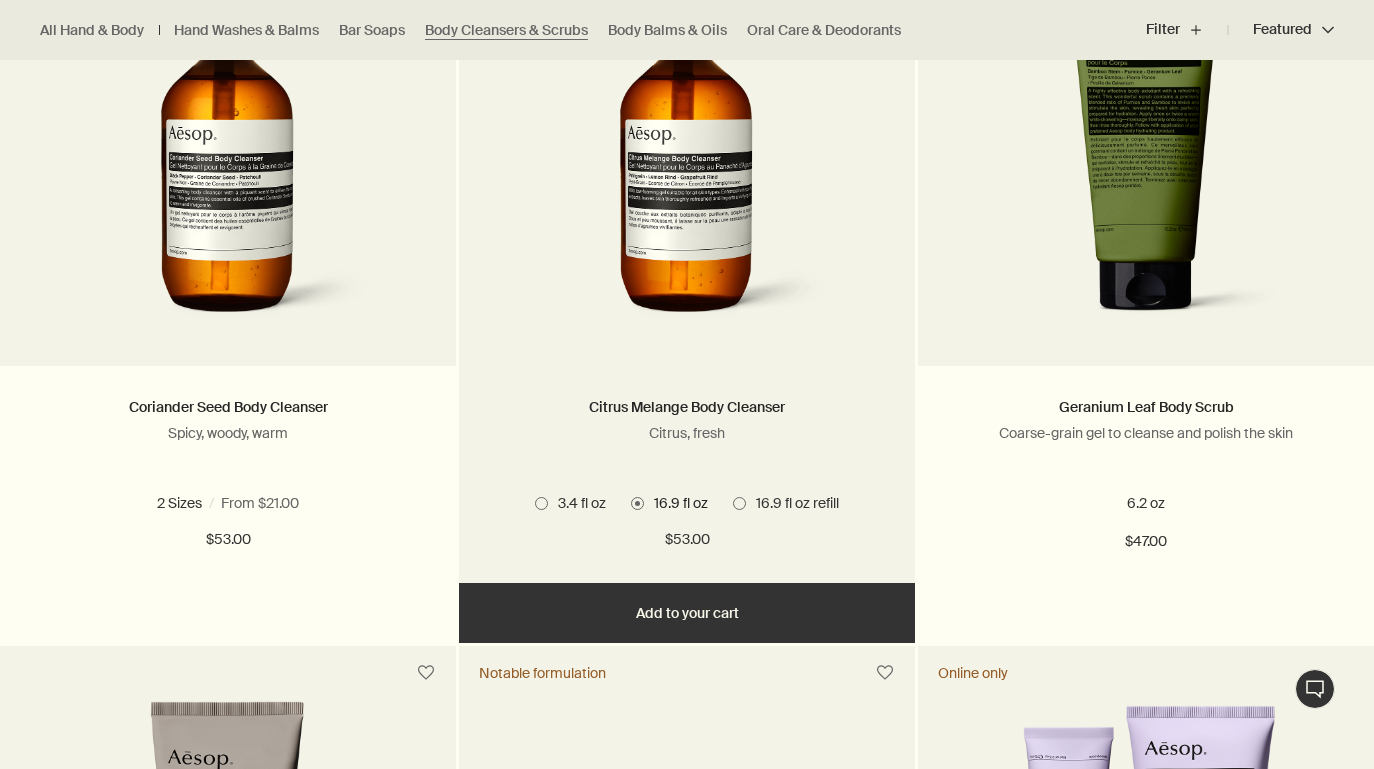 click on "Add Add to your cart" at bounding box center [687, 613] 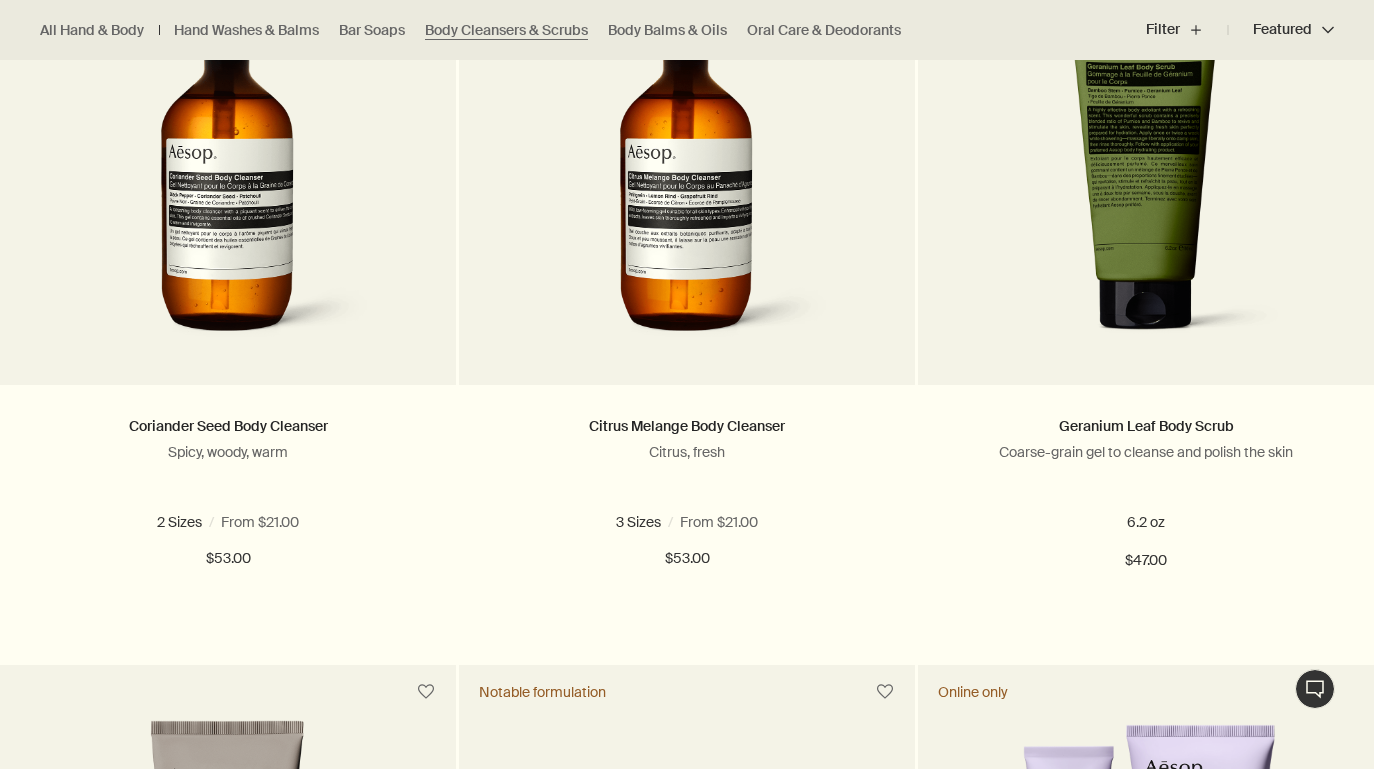 scroll, scrollTop: 1445, scrollLeft: 0, axis: vertical 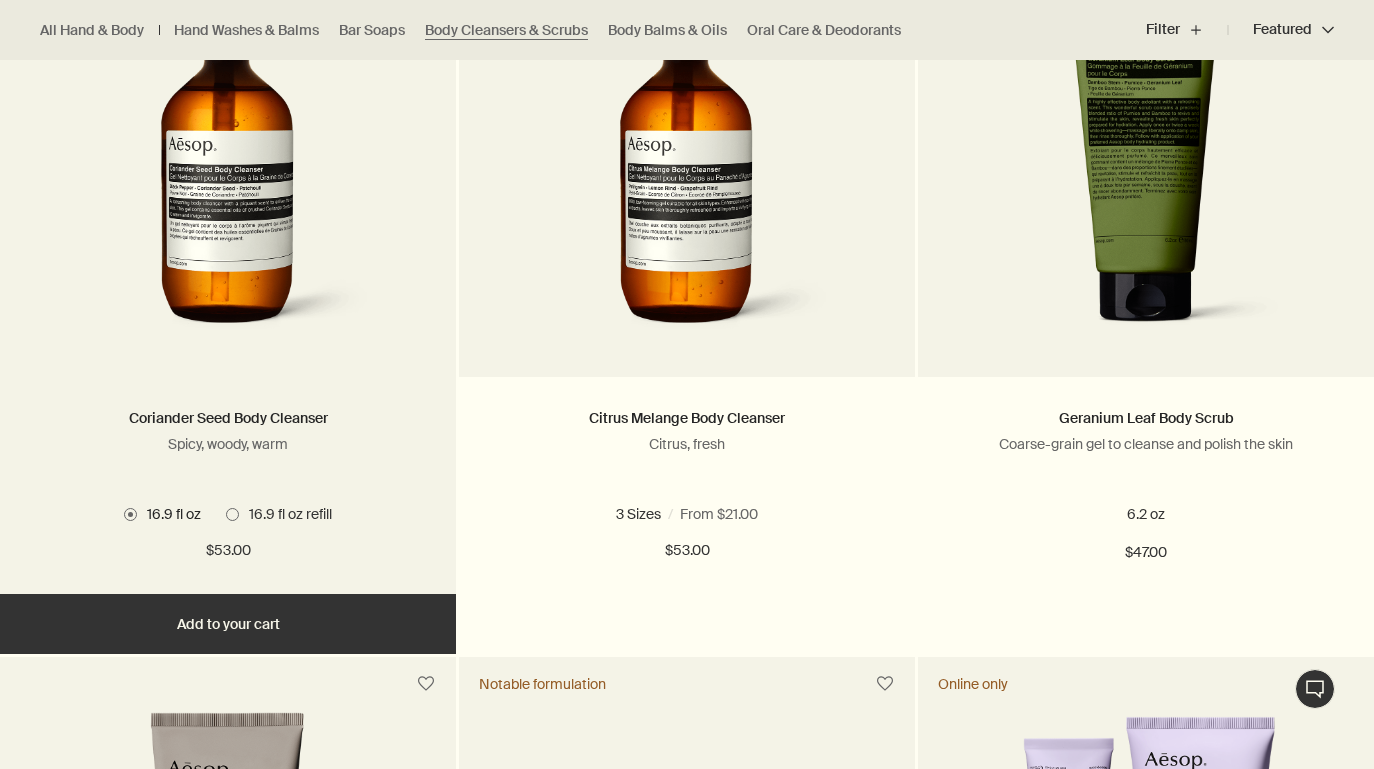 click on "Add Add to your cart" at bounding box center (228, 624) 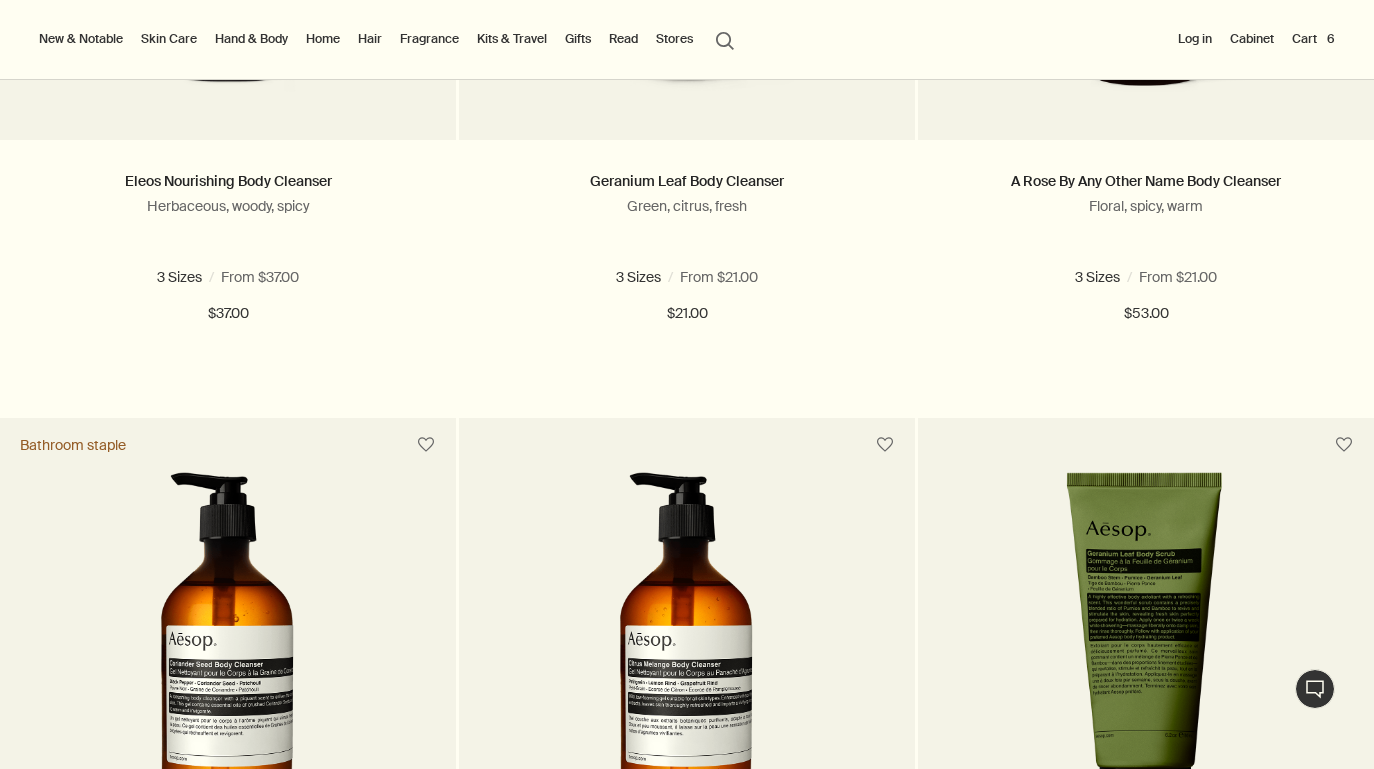 scroll, scrollTop: 0, scrollLeft: 0, axis: both 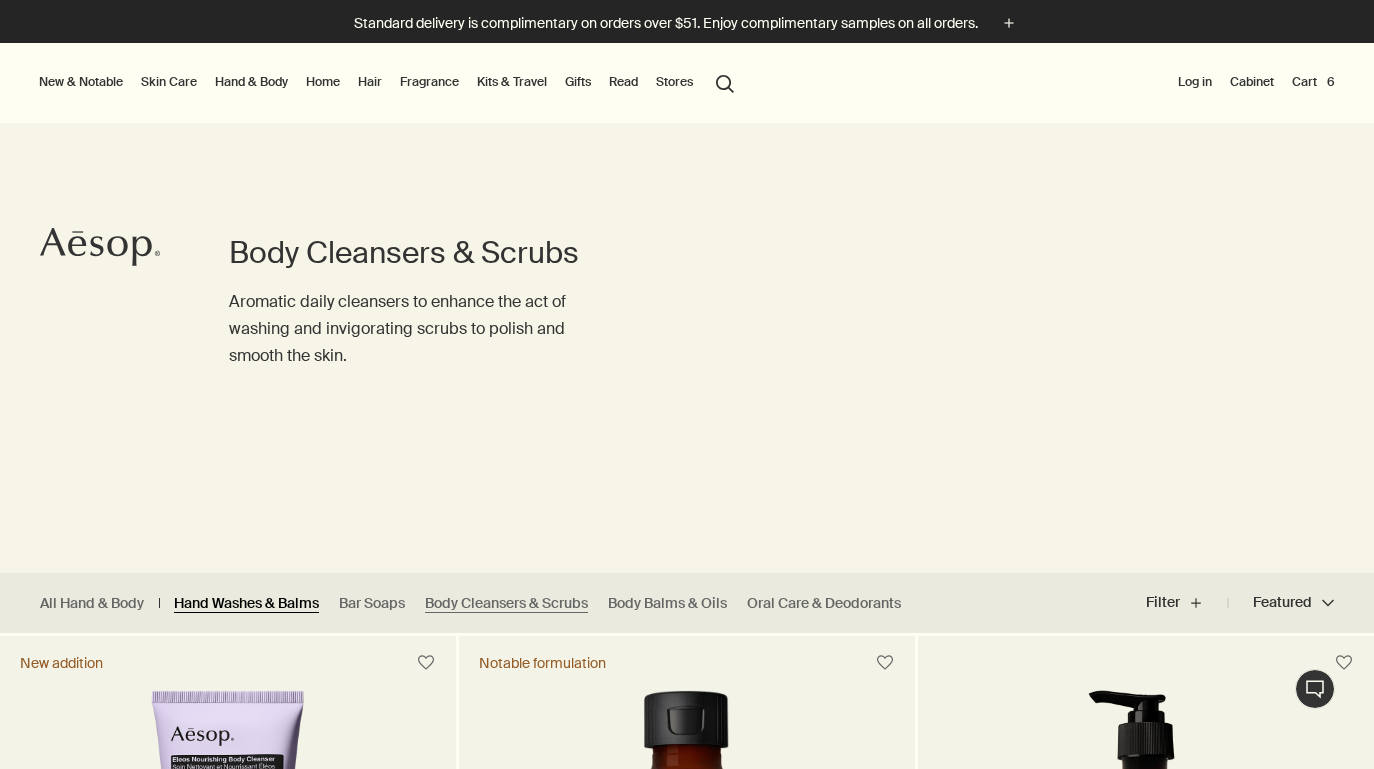 click on "Hand Washes & Balms" at bounding box center (246, 603) 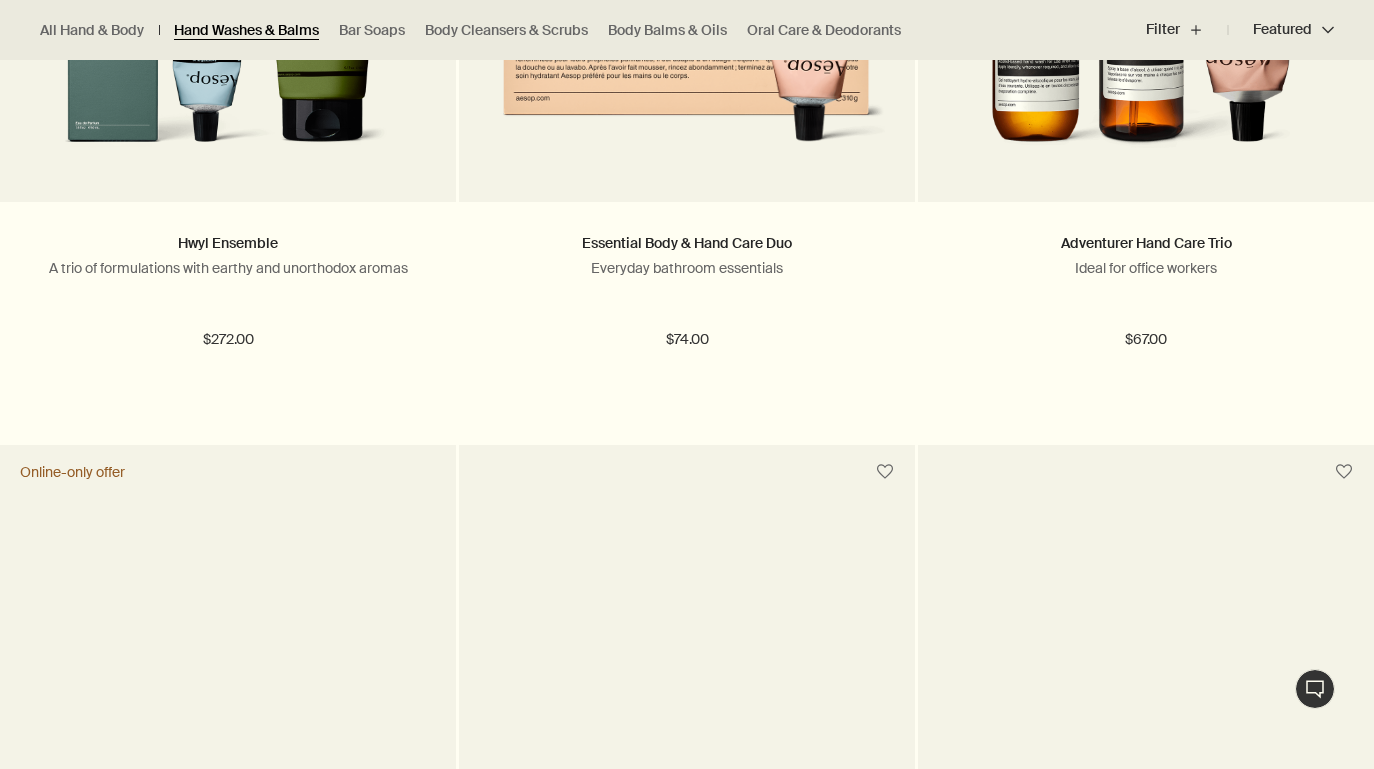 scroll, scrollTop: 4150, scrollLeft: 0, axis: vertical 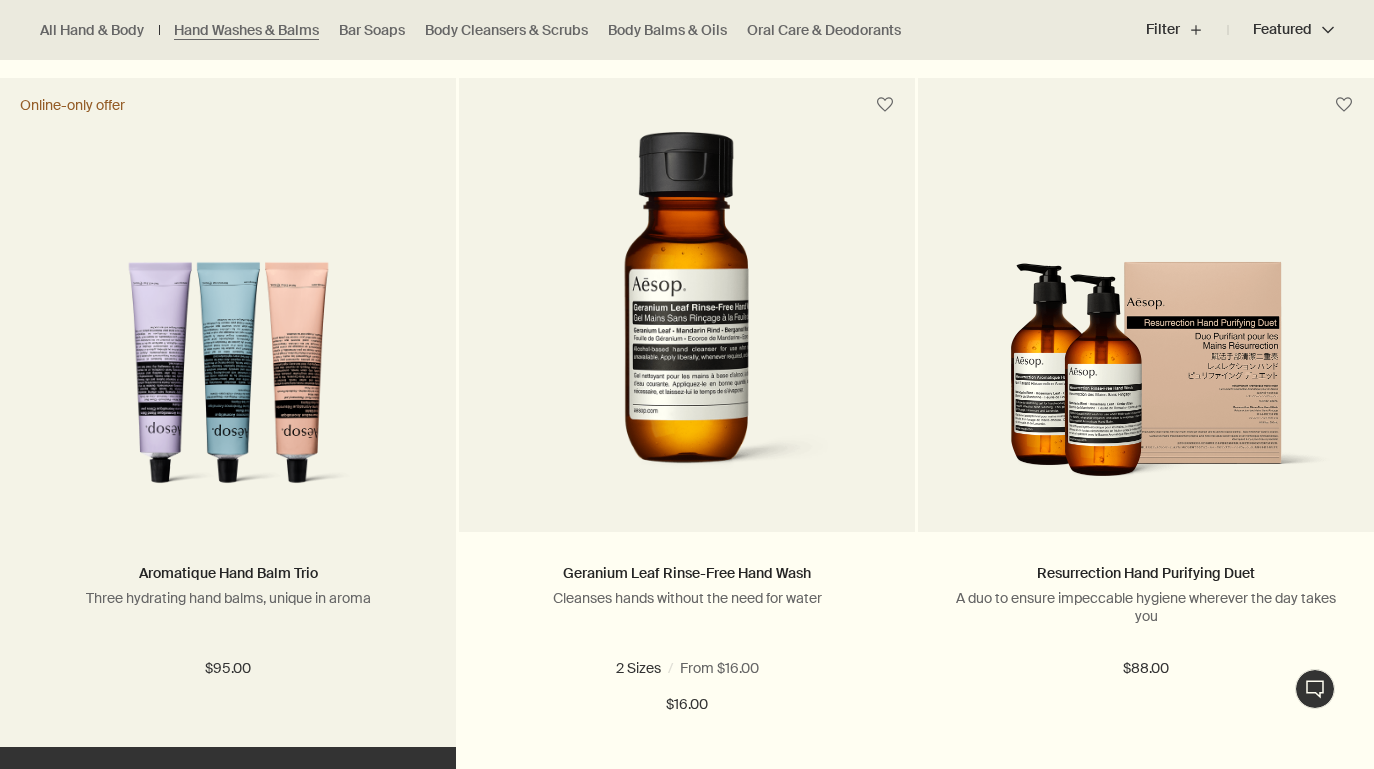click at bounding box center [228, 381] 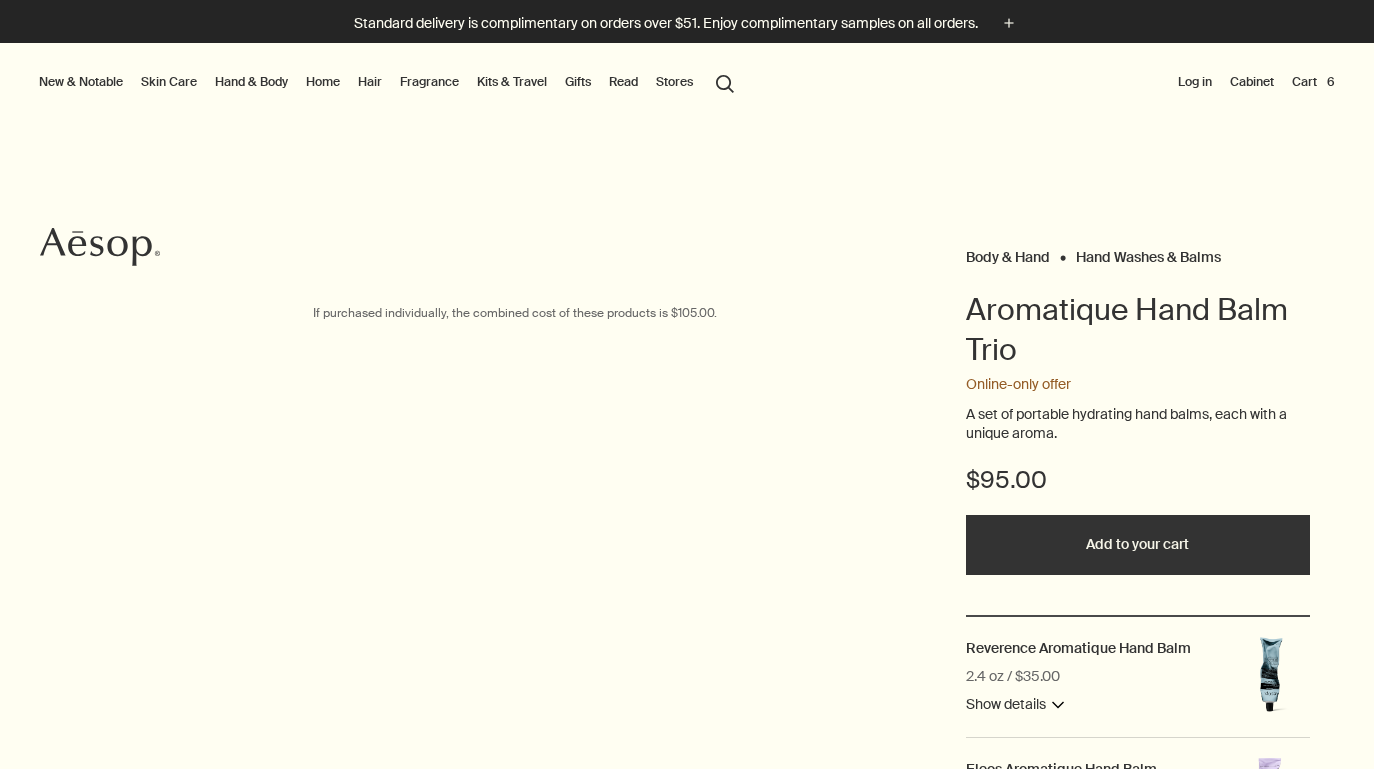 scroll, scrollTop: 0, scrollLeft: 0, axis: both 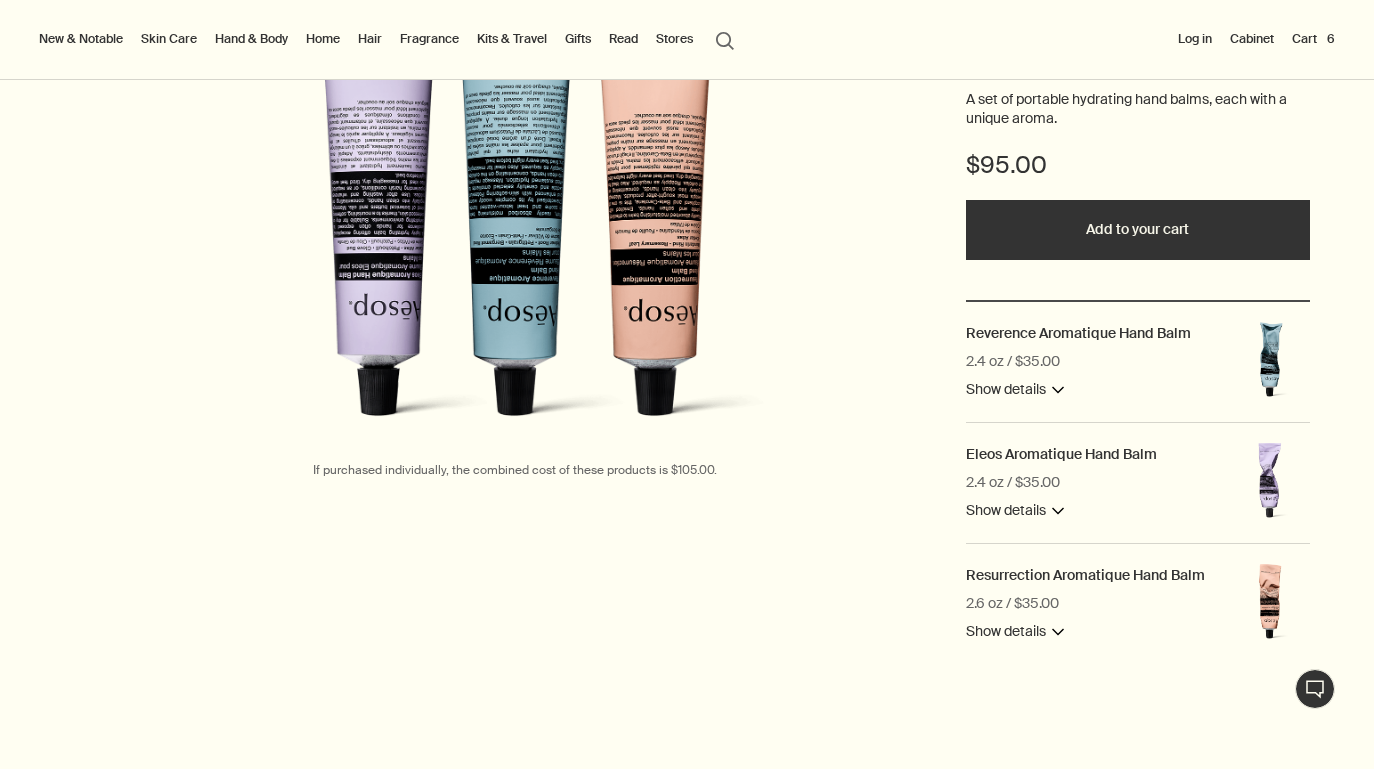click on "Add to your cart" at bounding box center (1138, 230) 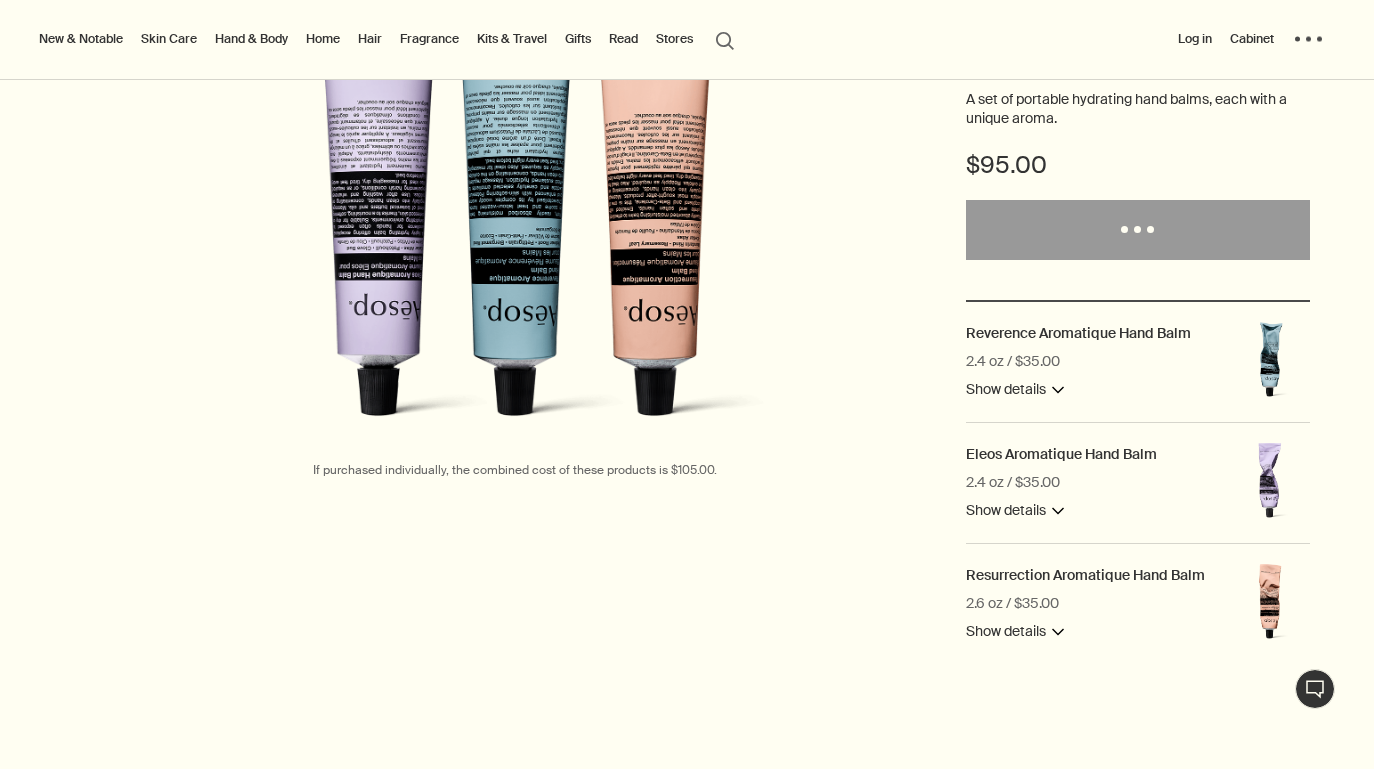 scroll, scrollTop: 0, scrollLeft: 0, axis: both 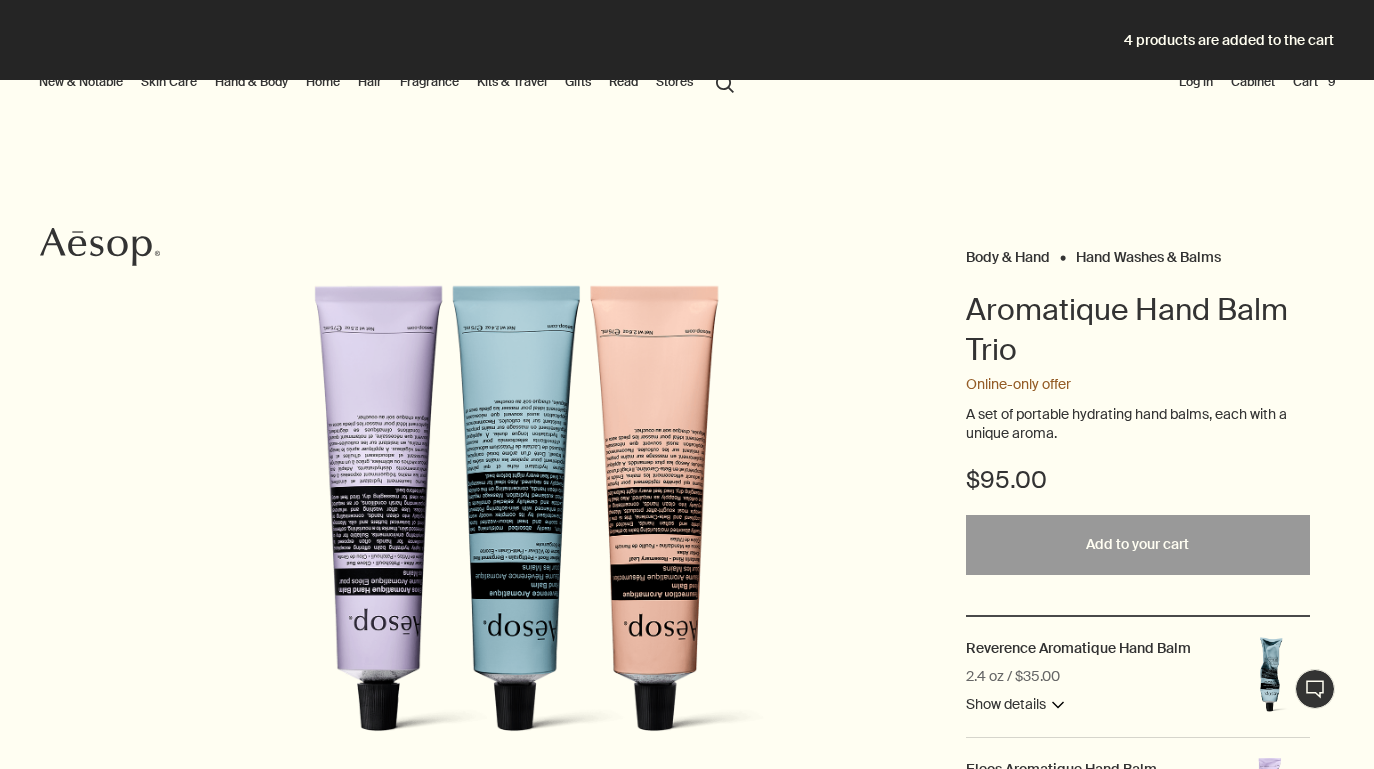 click on "4 products are added to the cart" at bounding box center [687, 40] 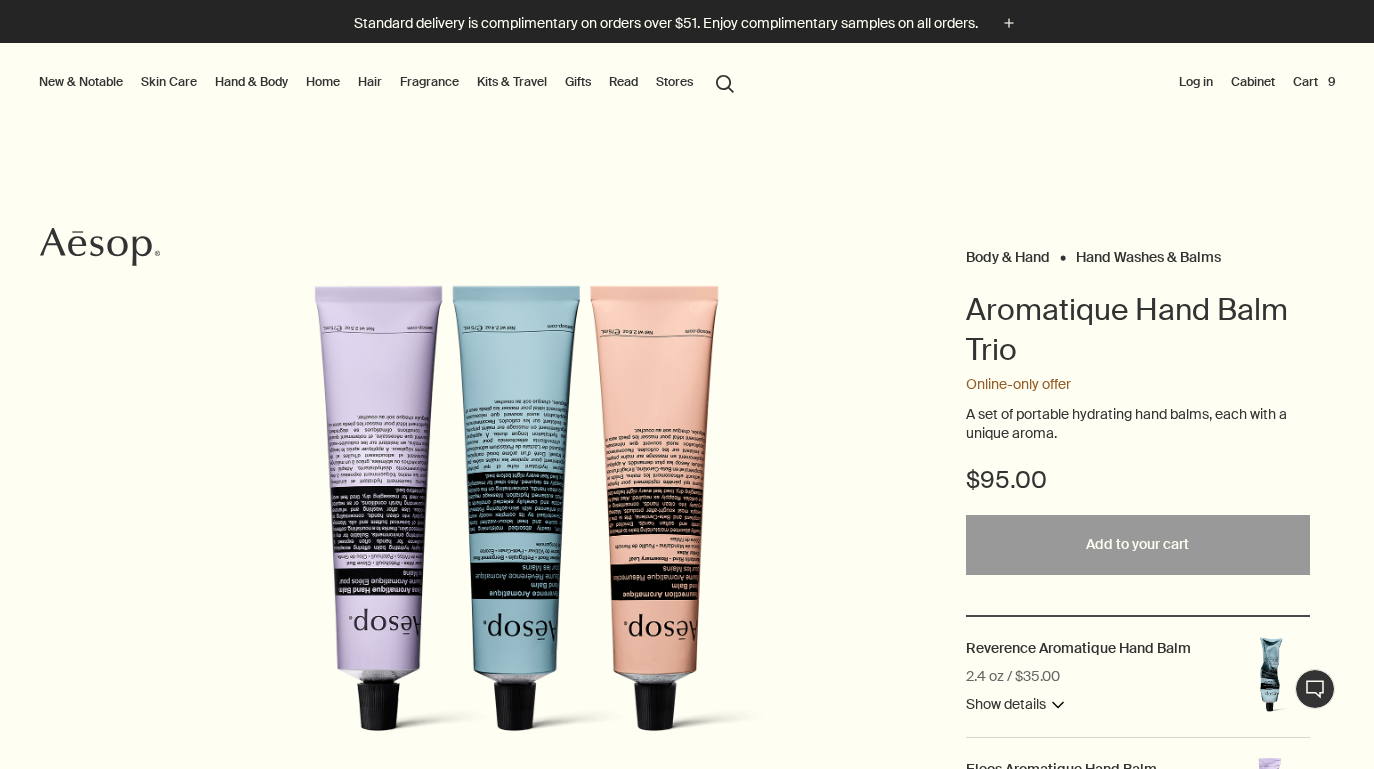 click on "Cart 9" at bounding box center [1314, 82] 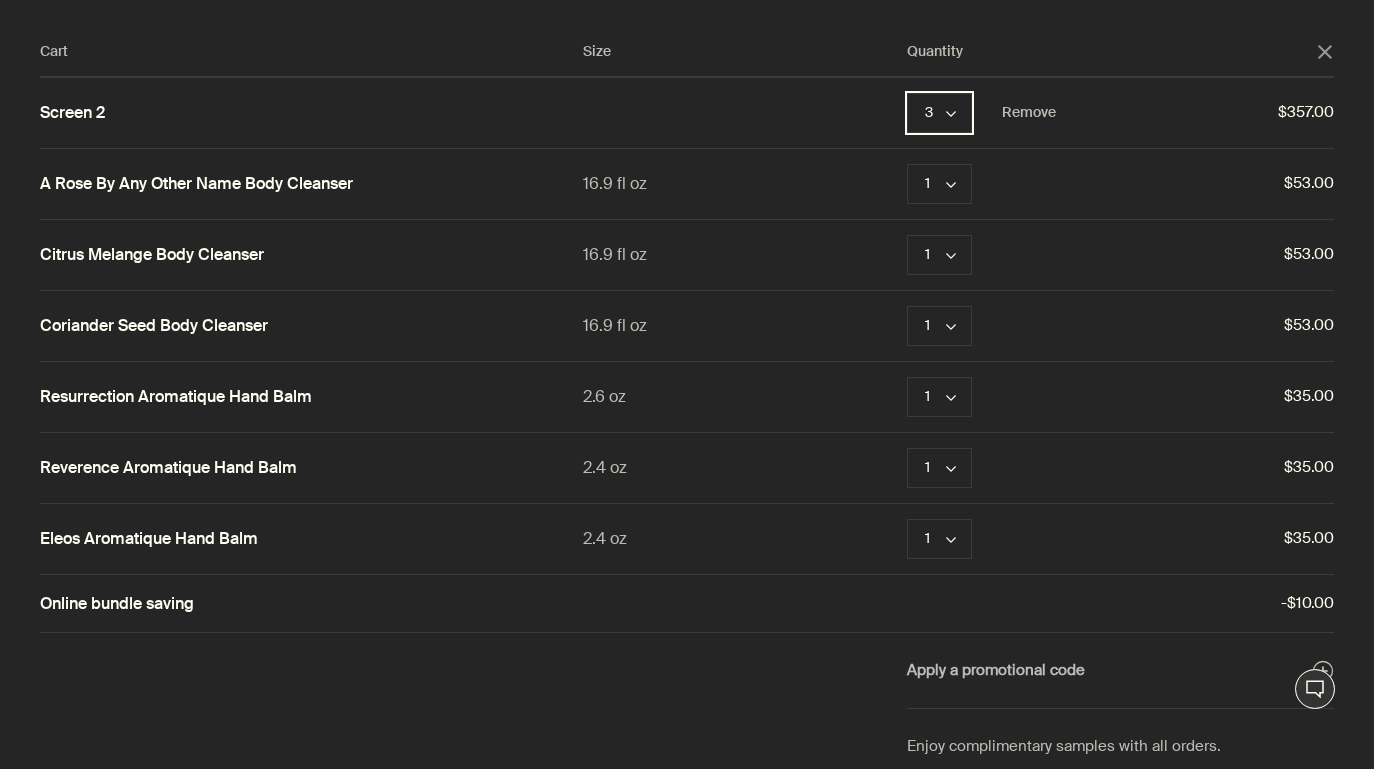 click on "chevron" 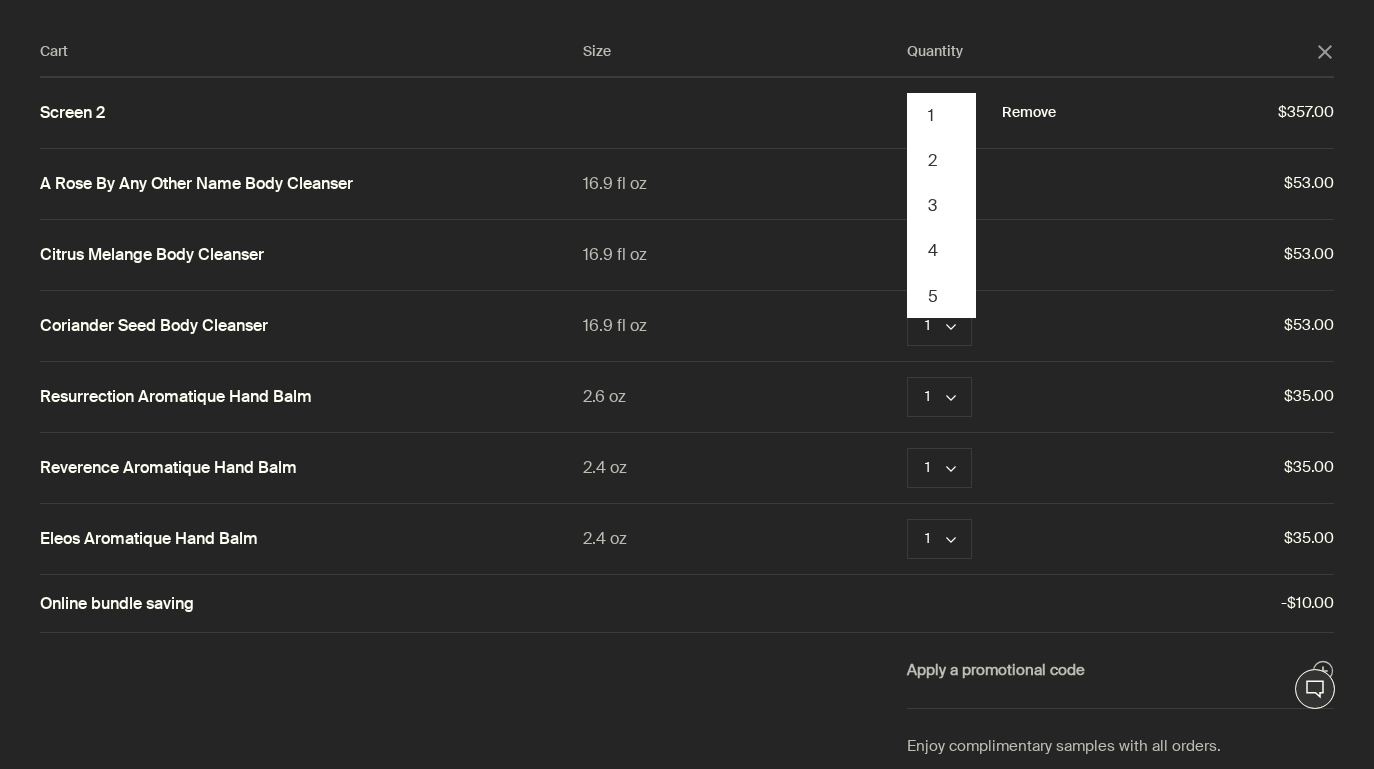 click on "Remove" at bounding box center (1029, 113) 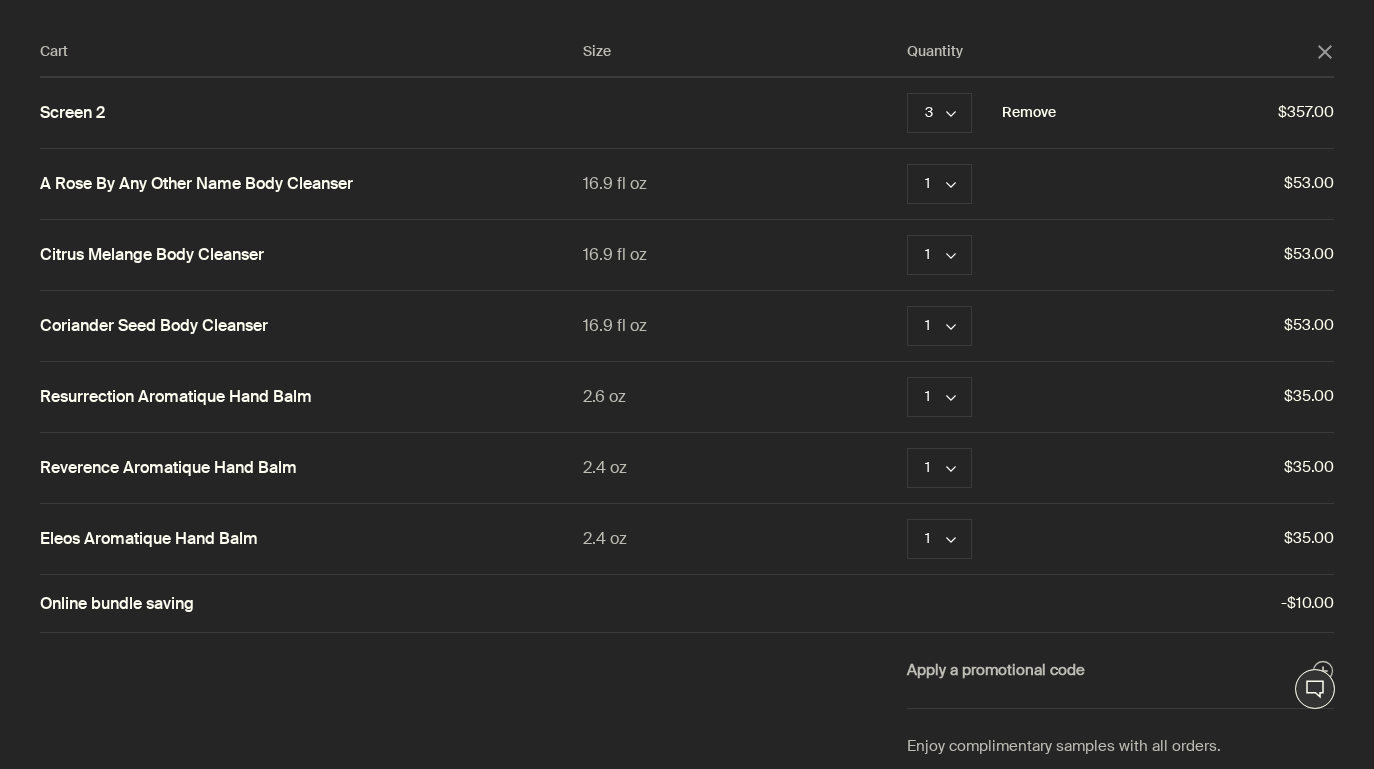 click on "Remove" at bounding box center [1029, 113] 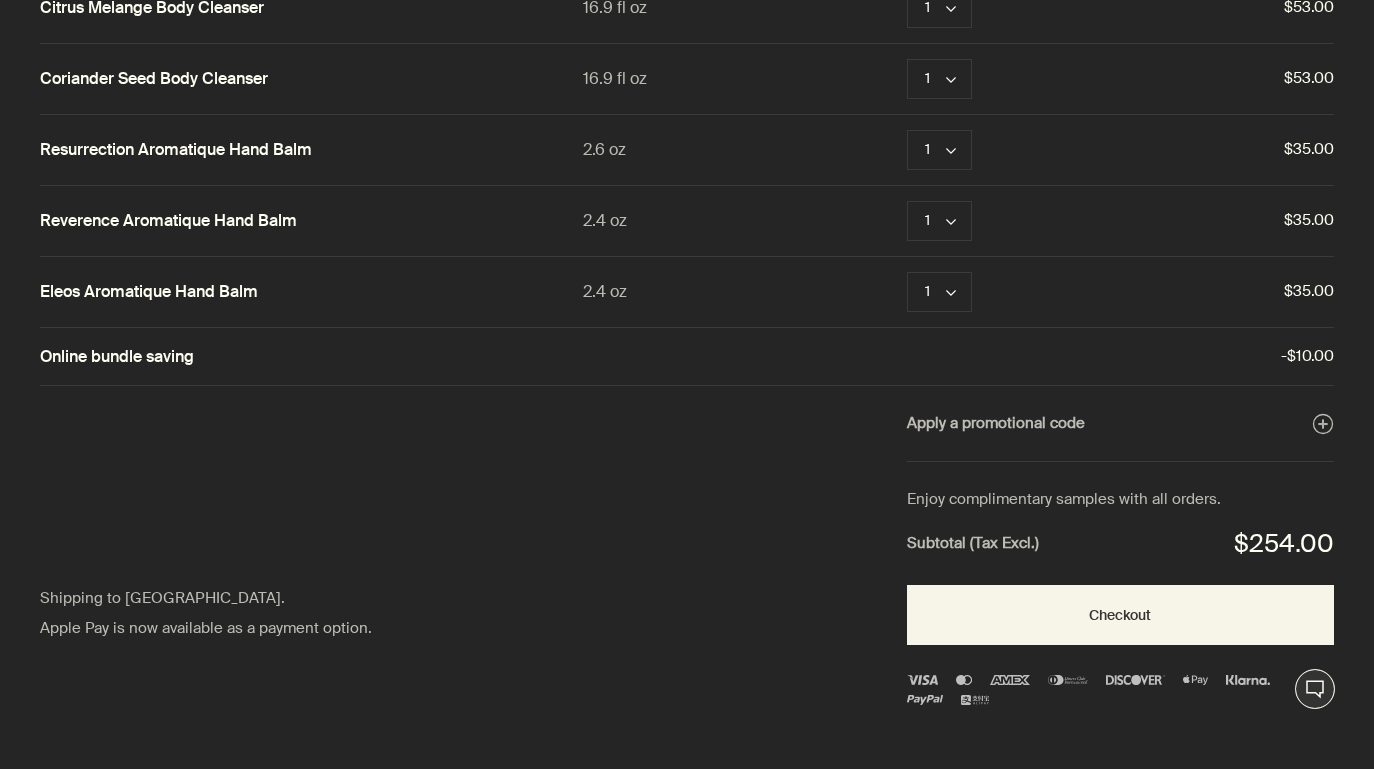 scroll, scrollTop: 0, scrollLeft: 0, axis: both 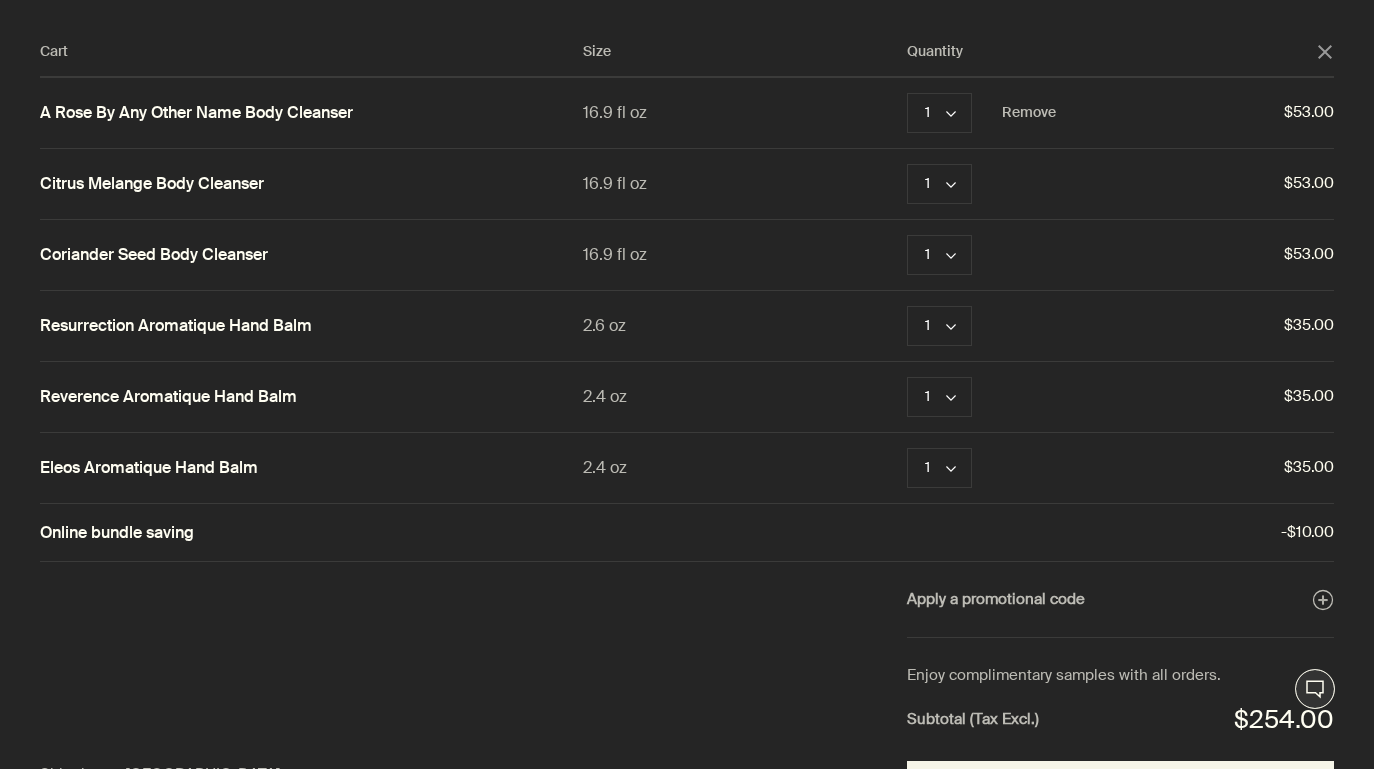 click on "close" 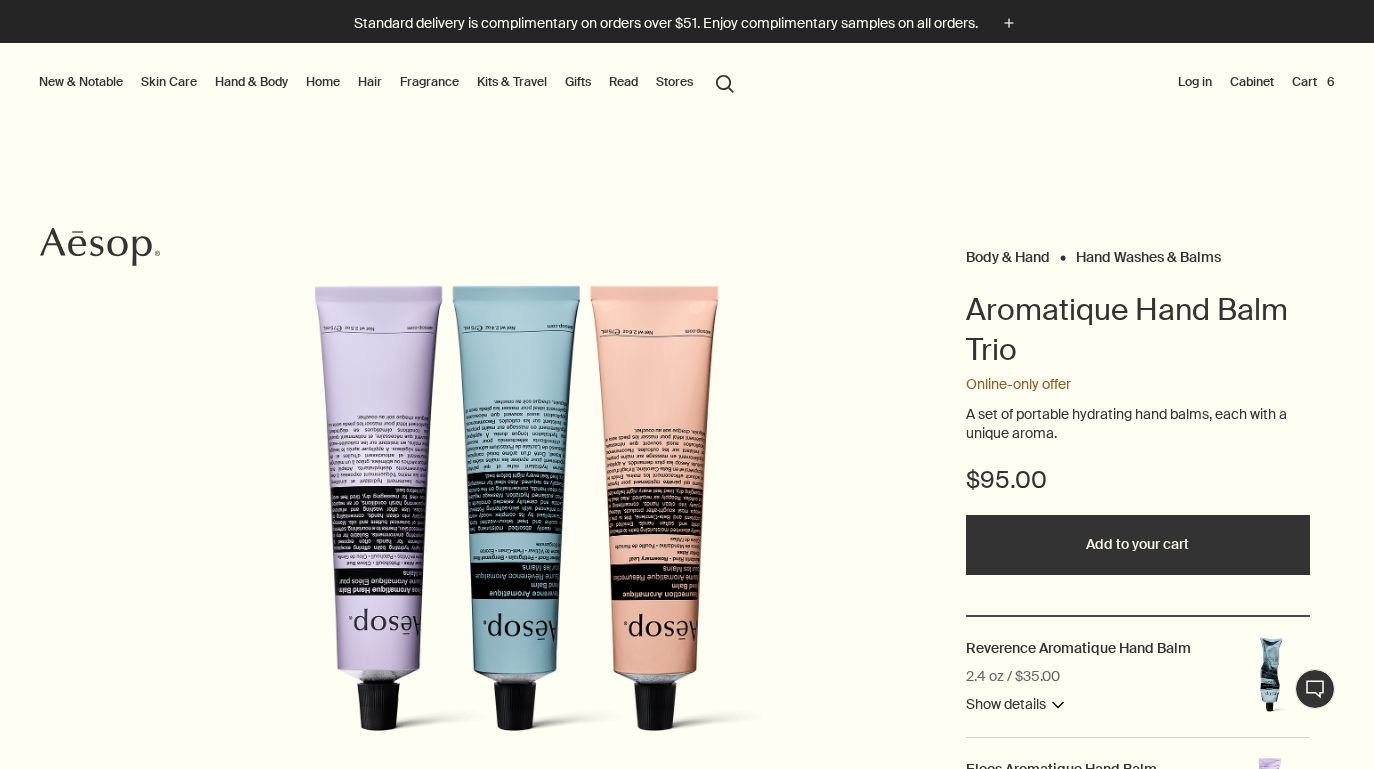 click on "Home" at bounding box center [323, 82] 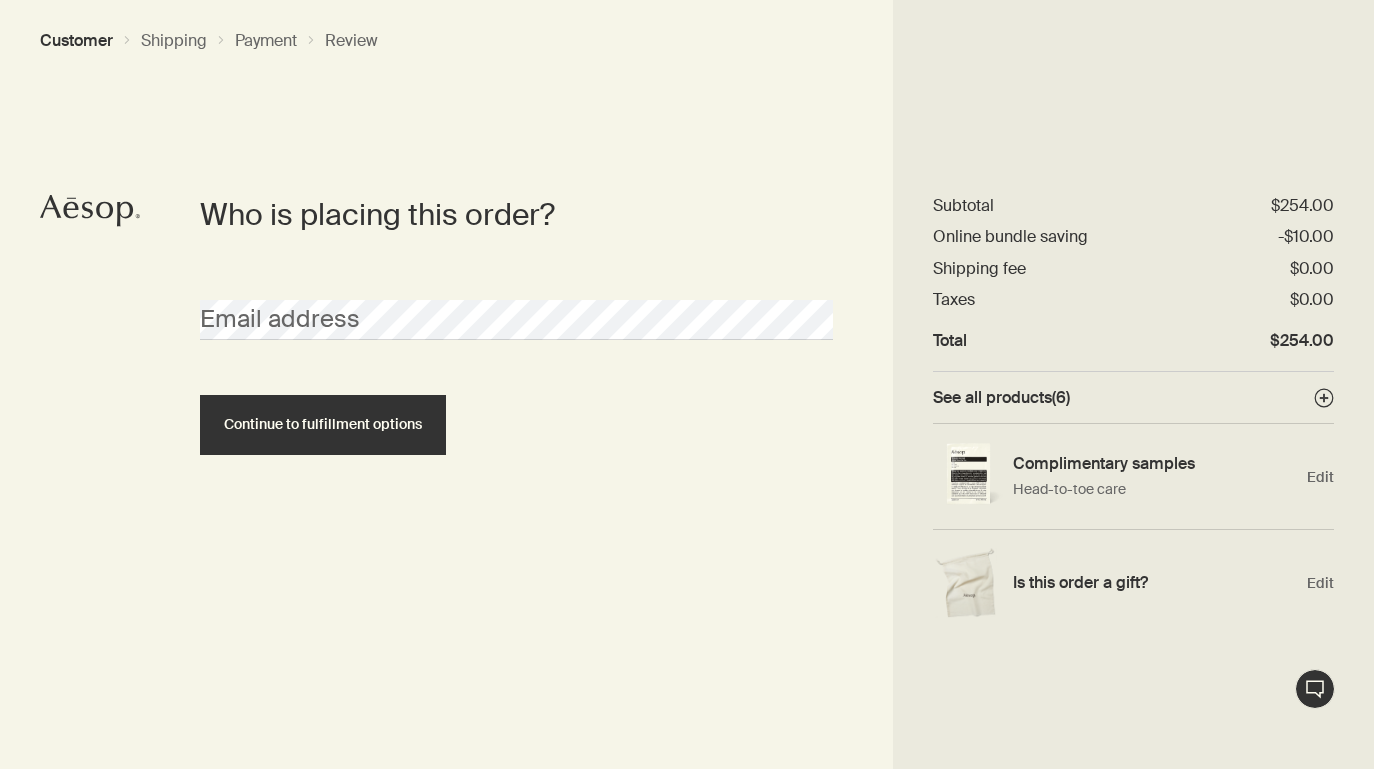 scroll, scrollTop: 0, scrollLeft: 0, axis: both 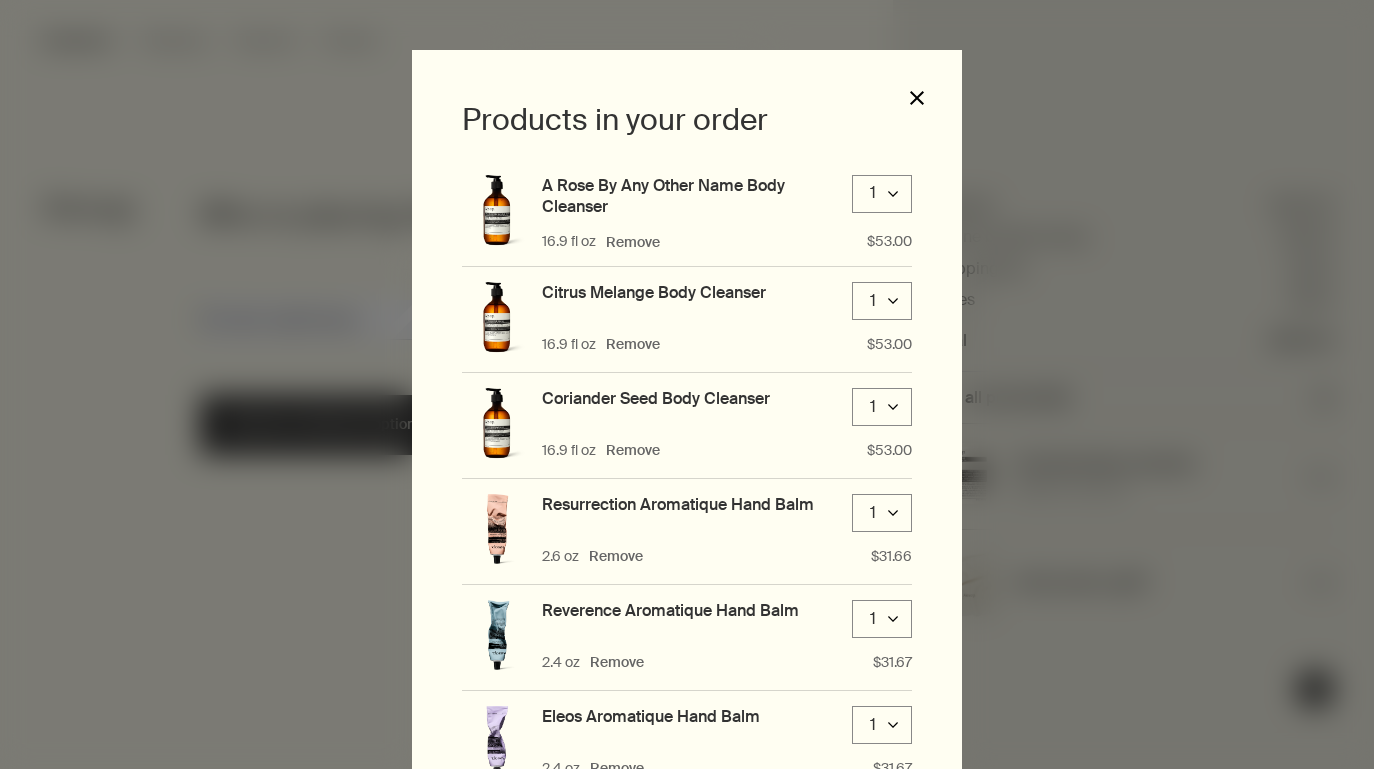 click on "close" at bounding box center (917, 98) 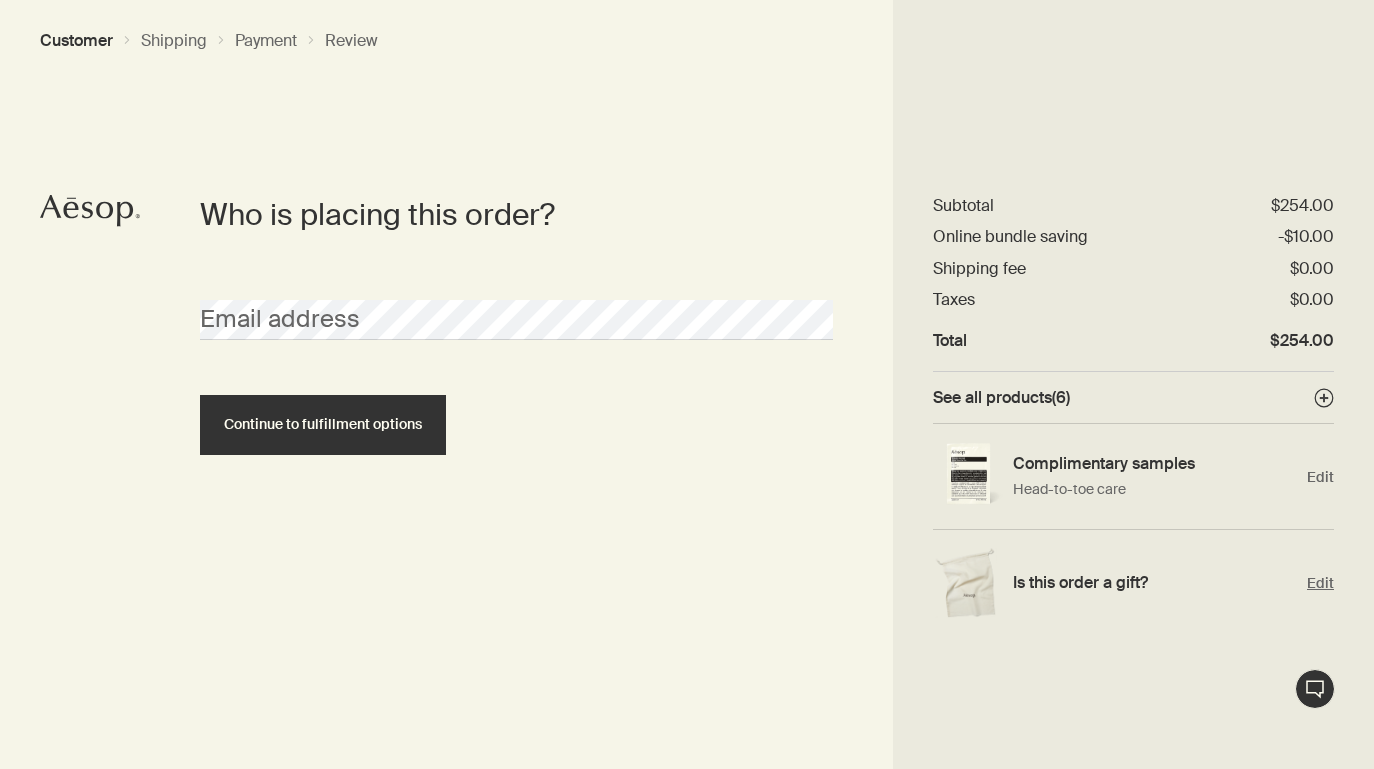 click on "Is this order a gift?" at bounding box center [1155, 582] 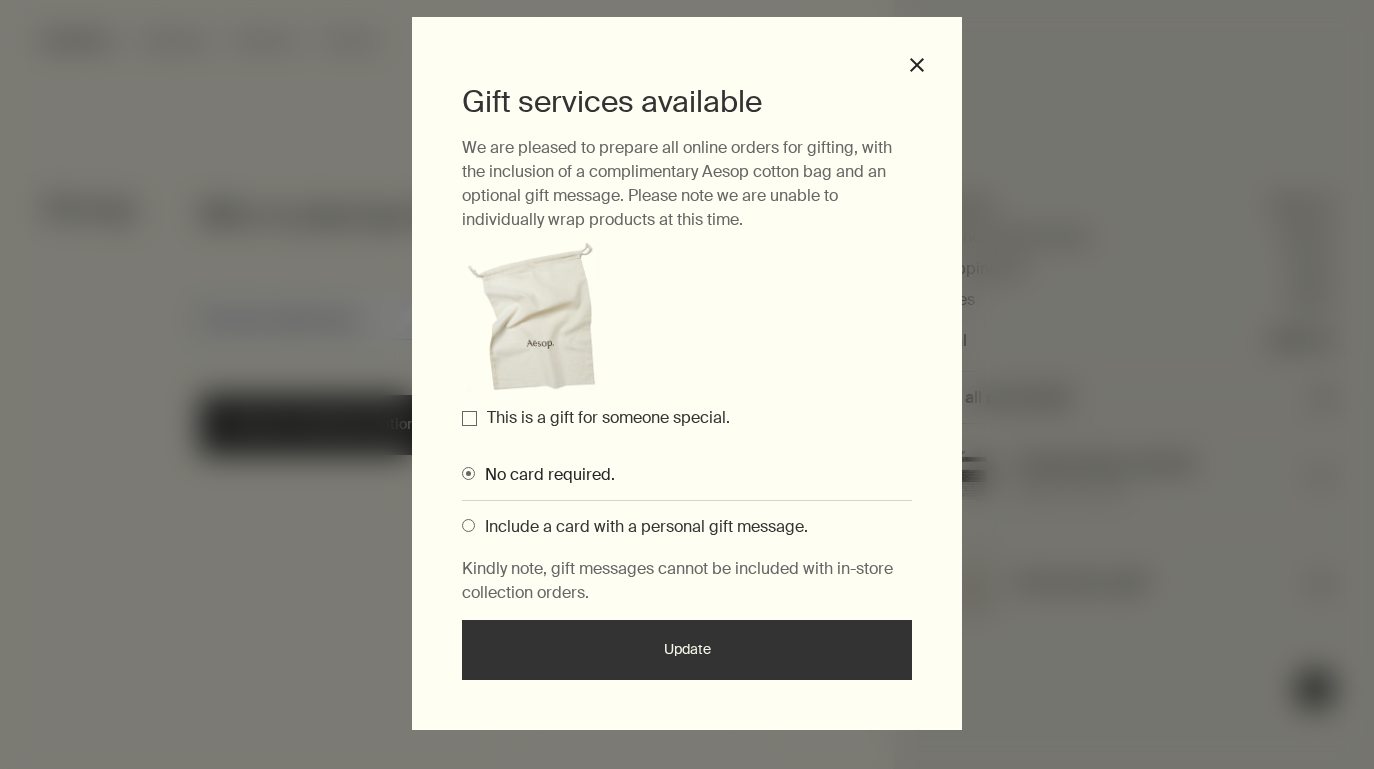scroll, scrollTop: 44, scrollLeft: 0, axis: vertical 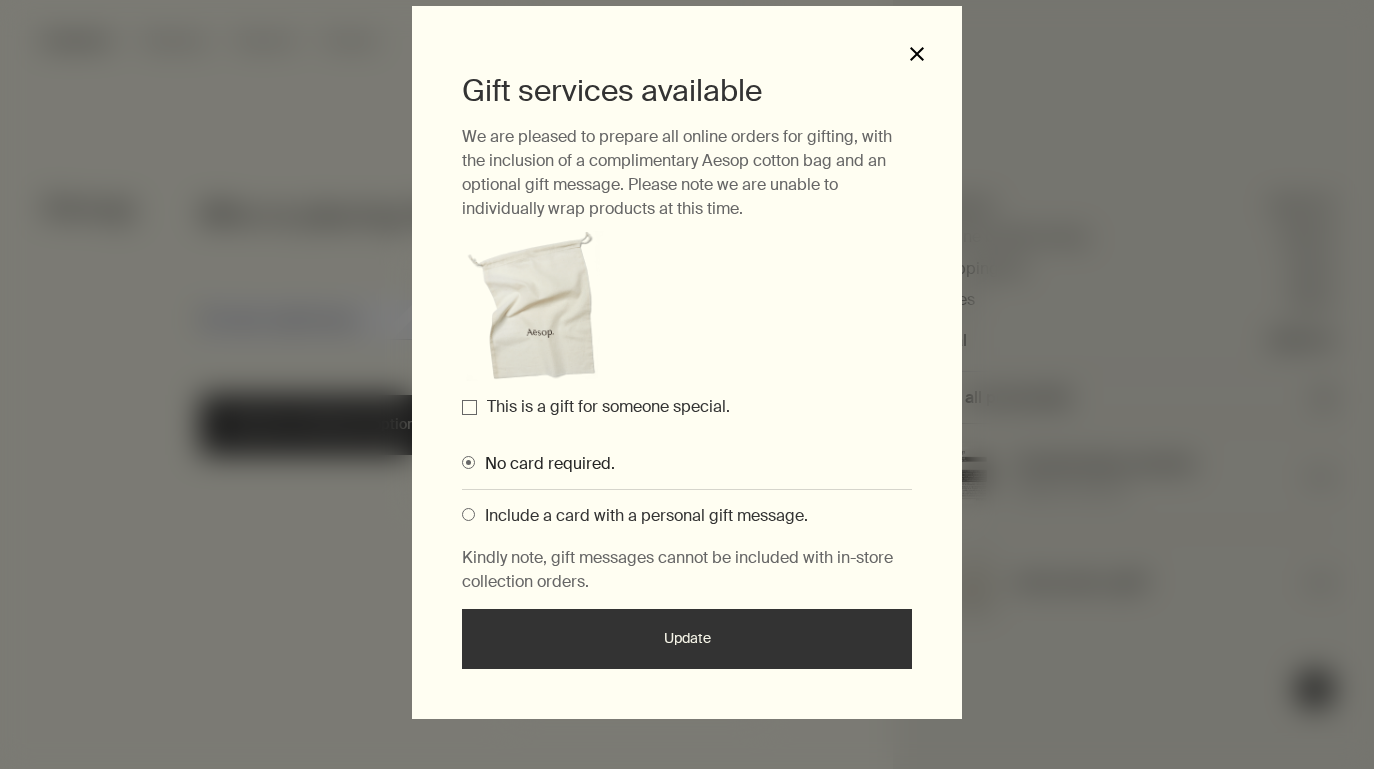 click on "close" at bounding box center (917, 54) 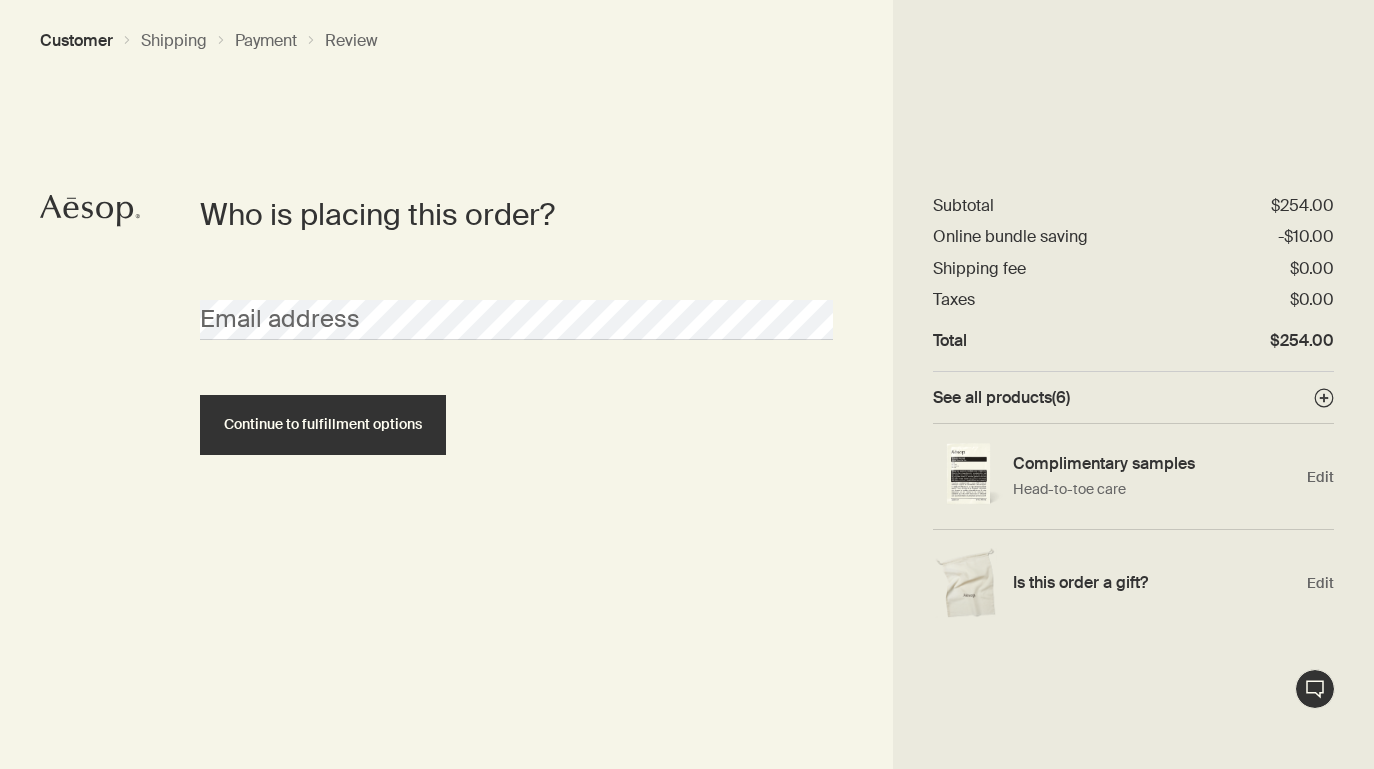 scroll, scrollTop: 0, scrollLeft: 0, axis: both 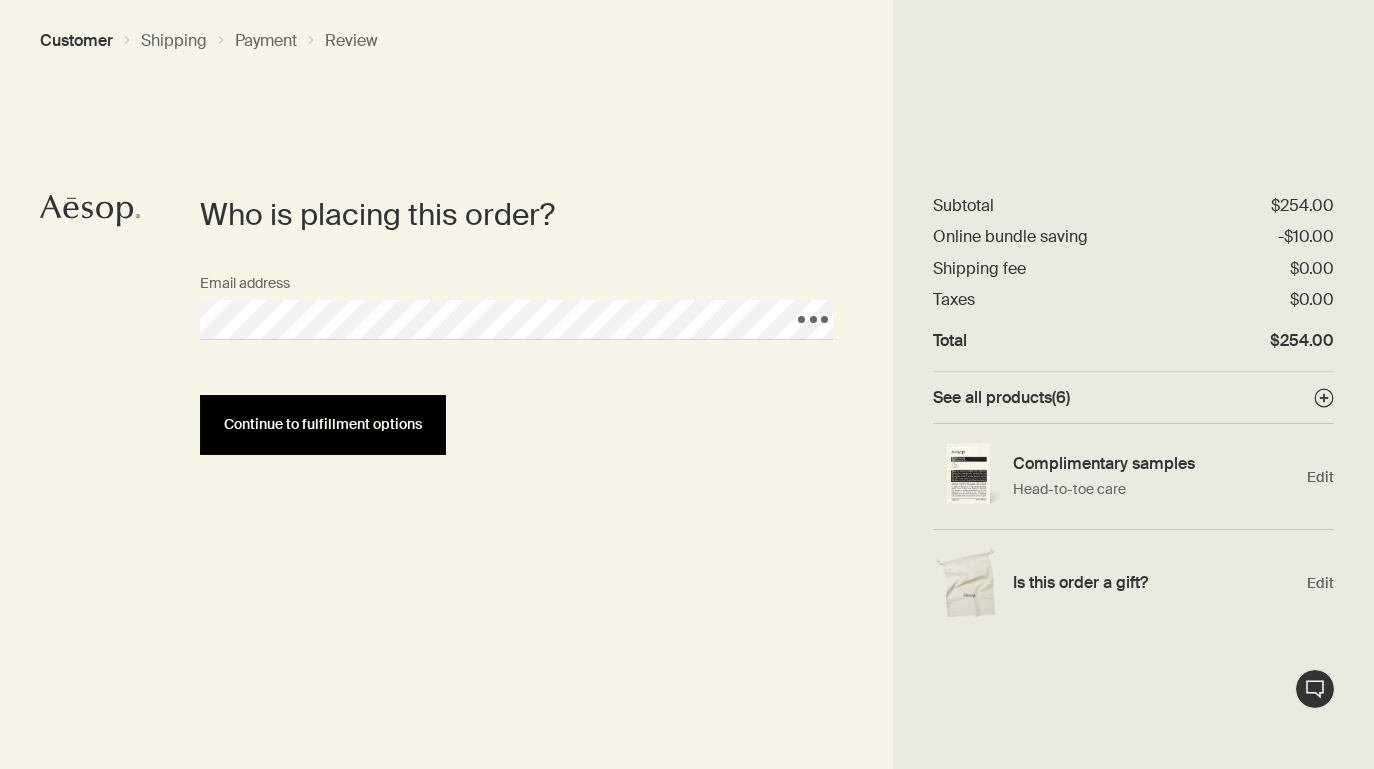 click on "Continue to fulfillment options" at bounding box center (323, 424) 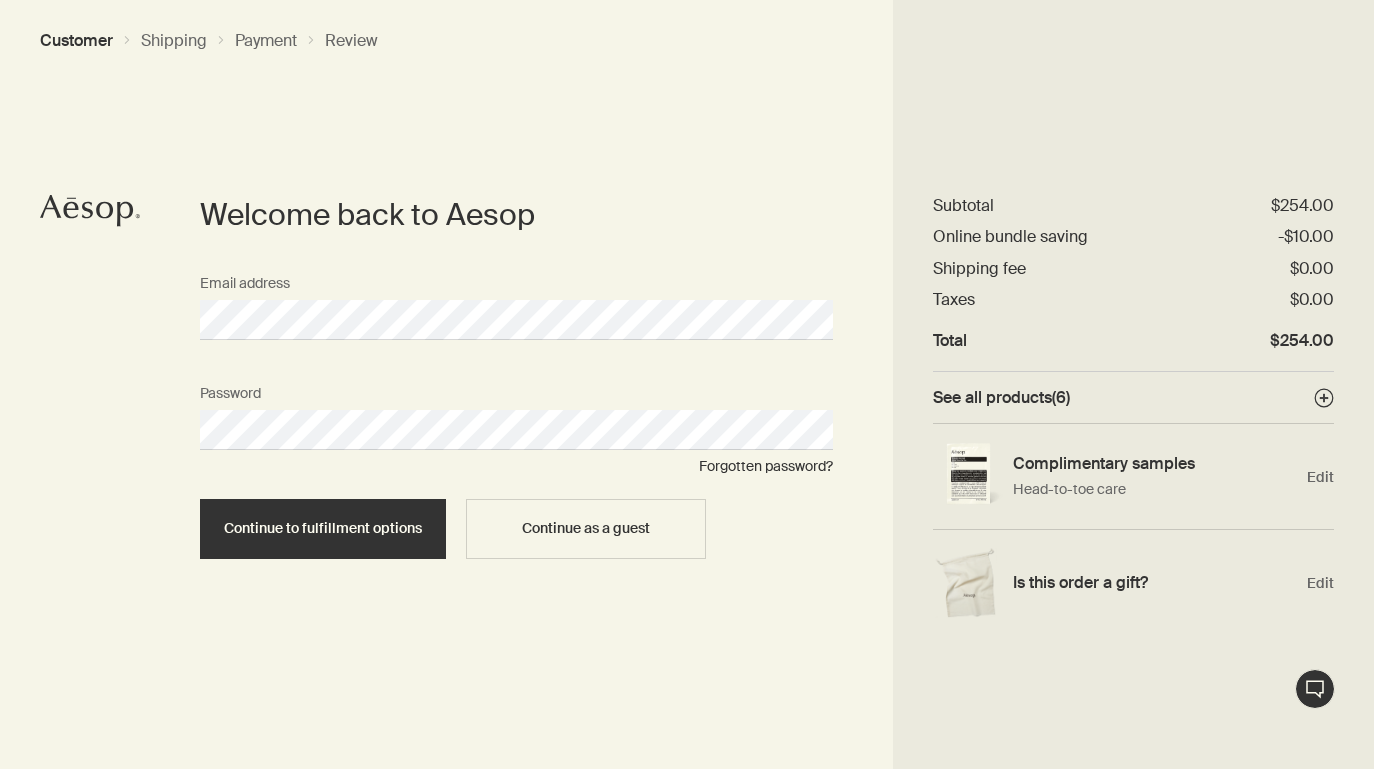 click on "Continue to fulfillment options" at bounding box center (323, 529) 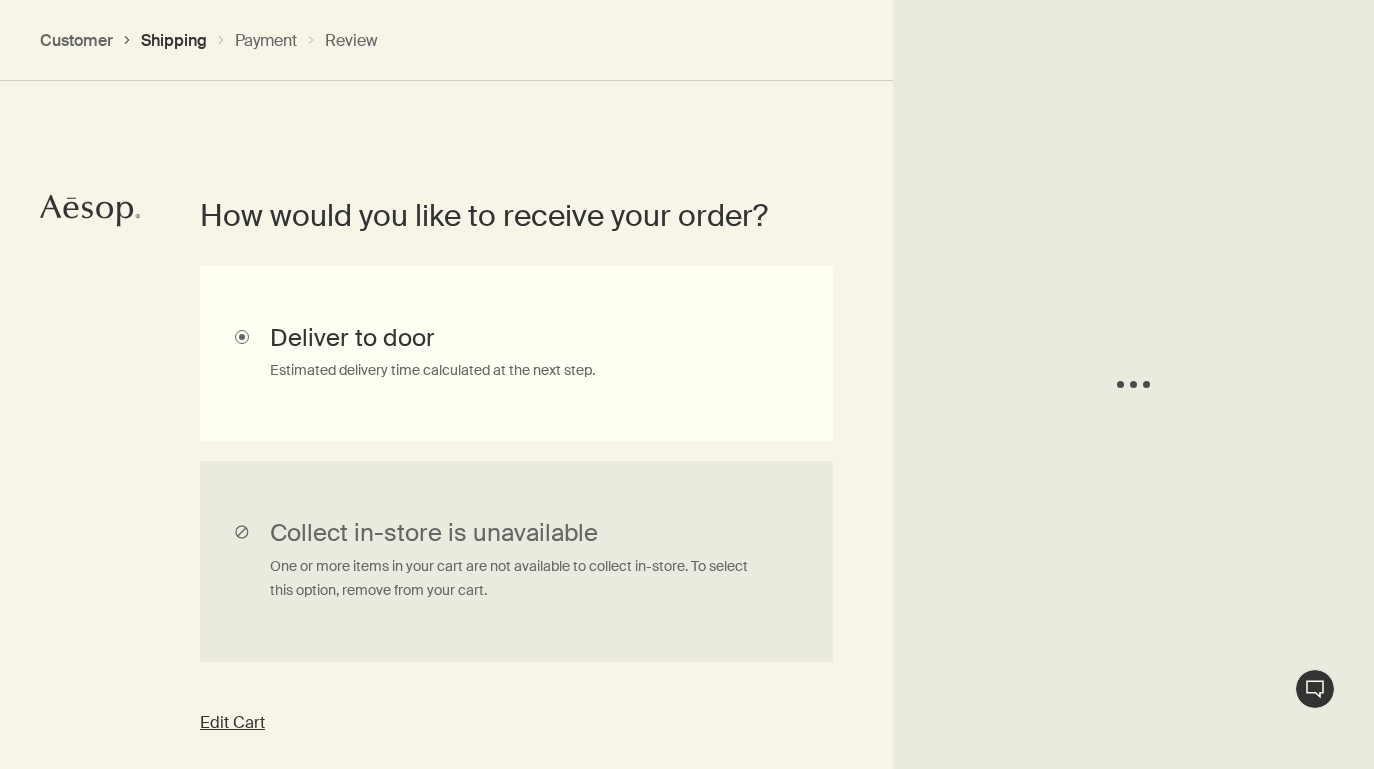 scroll, scrollTop: 448, scrollLeft: 0, axis: vertical 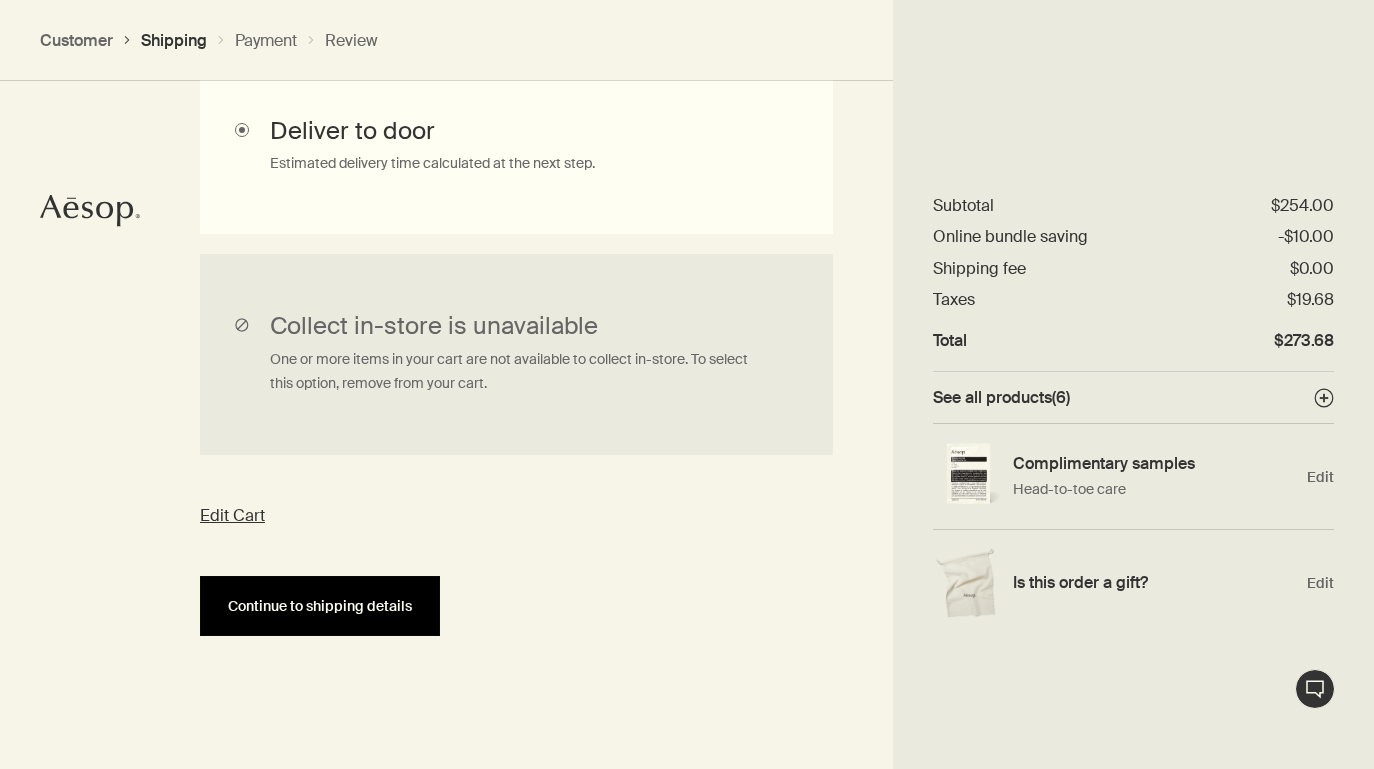 click on "Continue to shipping details" at bounding box center (320, 606) 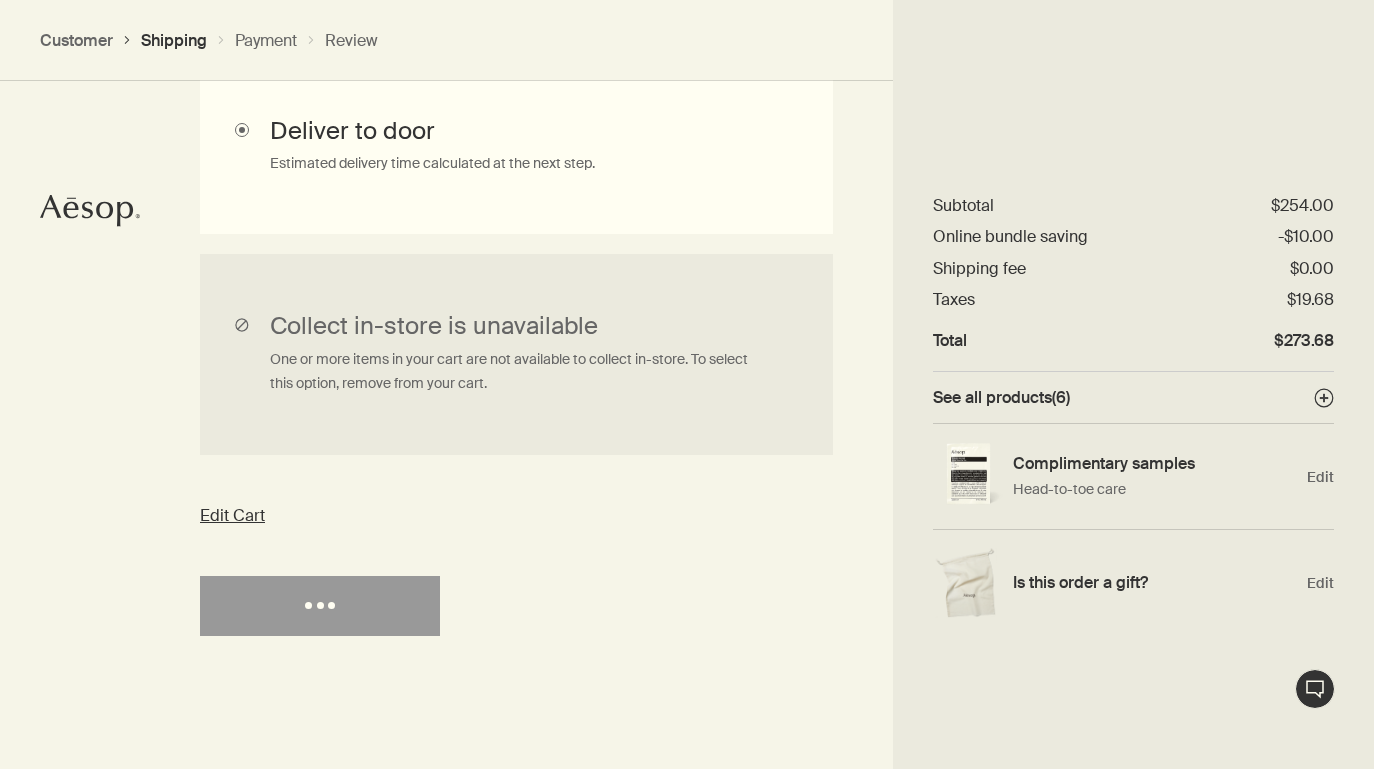 select on "US" 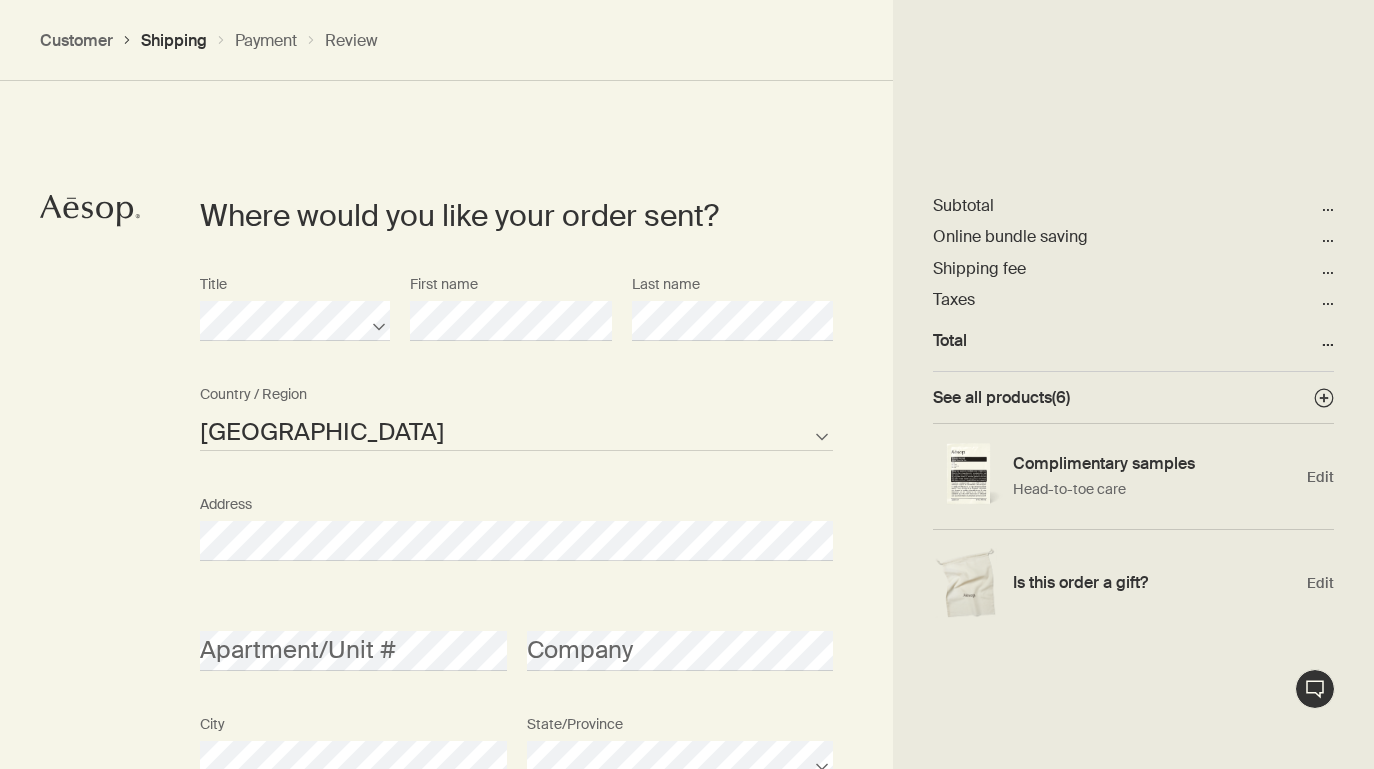 scroll, scrollTop: 865, scrollLeft: 0, axis: vertical 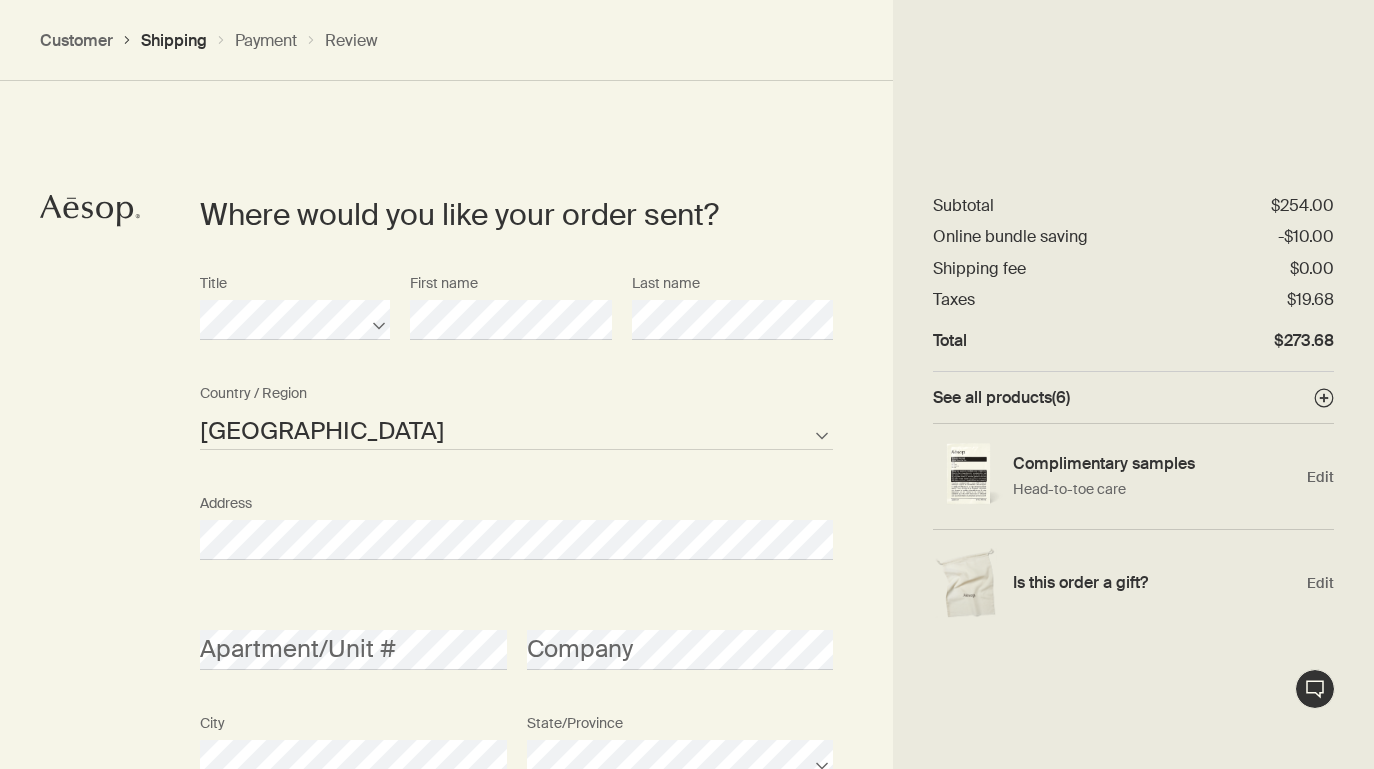 click on "Title First name Last name" at bounding box center [516, 320] 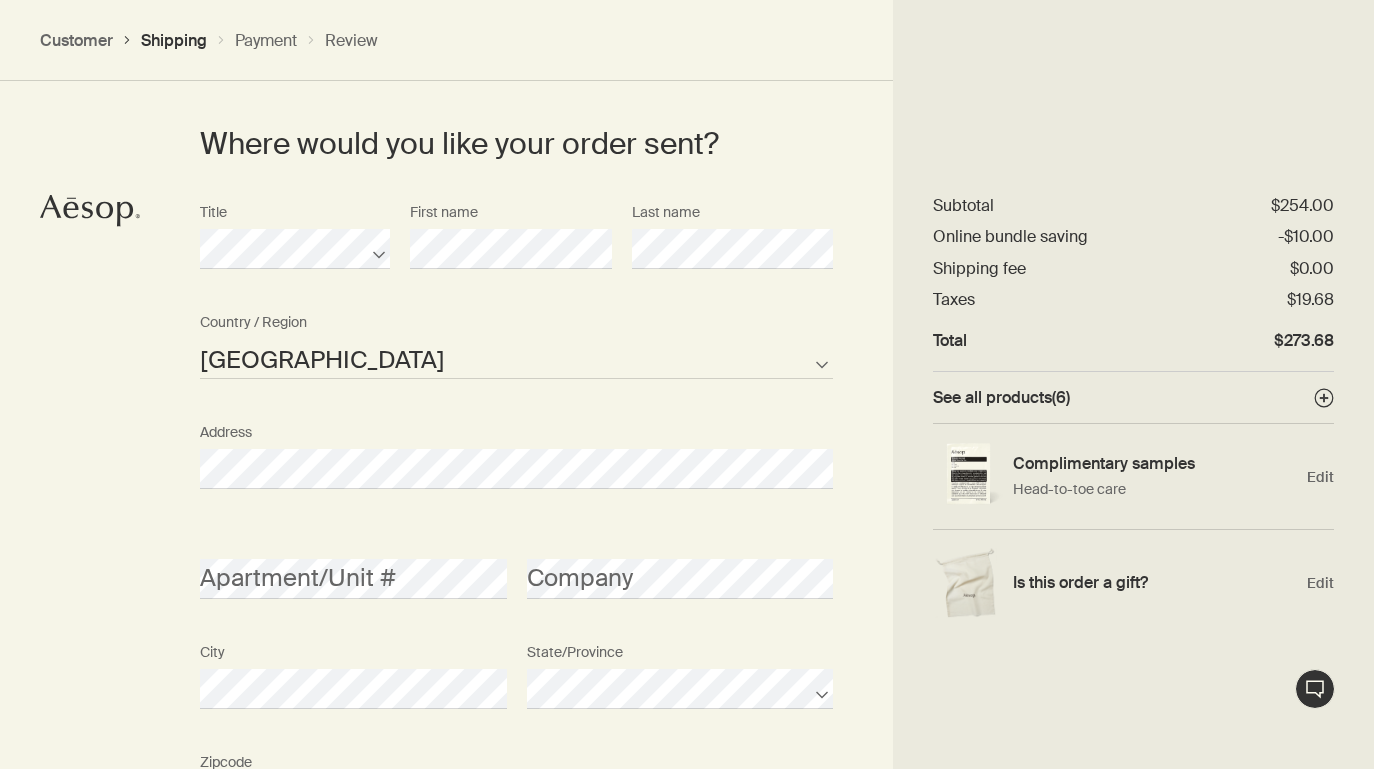 scroll, scrollTop: 943, scrollLeft: 0, axis: vertical 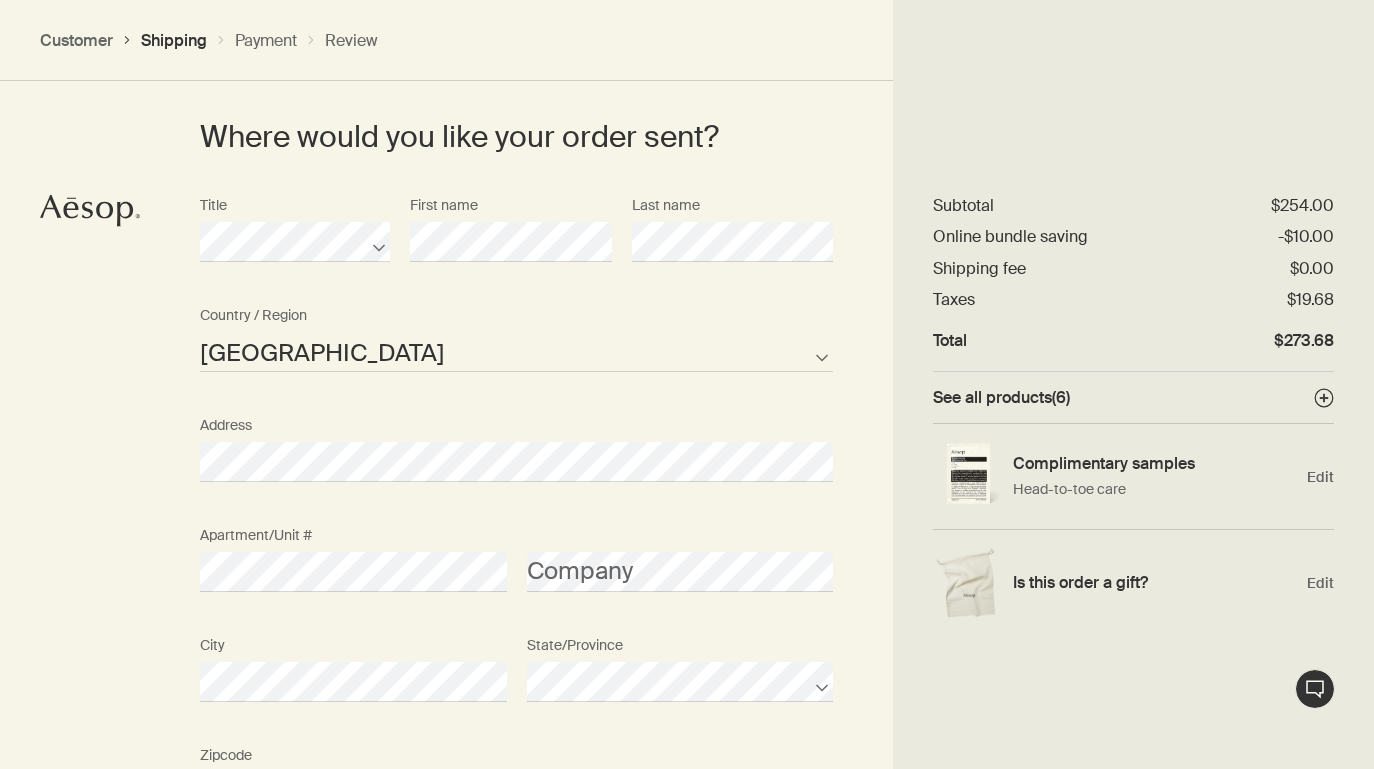 click on "Where would you like your order sent? Title First name Last name [GEOGRAPHIC_DATA] Not listed Country / Region Address Apartment/Unit # Company City State/Province Zipcode AFG ALB DZA ASM AND AGO AIA ATA ATG ARG ARM ABW AUS AUT AZE BHS BHR BGD BRB BLR BEL BLZ BEN BMU BTN BOL BIH BWA BRA IOT VGB BRN BGR BFA BDI KHM CMR CAN CPV CYM CAF TCD CHL CHN CXR CCK COL COM COK CRI HRV CUB CUW CYP CZE COD DNK DJI DMA DOM TLS ECU EGY SLV GNQ ERI EST ETH FLK FRO FJI FIN FRA PYF GAB GMB GEO DEU GHA GIB GRC GRL GRD GUM GTM GGY GIN GNB GUY HTI HND HKG HUN ISL IND IDN IRN IRQ IRL IMN ISR ITA CIV JAM JPN JEY JOR [PERSON_NAME] KIR XKX KWT KGZ LAO LVA LBN LSO LBR LBY LIE LTU LUX MAC MKD MDG MWI MYS MDV MLI MLT MHL MRT MUS MYT MEX FSM MDA MCO MNG MNE MSR MAR MOZ MMR NAM NRU NPL NLD ANT NCL NZL NIC NER [PERSON_NAME] PRK MNP NOR OMN PAK PLW PSE PAN PNG PRY PER PHL PCN POL PRT PRI QAT COG REU ROU RUS RWA BLM SHN KNA LCA MAF SPM VCT WSM SMR STP [PERSON_NAME] SRB SYC SLE SGP SXM SVK SVN SLB SOM KOR ZAF SSD ESP LKA SDN SUR SJM SWZ SWE CHE SYR TWN" at bounding box center [687, 584] 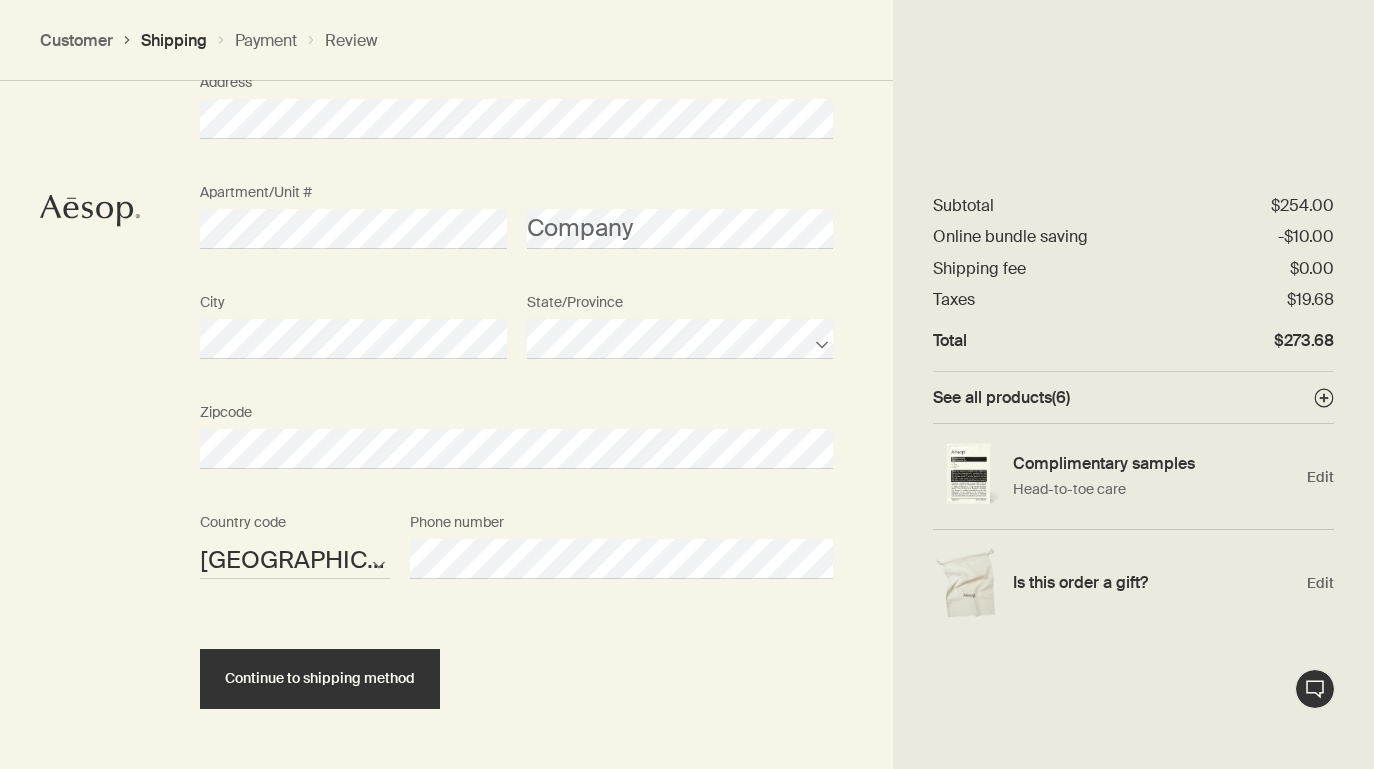 scroll, scrollTop: 1300, scrollLeft: 0, axis: vertical 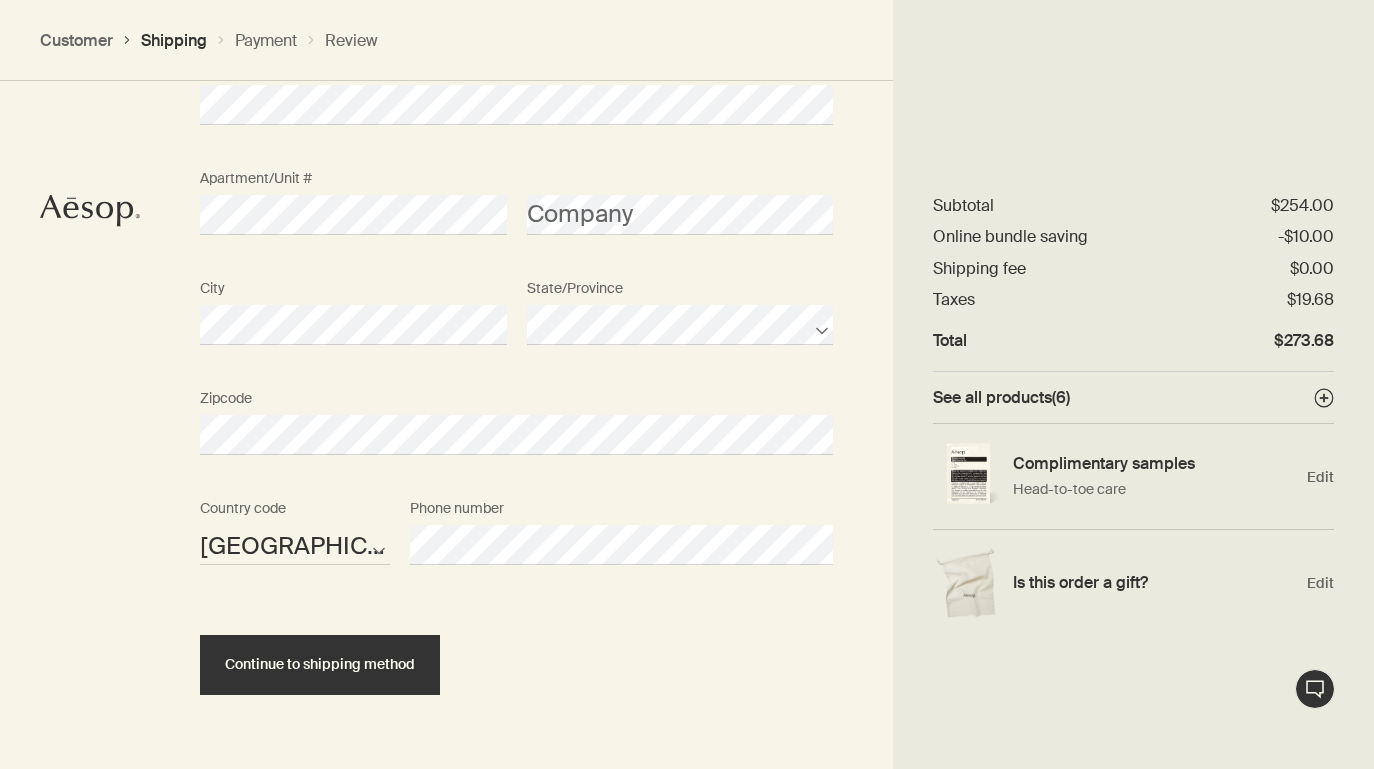 click on "AFG ALB DZA ASM AND AGO AIA ATA ATG ARG ARM ABW AUS AUT AZE BHS BHR BGD BRB BLR BEL BLZ BEN BMU BTN BOL BIH BWA BRA IOT VGB BRN BGR BFA BDI KHM CMR CAN CPV CYM CAF TCD CHL CHN CXR CCK COL COM COK CRI HRV CUB CUW CYP CZE COD DNK DJI DMA DOM TLS ECU EGY SLV GNQ ERI EST ETH FLK FRO FJI FIN FRA PYF GAB GMB GEO DEU GHA GIB GRC GRL GRD GUM GTM GGY GIN GNB GUY HTI HND HKG HUN ISL IND IDN IRN IRQ IRL IMN ISR ITA CIV JAM JPN JEY JOR [PERSON_NAME] KIR XKX KWT KGZ LAO LVA LBN LSO LBR LBY LIE LTU LUX MAC MKD MDG MWI MYS MDV MLI MLT MHL MRT MUS MYT MEX FSM MDA MCO MNG MNE MSR MAR MOZ MMR NAM NRU NPL NLD ANT NCL NZL NIC NER [PERSON_NAME] PRK MNP NOR OMN PAK PLW PSE PAN PNG PRY PER PHL PCN POL PRT PRI QAT COG REU ROU RUS RWA BLM SHN KNA LCA MAF SPM VCT WSM SMR STP [PERSON_NAME] SRB SYC SLE SGP SXM SVK SVN SLB SOM KOR ZAF SSD ESP LKA SDN SUR SJM SWZ SWE CHE SYR TWN TJK TZA THA TGO TKL TON TTO TUN TUR TKM TCA TUV VIR UGA UKR ARE GBR USA URY UZB VUT VAT VEN VNM WLF [PERSON_NAME] ZMB ZWE Country code Phone number" at bounding box center (516, 545) 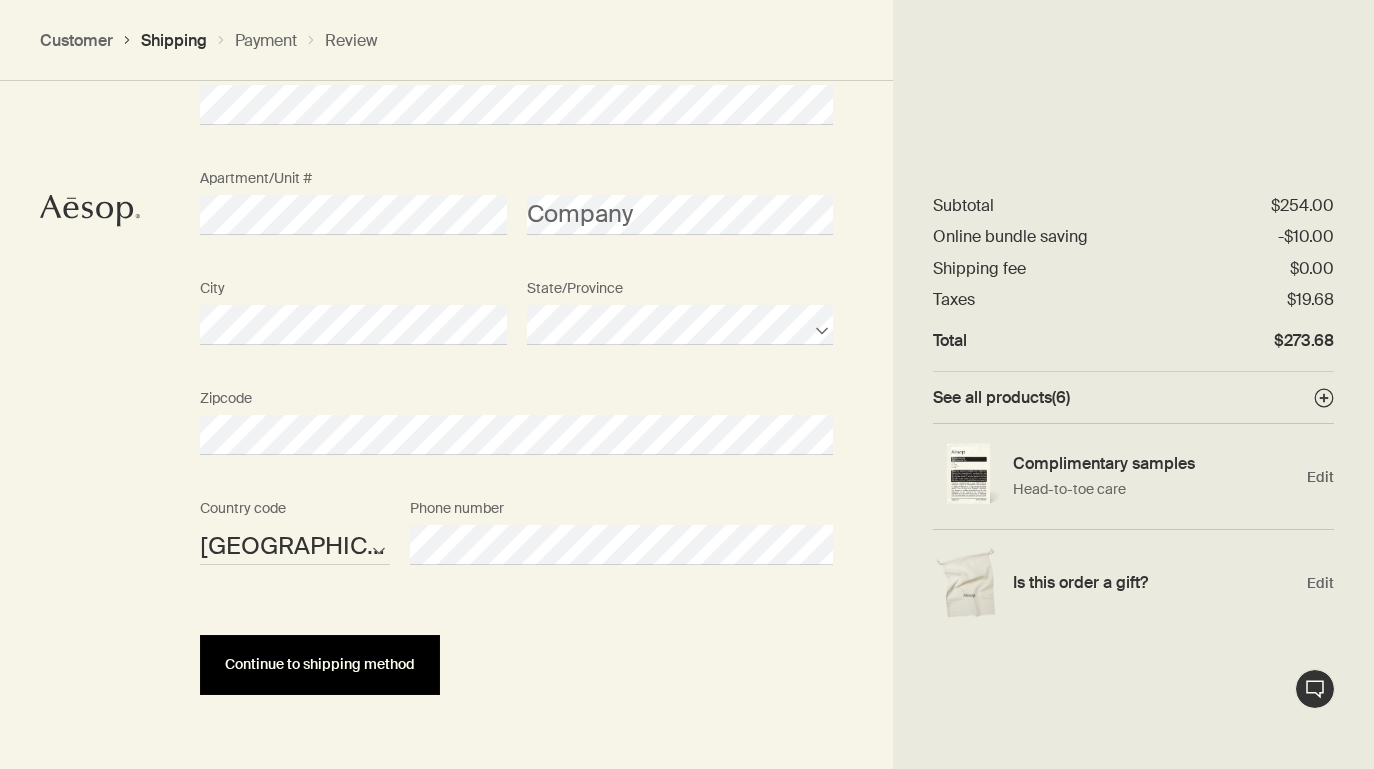 click on "Continue to shipping method" at bounding box center [320, 665] 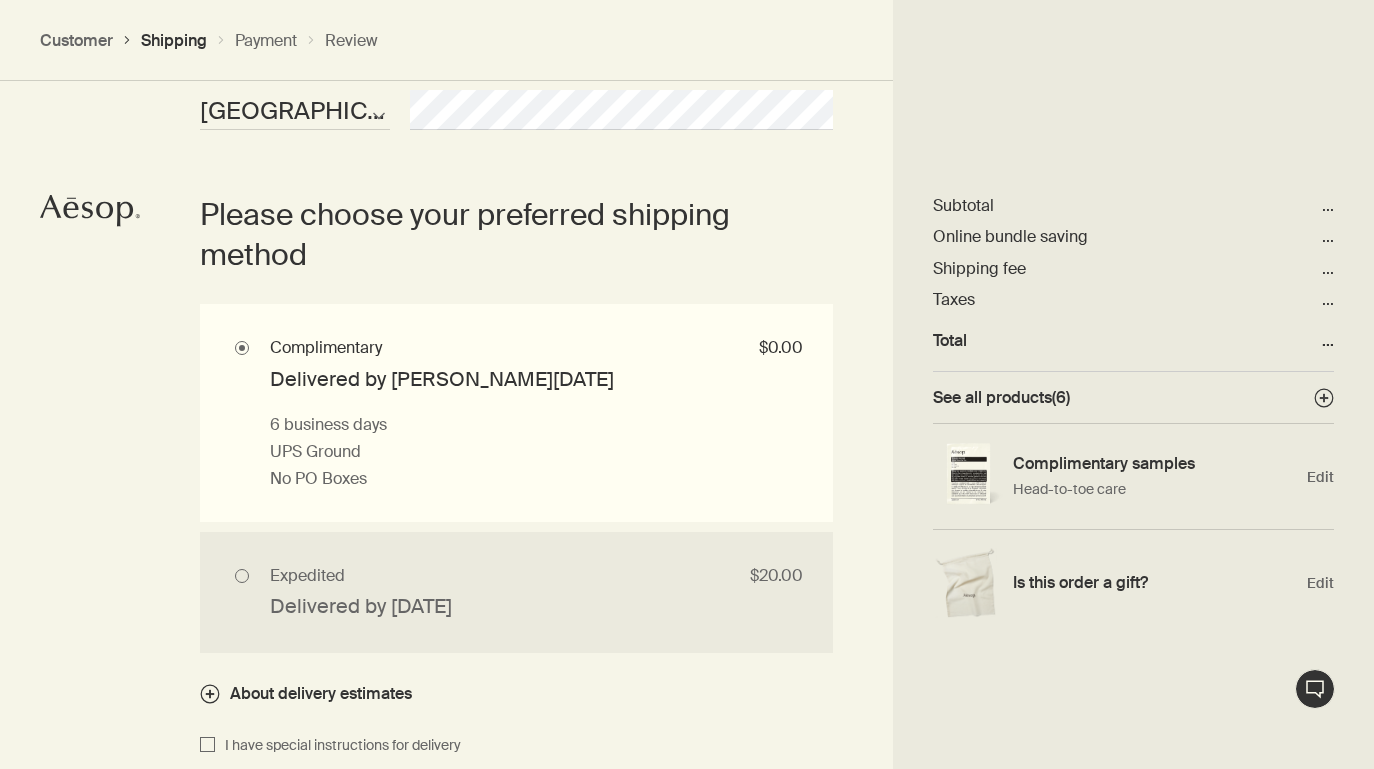 scroll, scrollTop: 1742, scrollLeft: 0, axis: vertical 